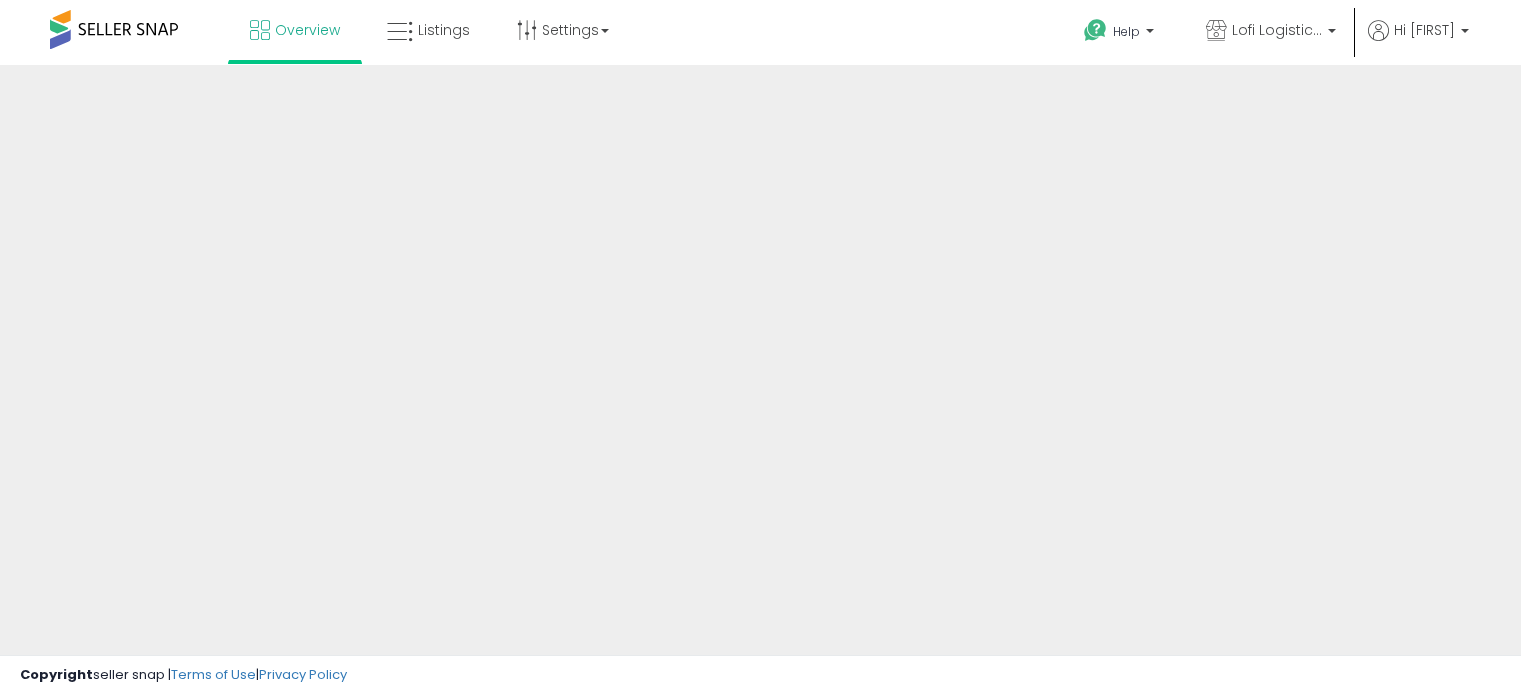 scroll, scrollTop: 0, scrollLeft: 0, axis: both 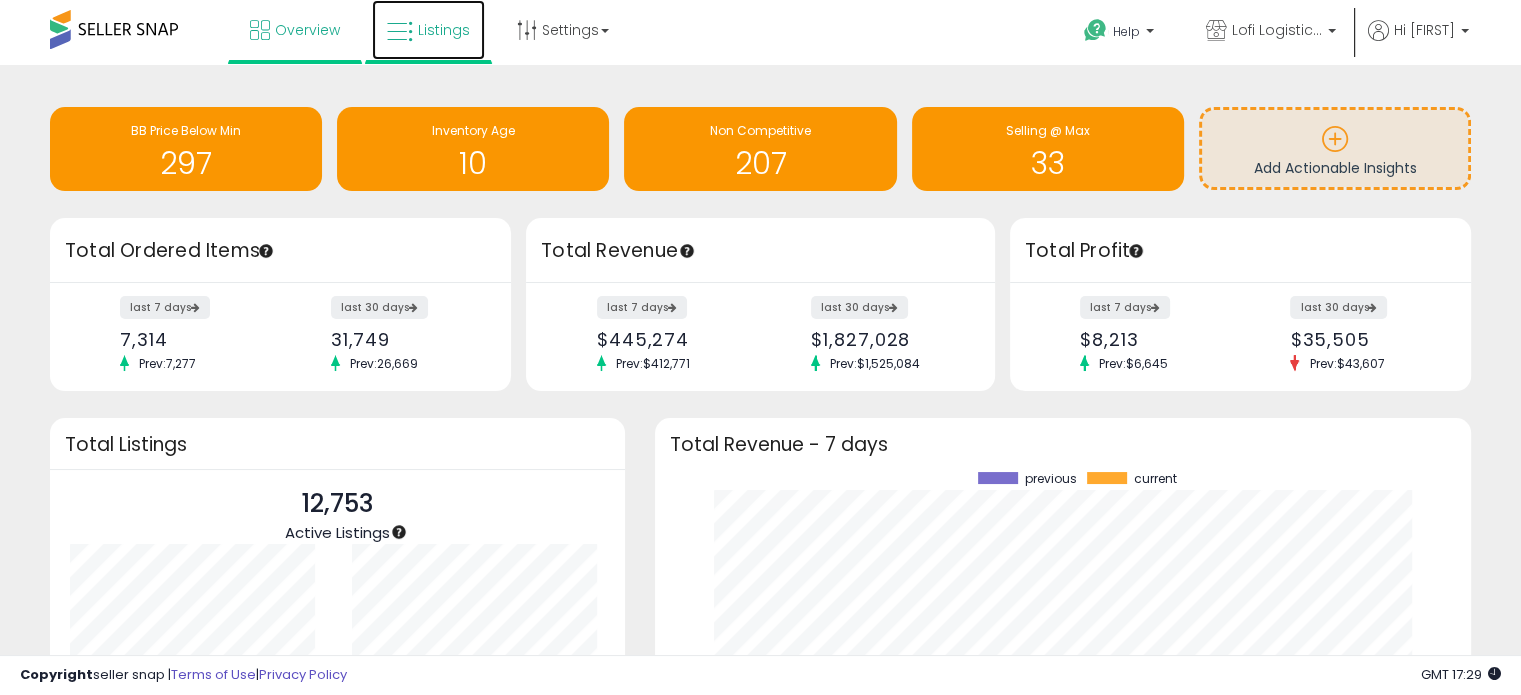 click on "Listings" at bounding box center [428, 30] 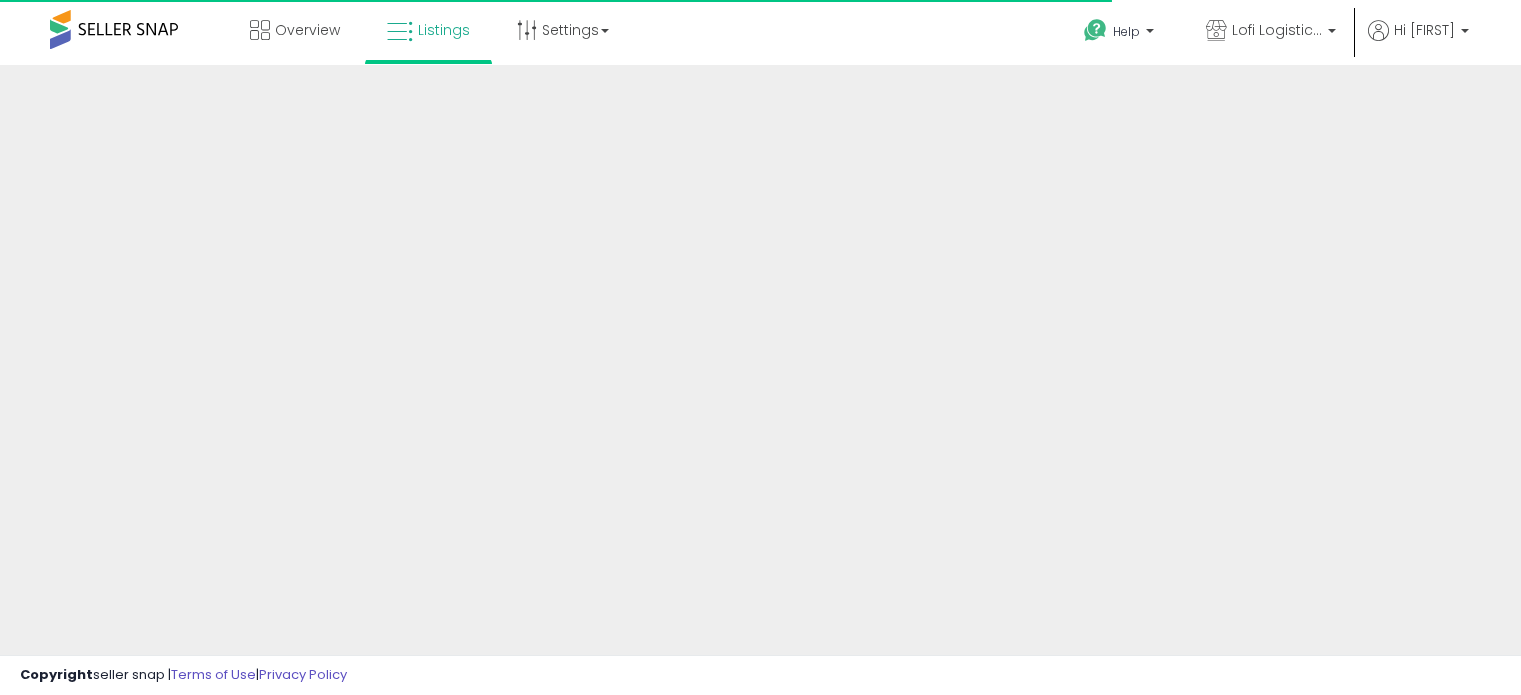 scroll, scrollTop: 0, scrollLeft: 0, axis: both 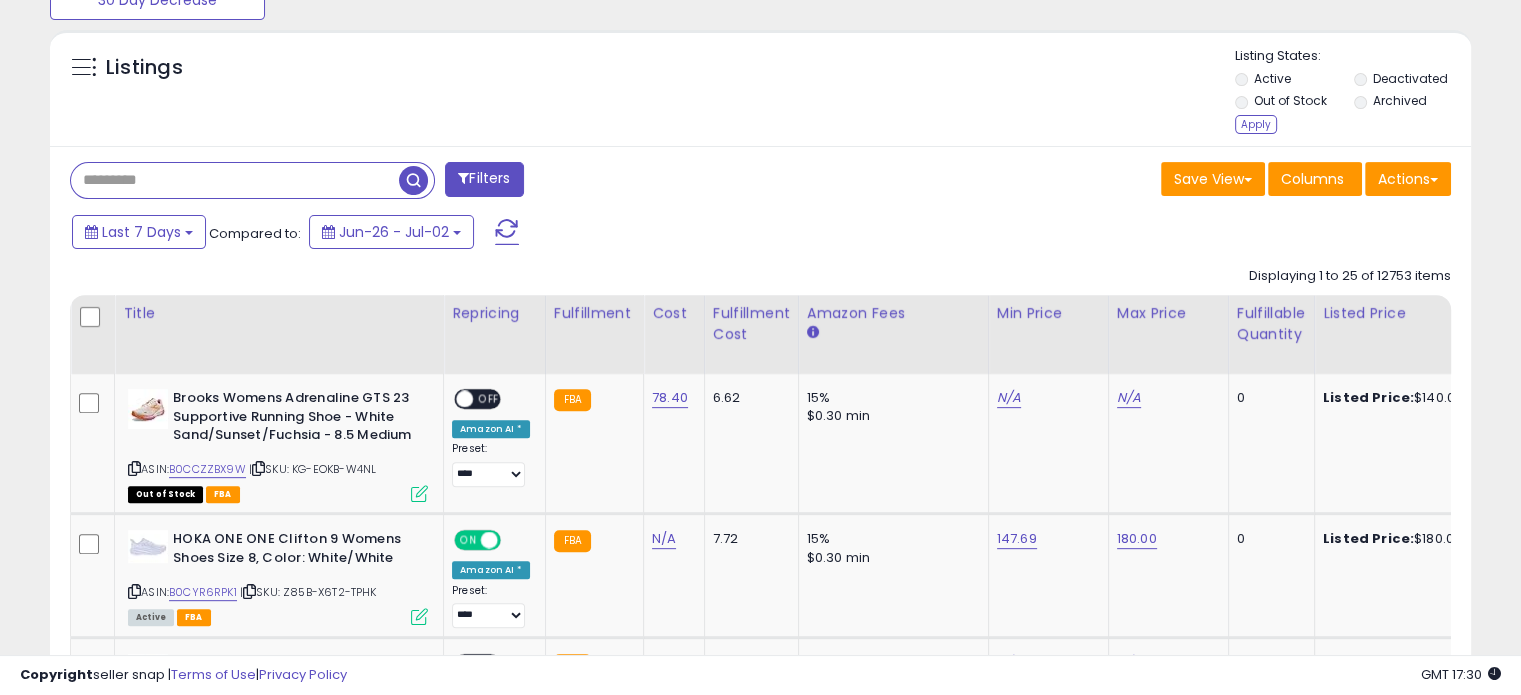 click at bounding box center [235, 180] 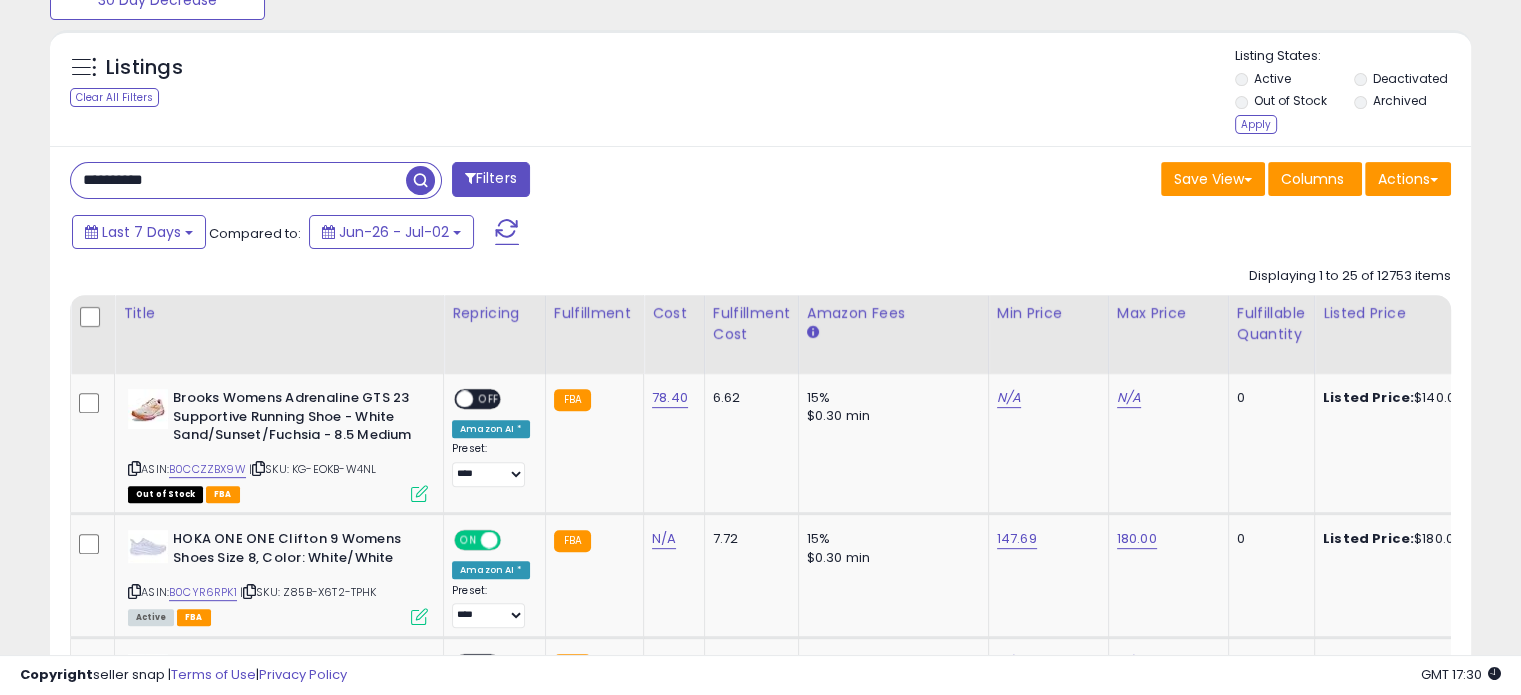 type on "**********" 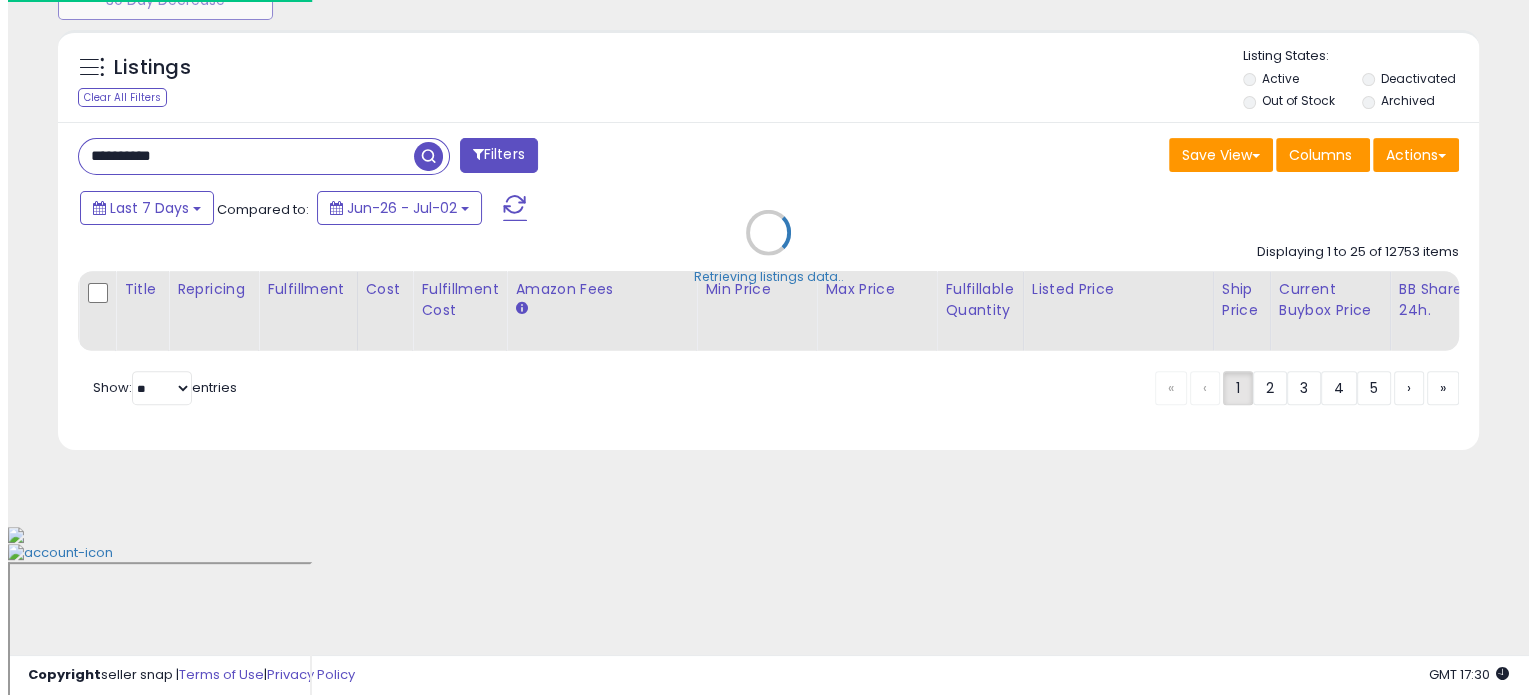 scroll, scrollTop: 544, scrollLeft: 0, axis: vertical 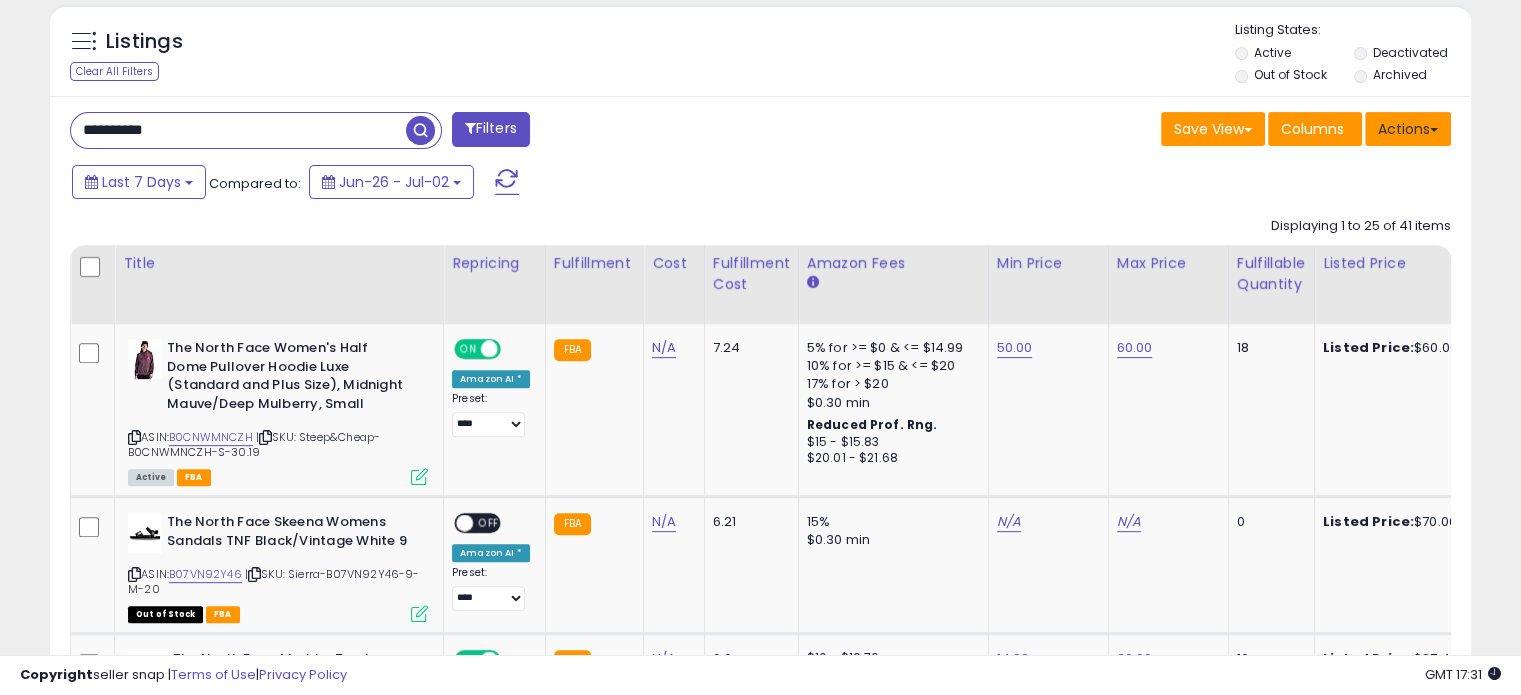 click on "Actions" at bounding box center (1408, 129) 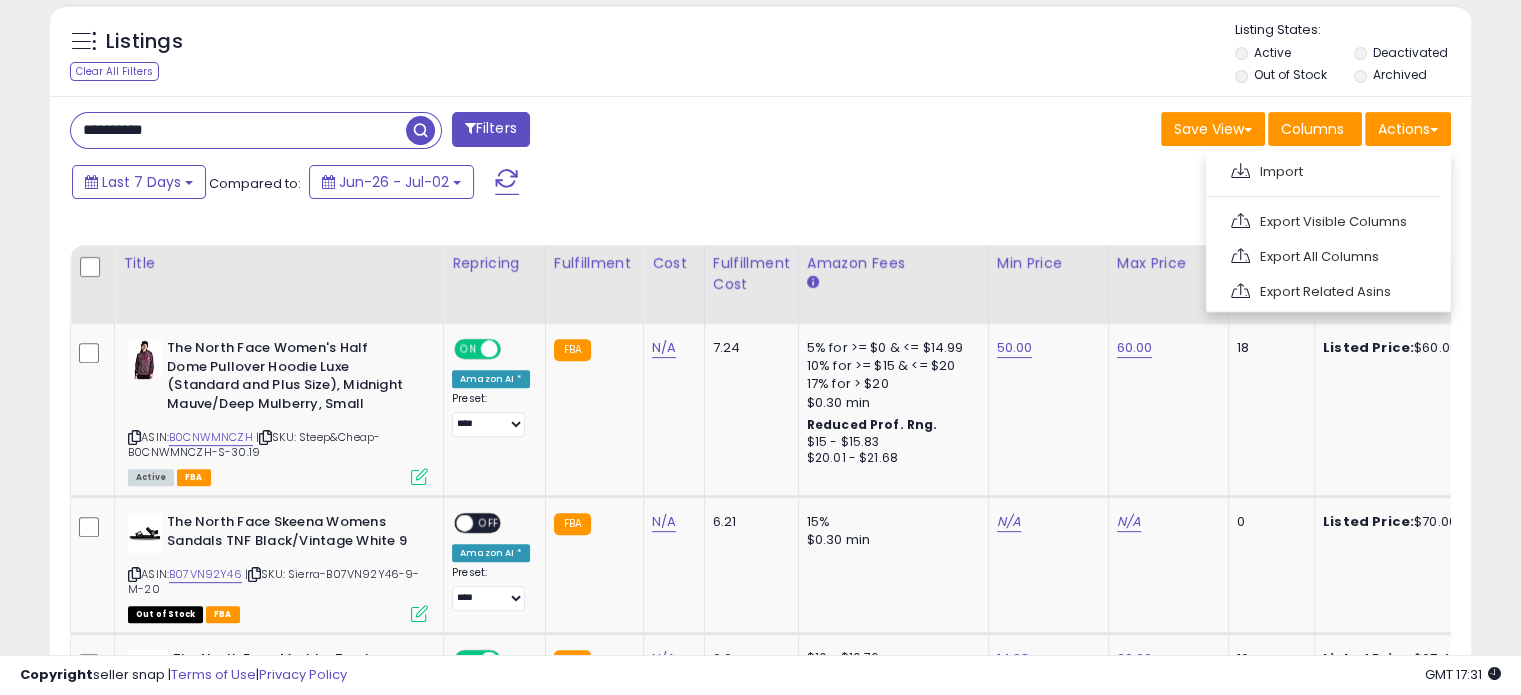 click on "Last 7 Days
Compared to:
Jun-26 - Jul-02" at bounding box center (585, 184) 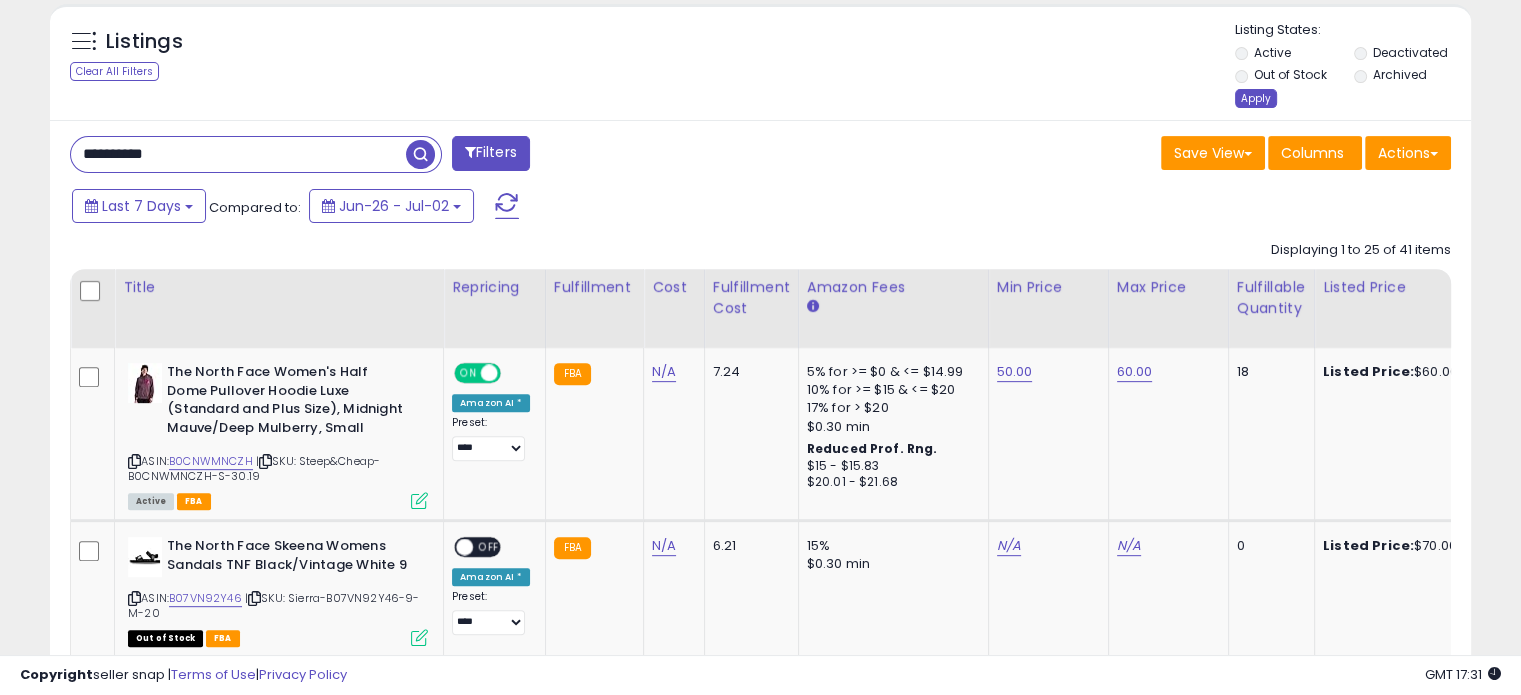 click on "Apply" at bounding box center [1256, 98] 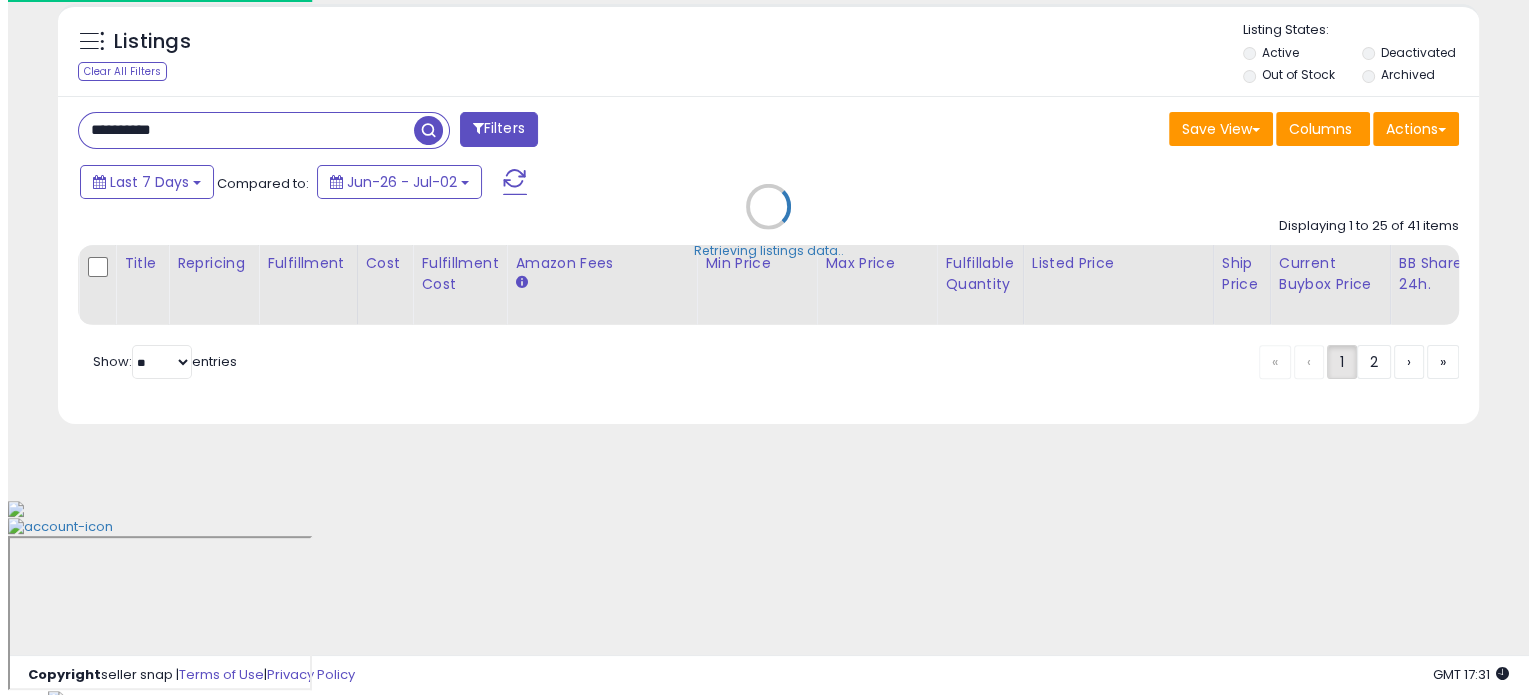 scroll, scrollTop: 544, scrollLeft: 0, axis: vertical 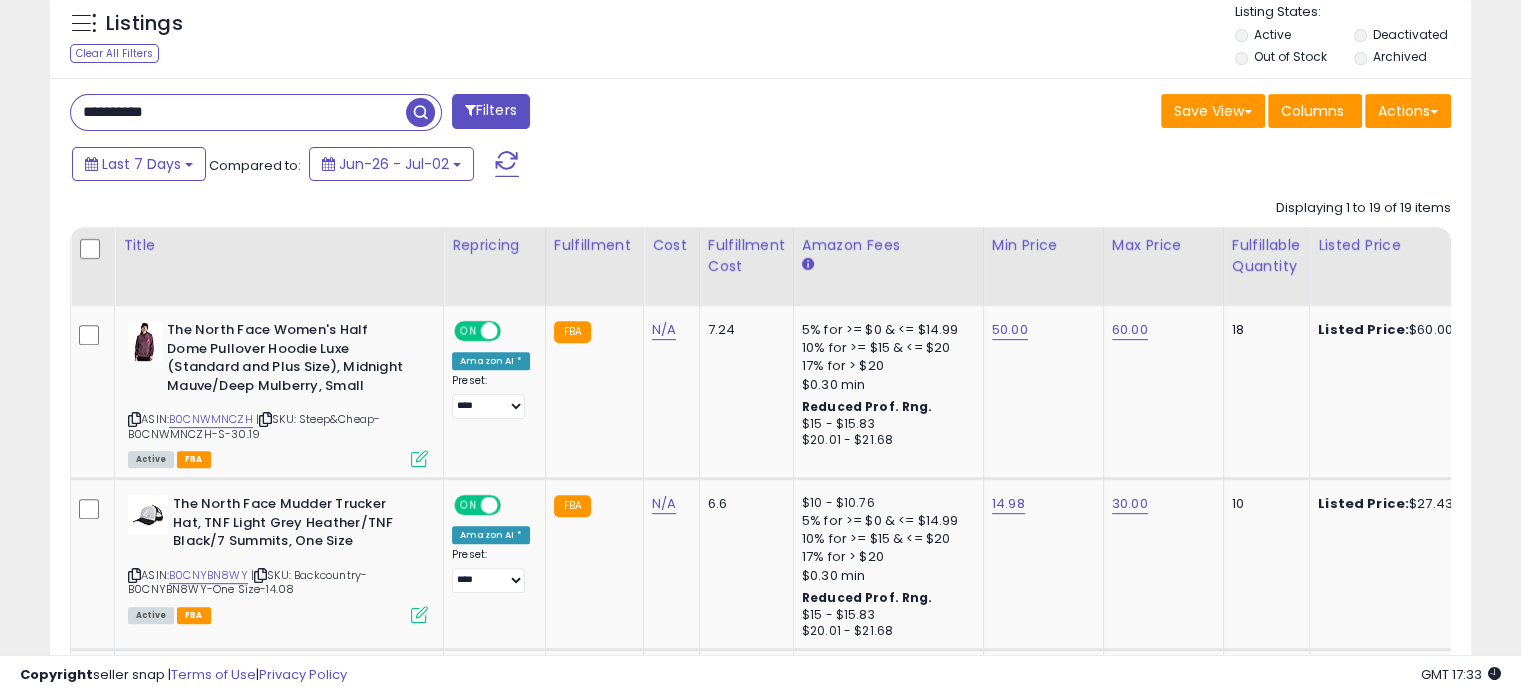 click on "Last 7 Days
Compared to:
Jun-26 - Jul-02" at bounding box center [585, 166] 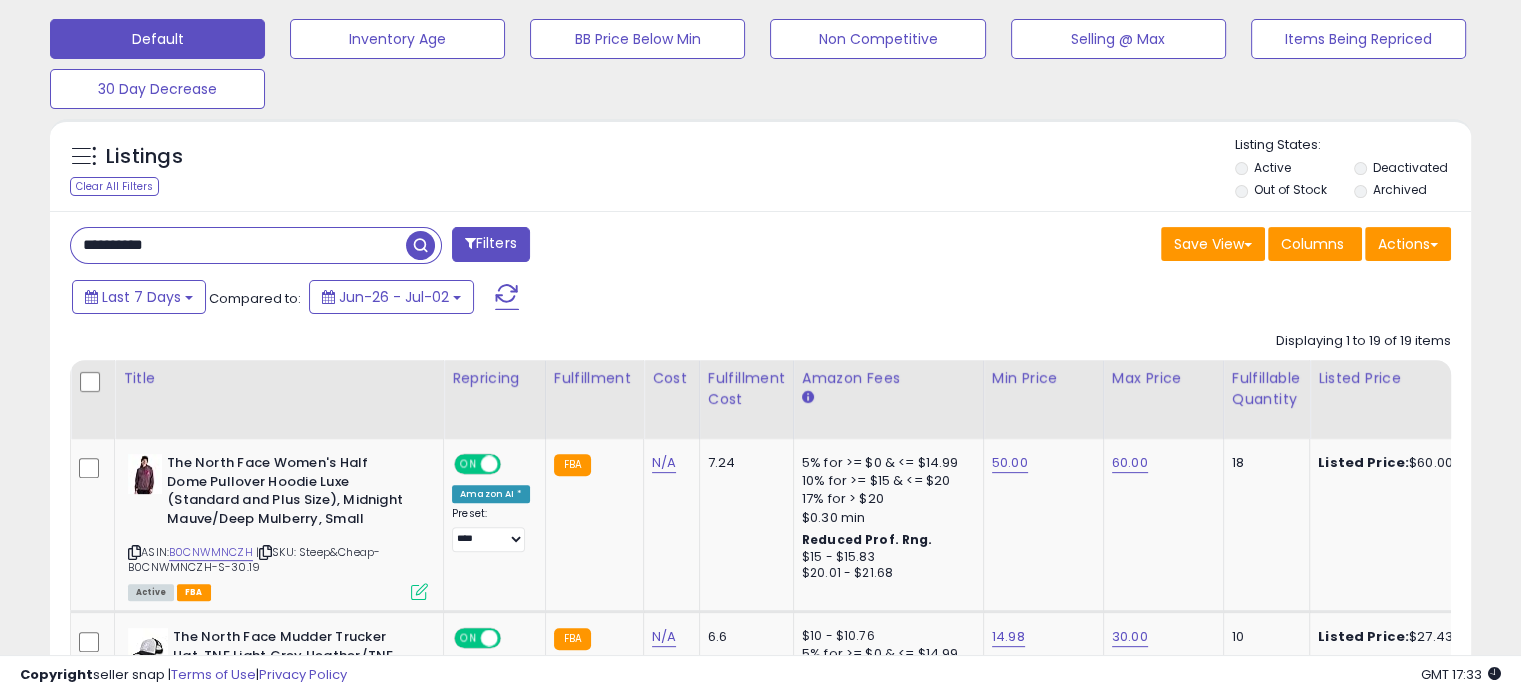 scroll, scrollTop: 644, scrollLeft: 0, axis: vertical 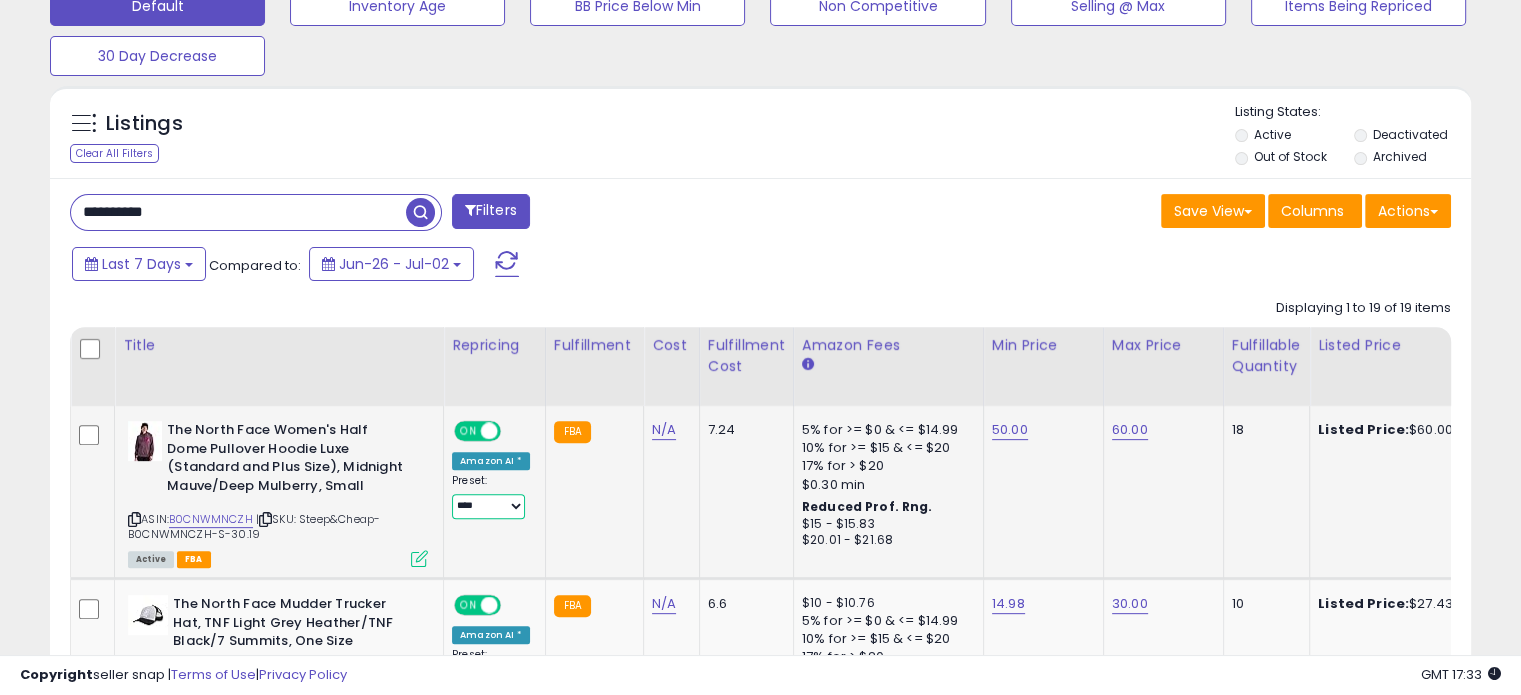 click on "**********" at bounding box center [488, 506] 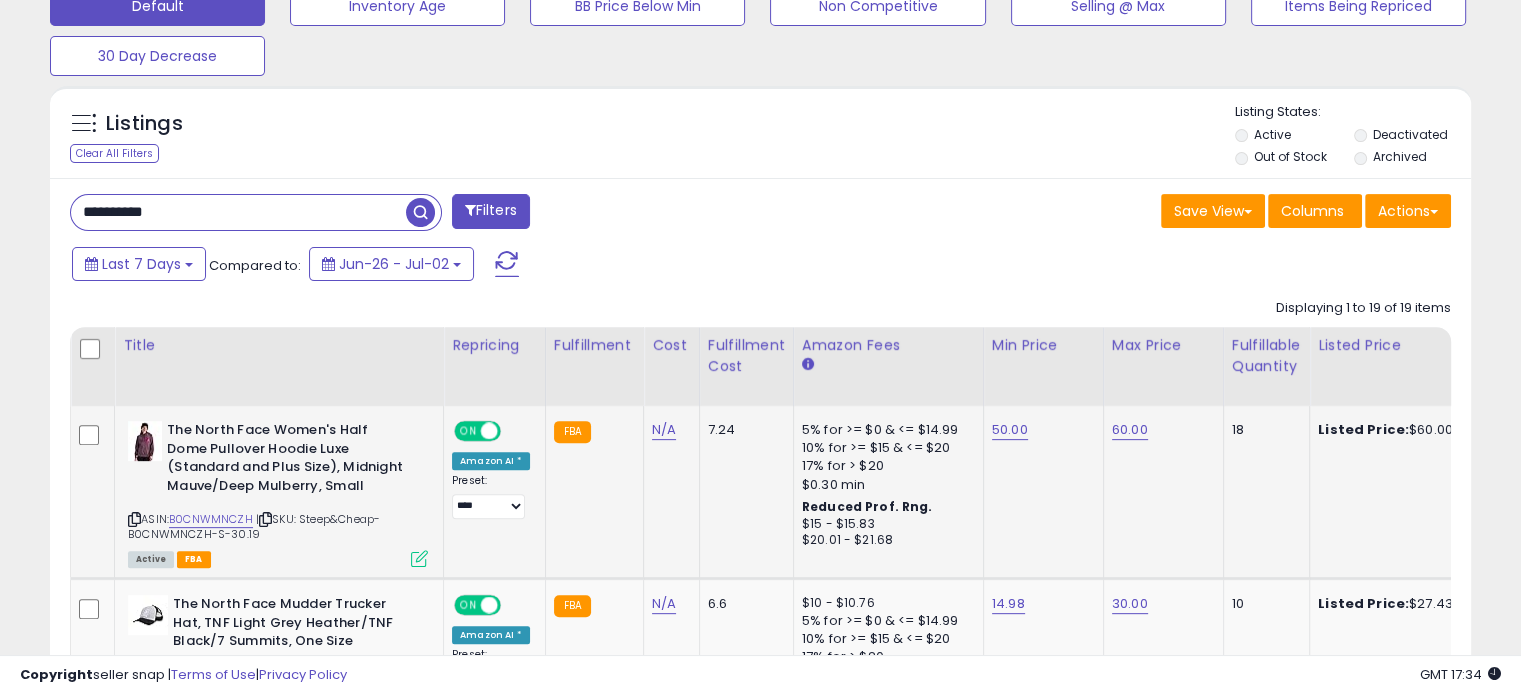 scroll, scrollTop: 744, scrollLeft: 0, axis: vertical 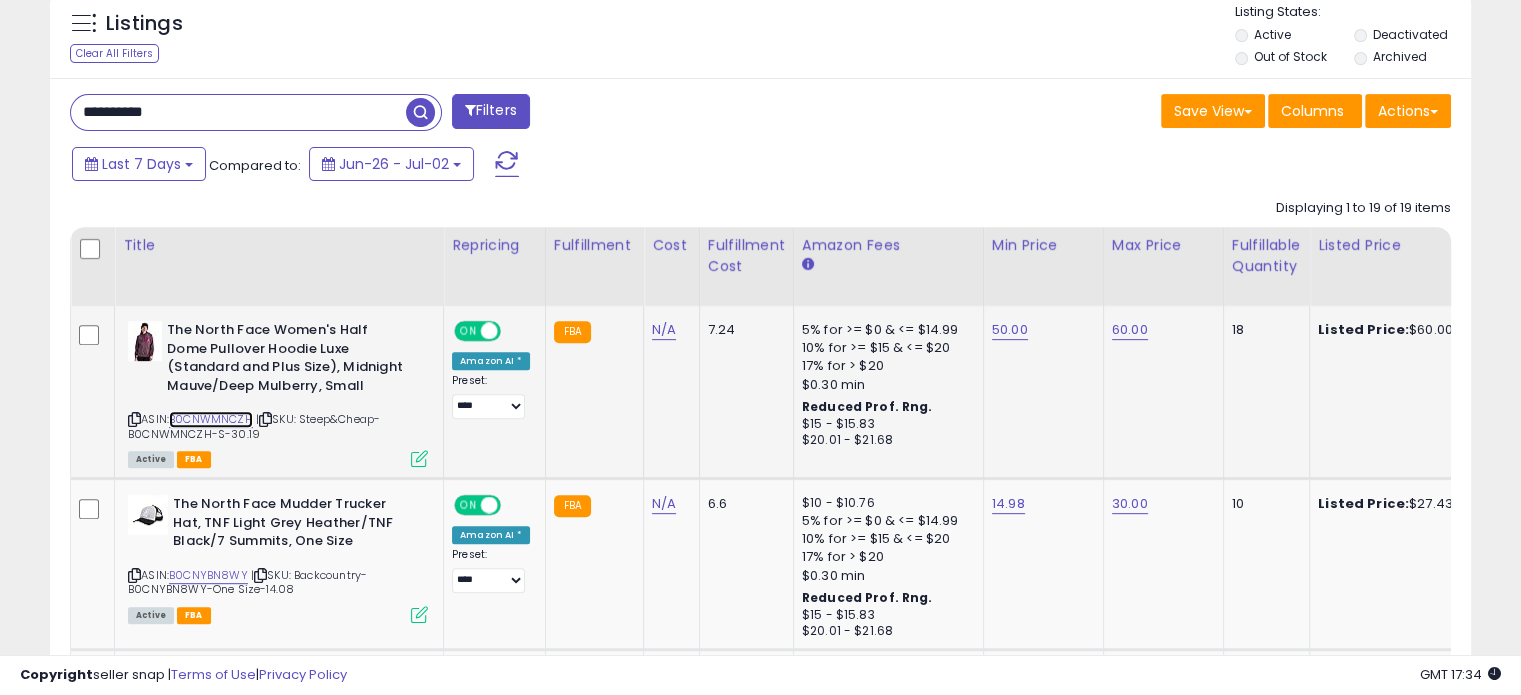 click on "B0CNWMNCZH" at bounding box center (211, 419) 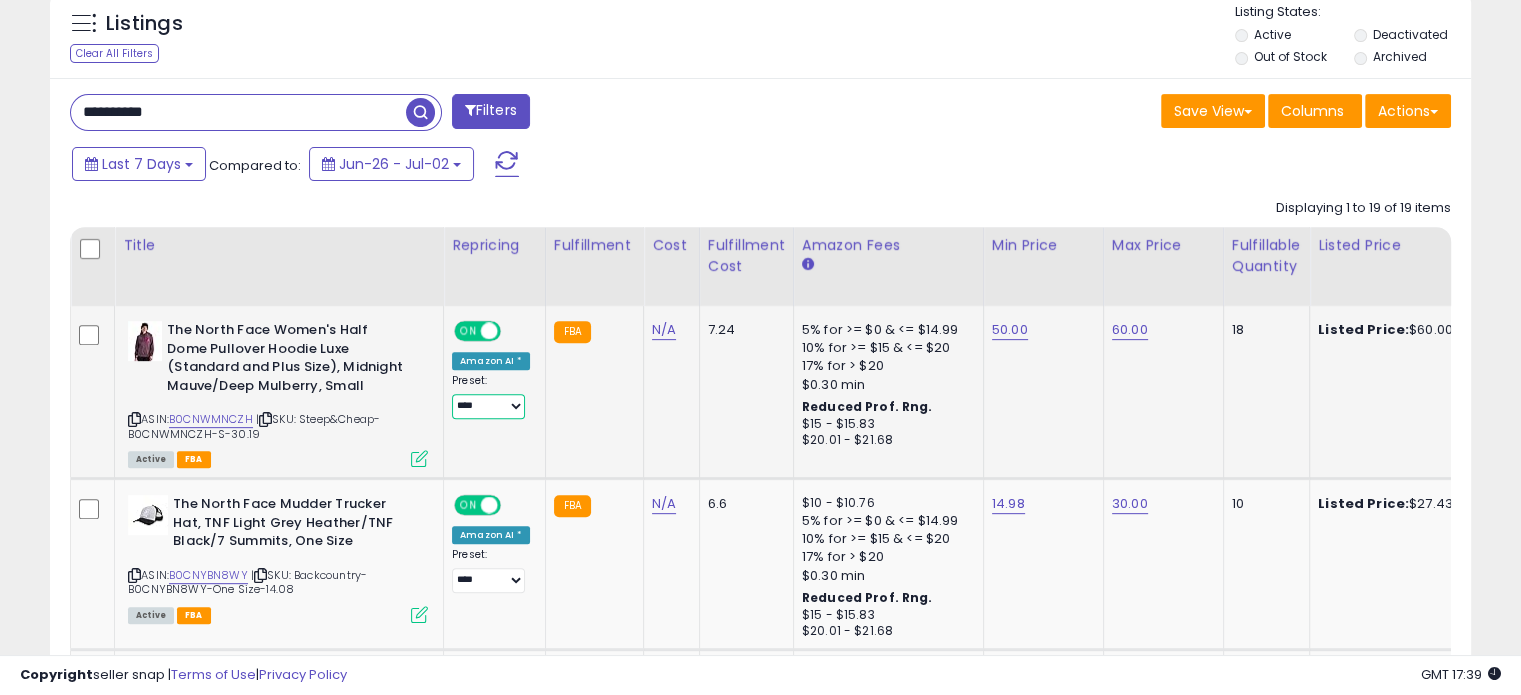click on "**********" at bounding box center [488, 406] 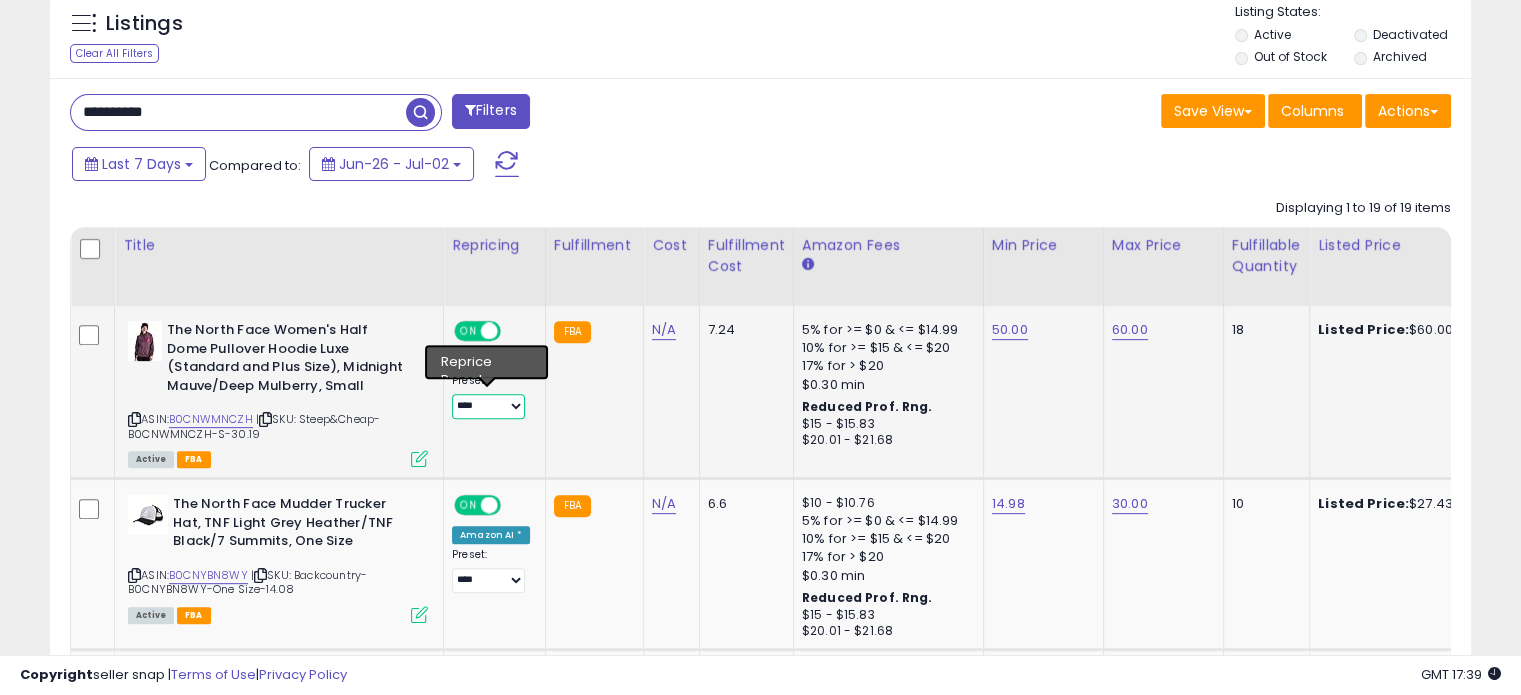 select on "*********" 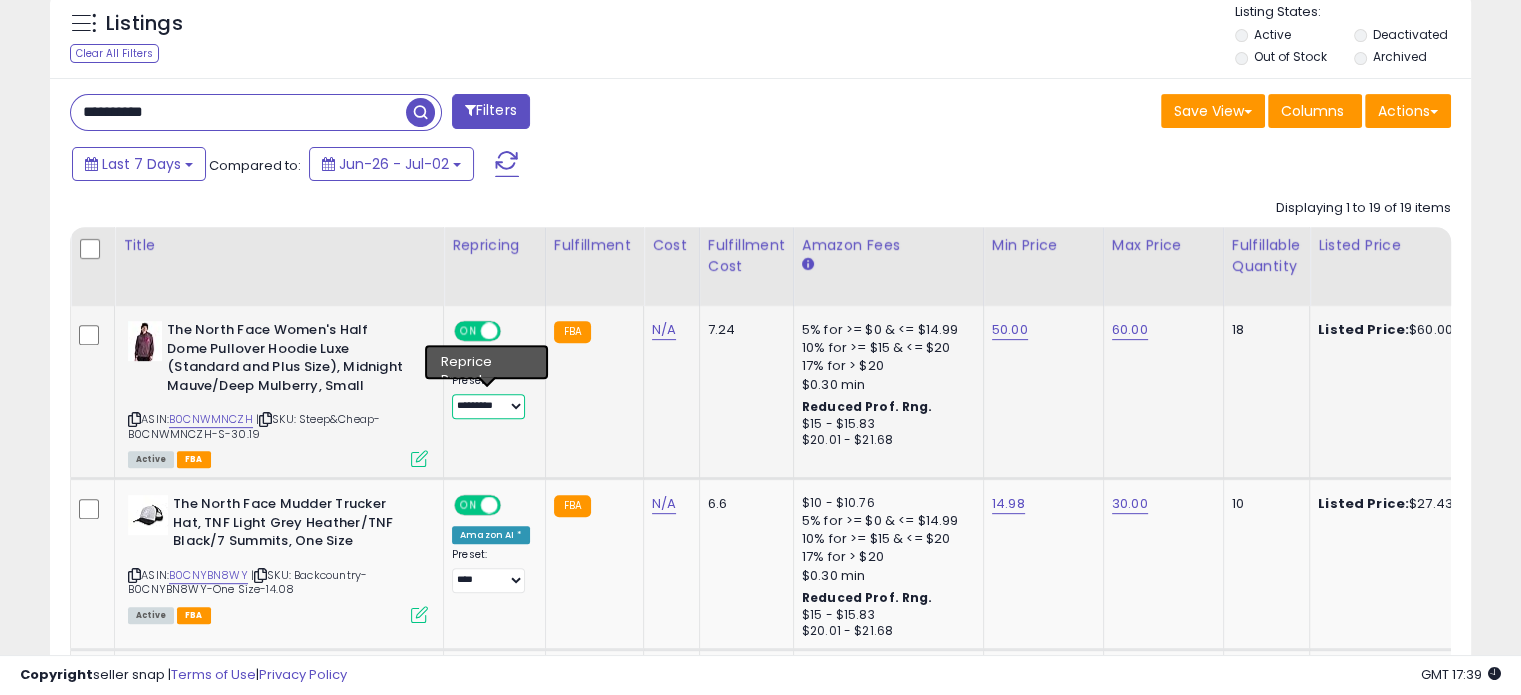 click on "**********" at bounding box center (488, 406) 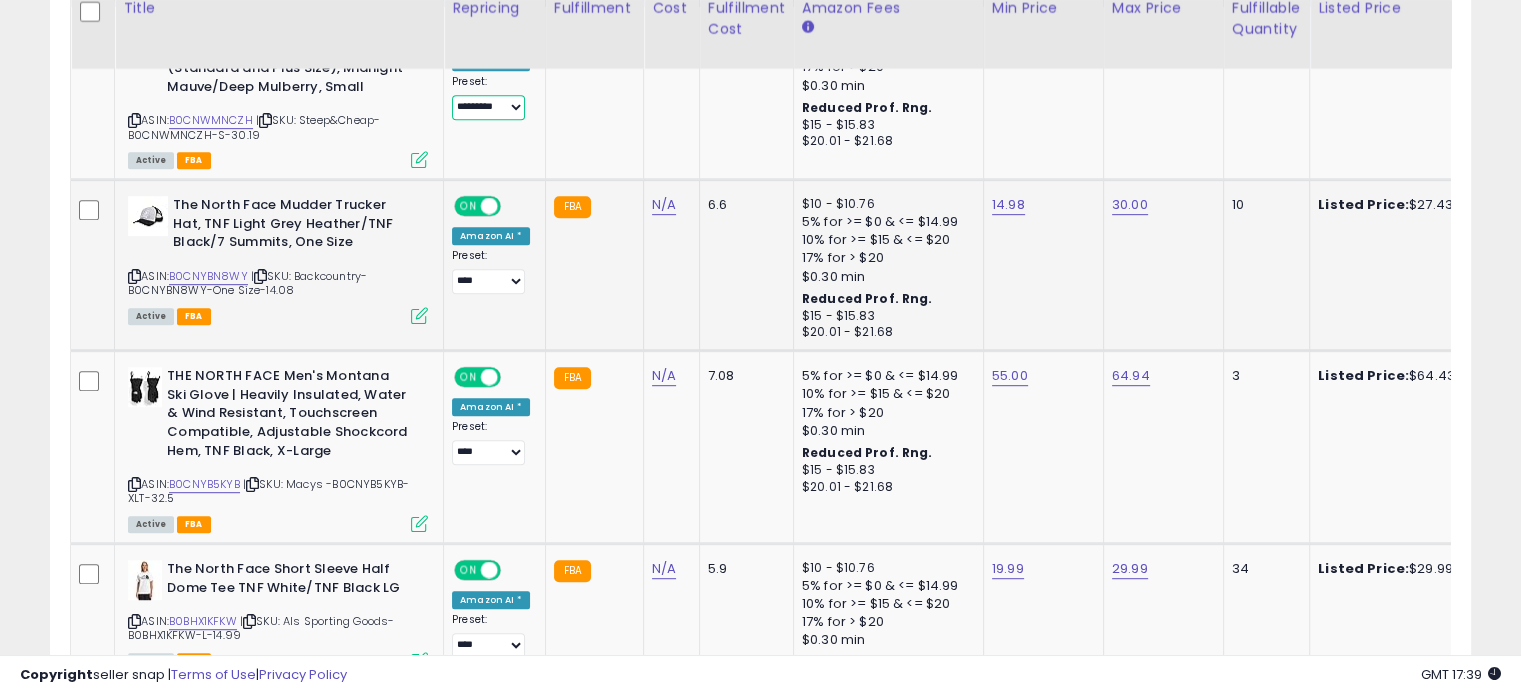 scroll, scrollTop: 1044, scrollLeft: 0, axis: vertical 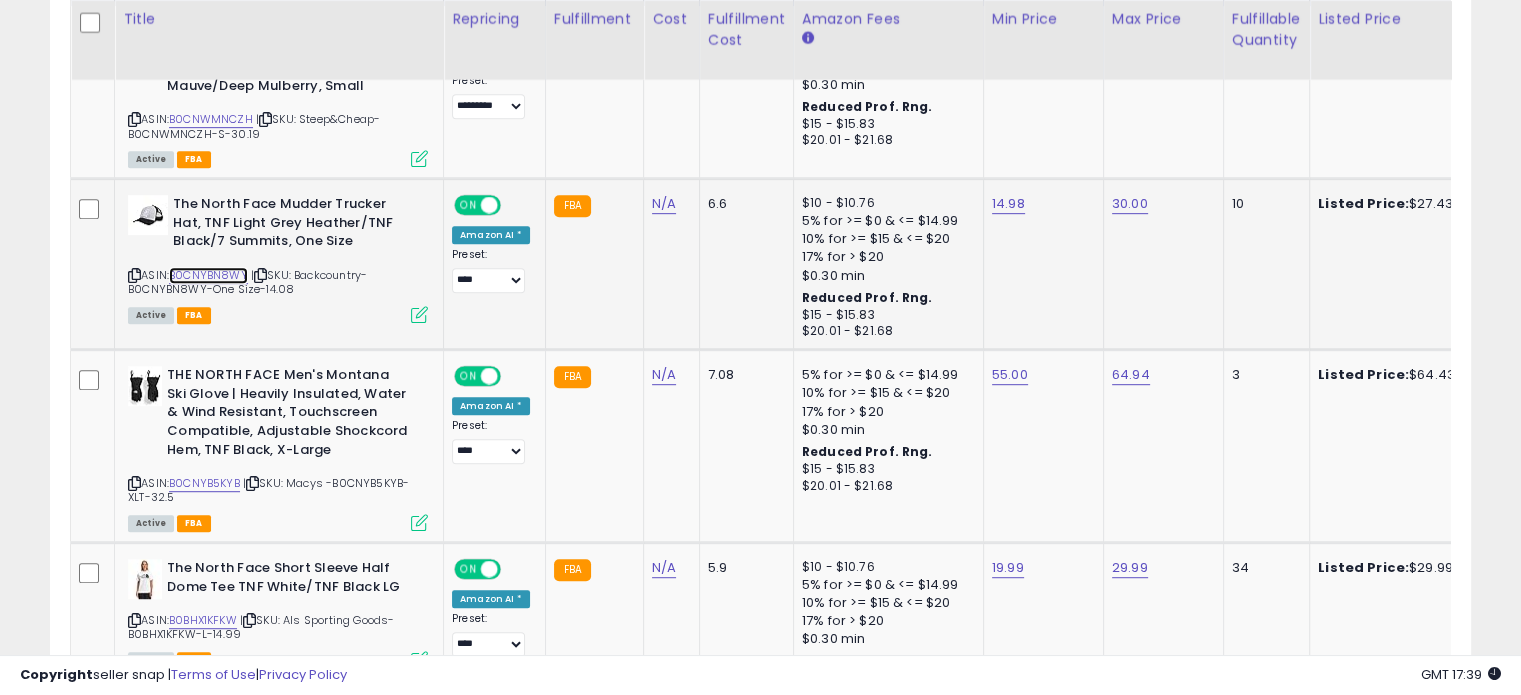 click on "B0CNYBN8WY" at bounding box center (208, 275) 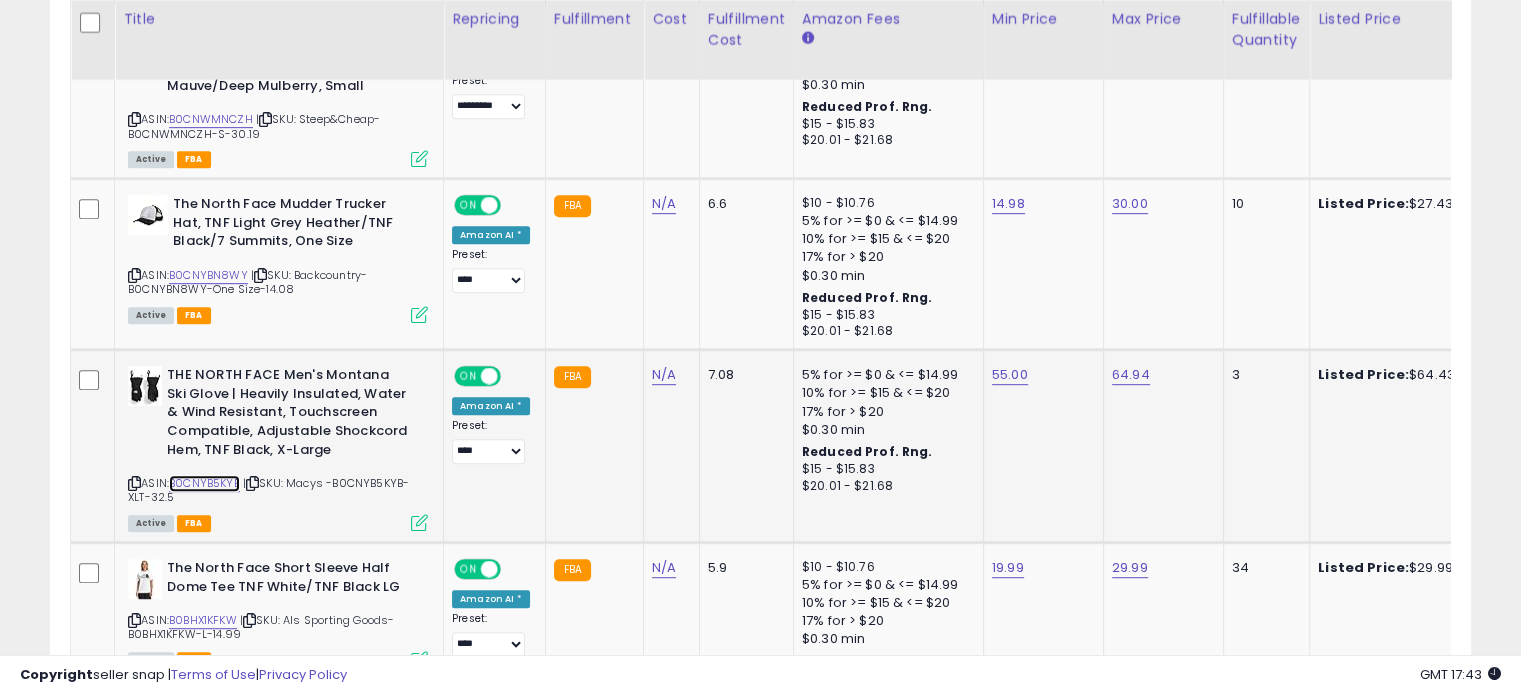 click on "B0CNYB5KYB" at bounding box center [204, 483] 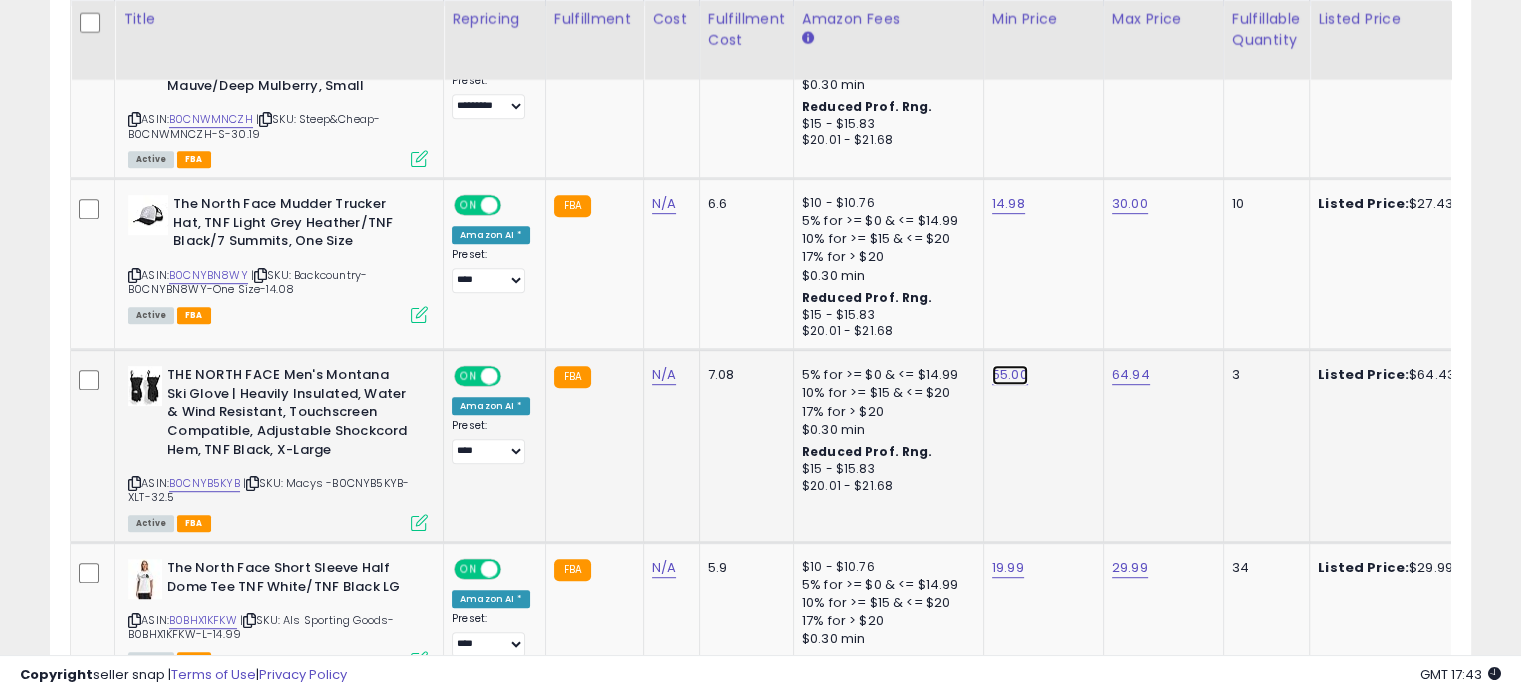 click on "55.00" at bounding box center [1010, 30] 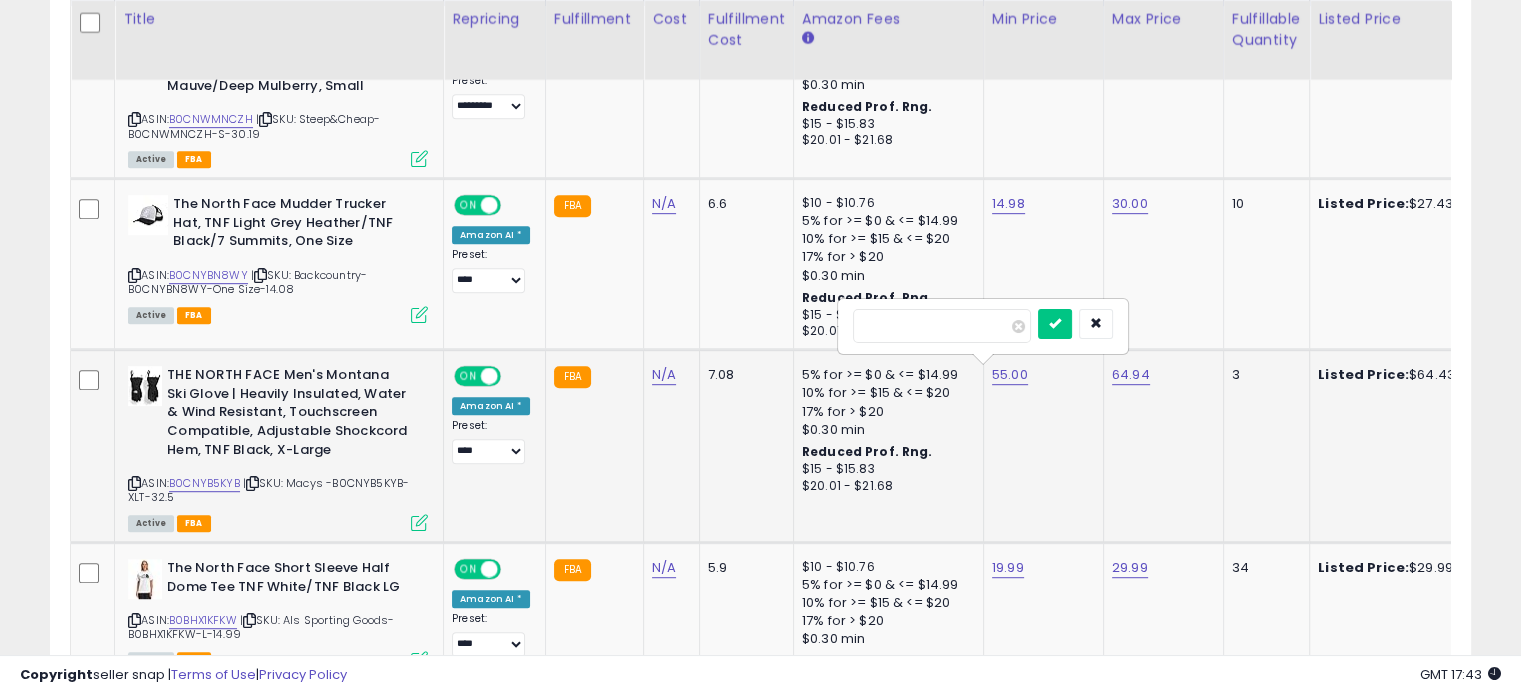 click on "*****" at bounding box center [942, 326] 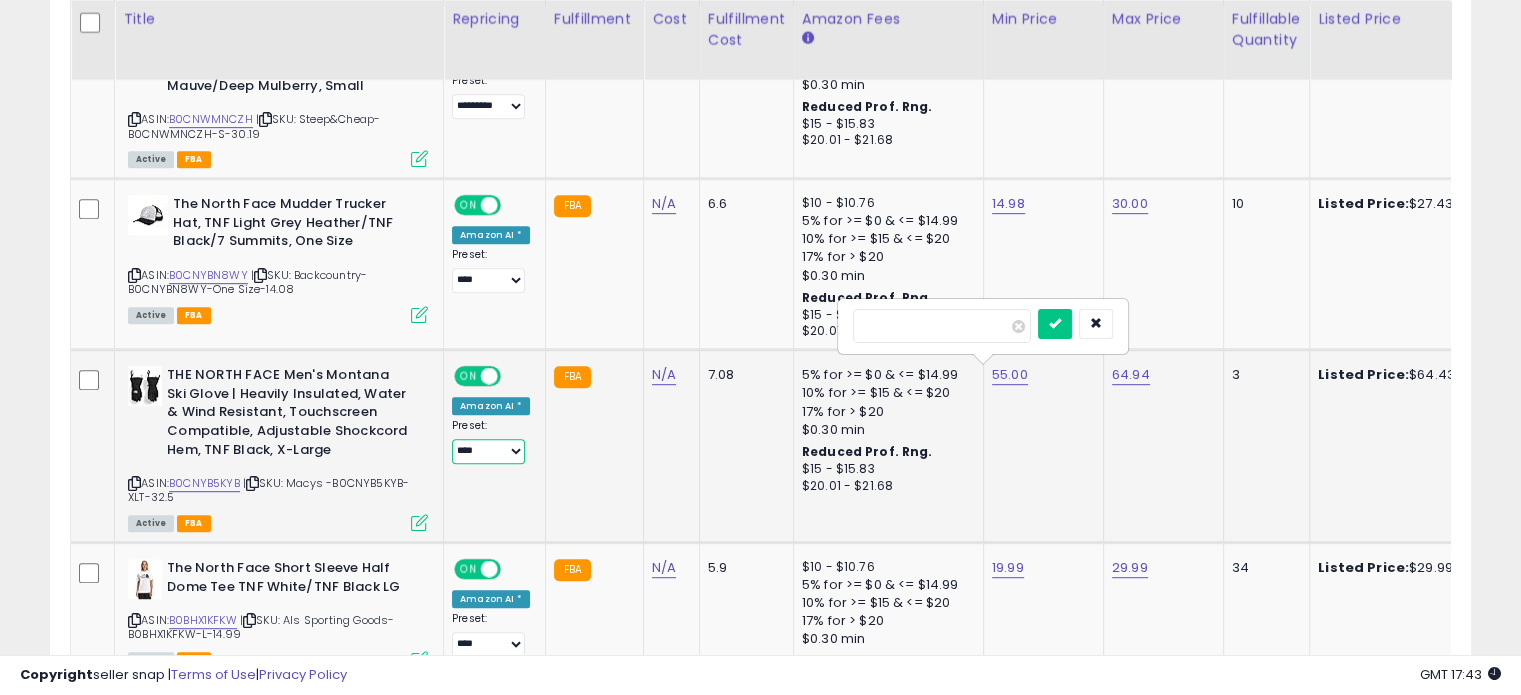 click on "**********" at bounding box center [488, 451] 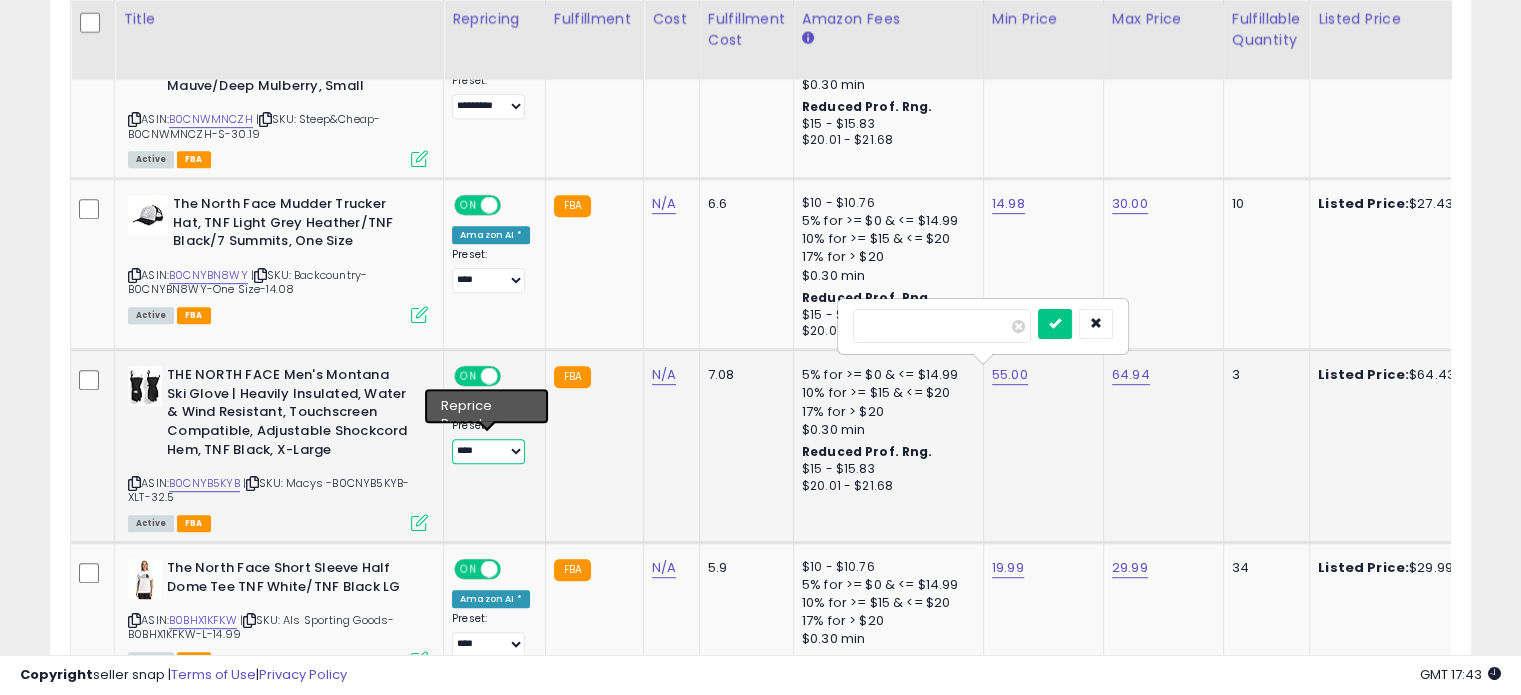 select on "*********" 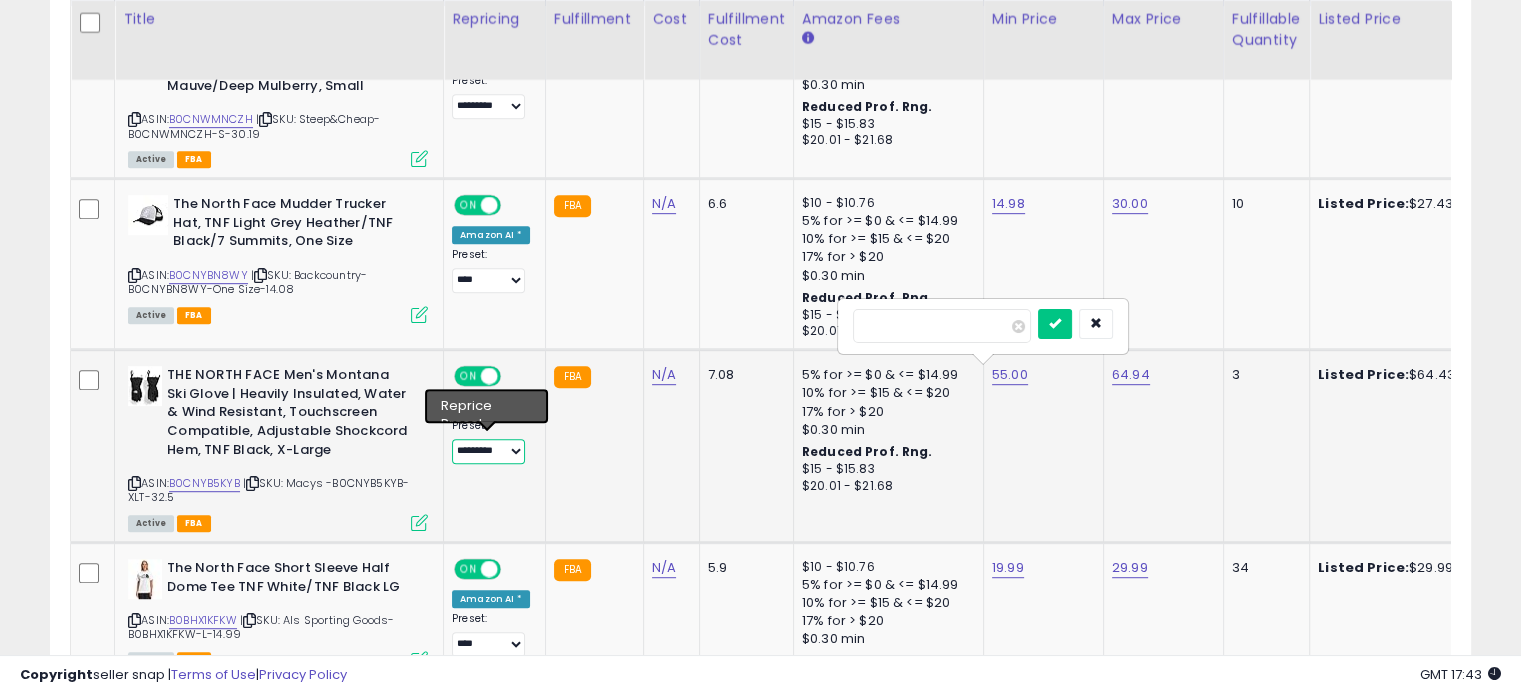 click on "**********" at bounding box center (488, 451) 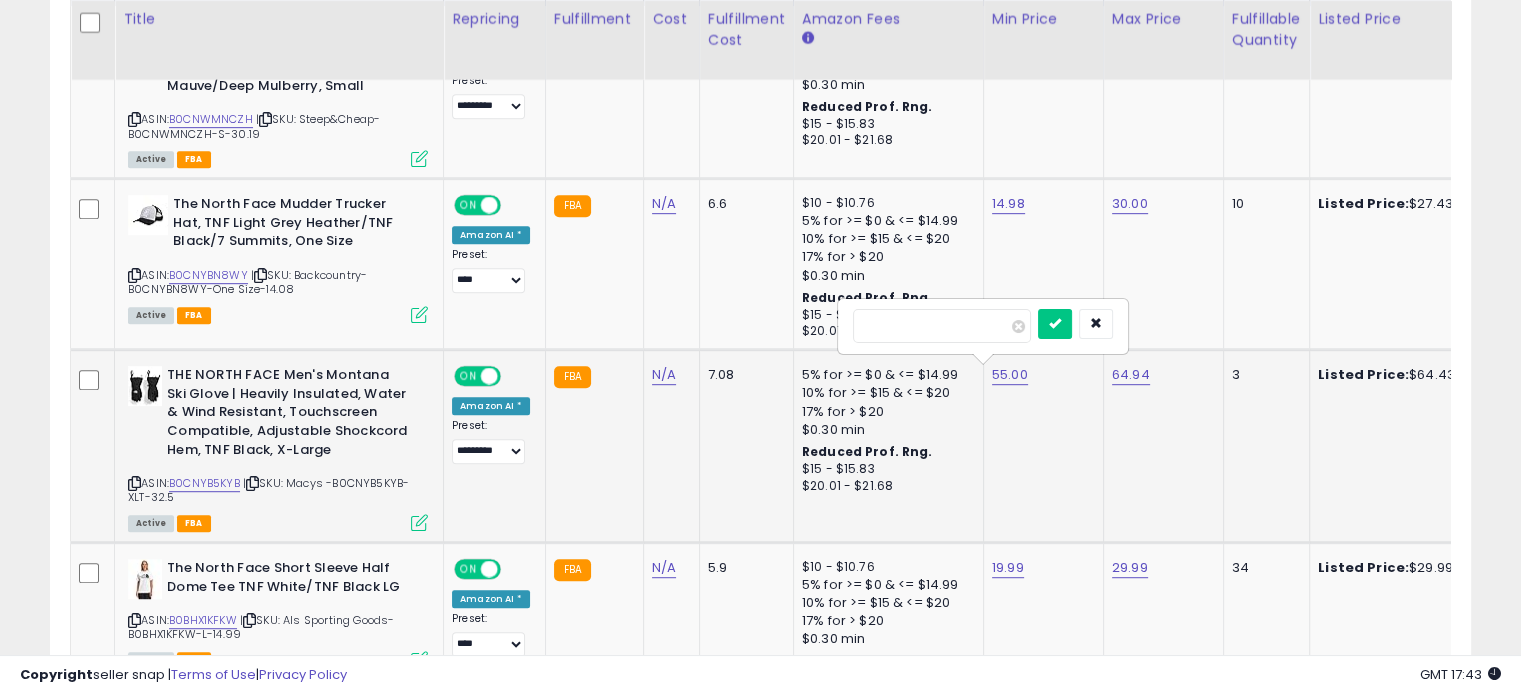 click on "FBA" 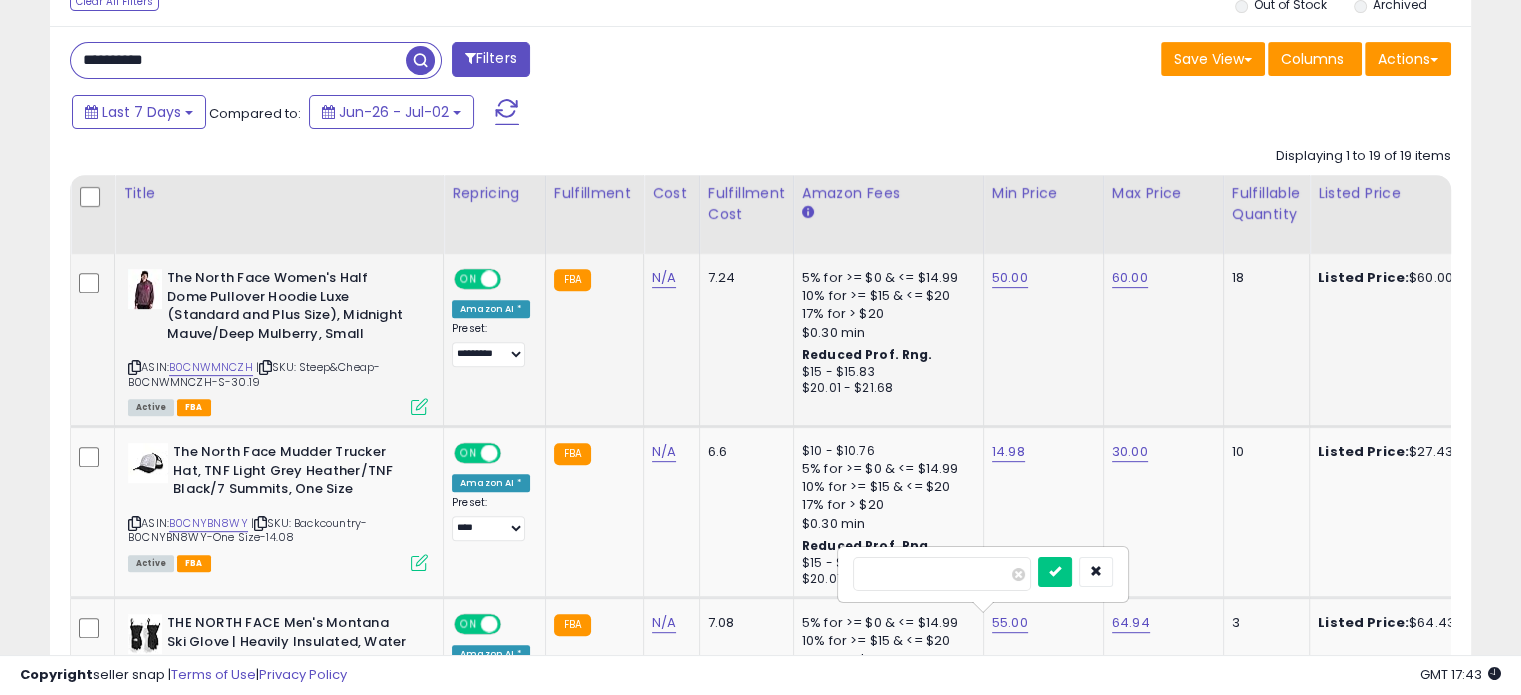 scroll, scrollTop: 844, scrollLeft: 0, axis: vertical 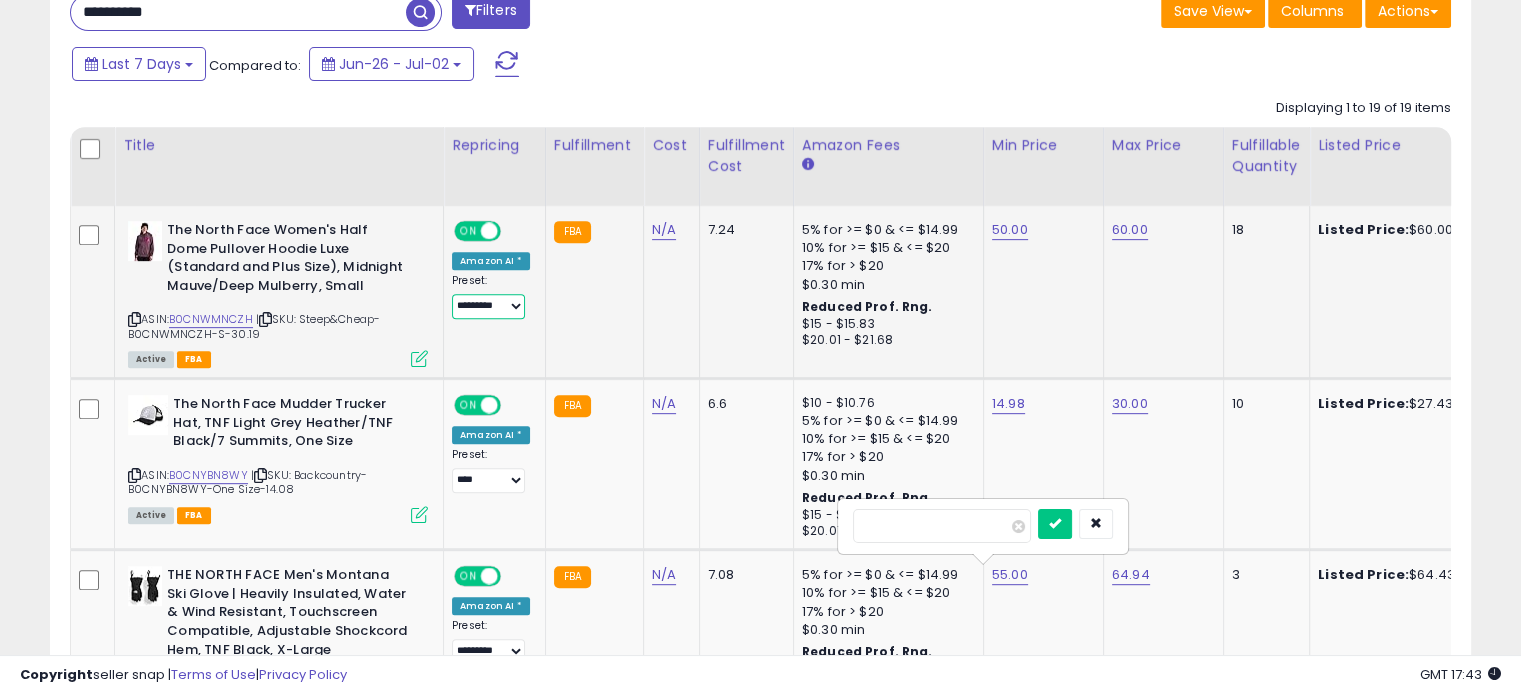 click on "**********" at bounding box center (488, 306) 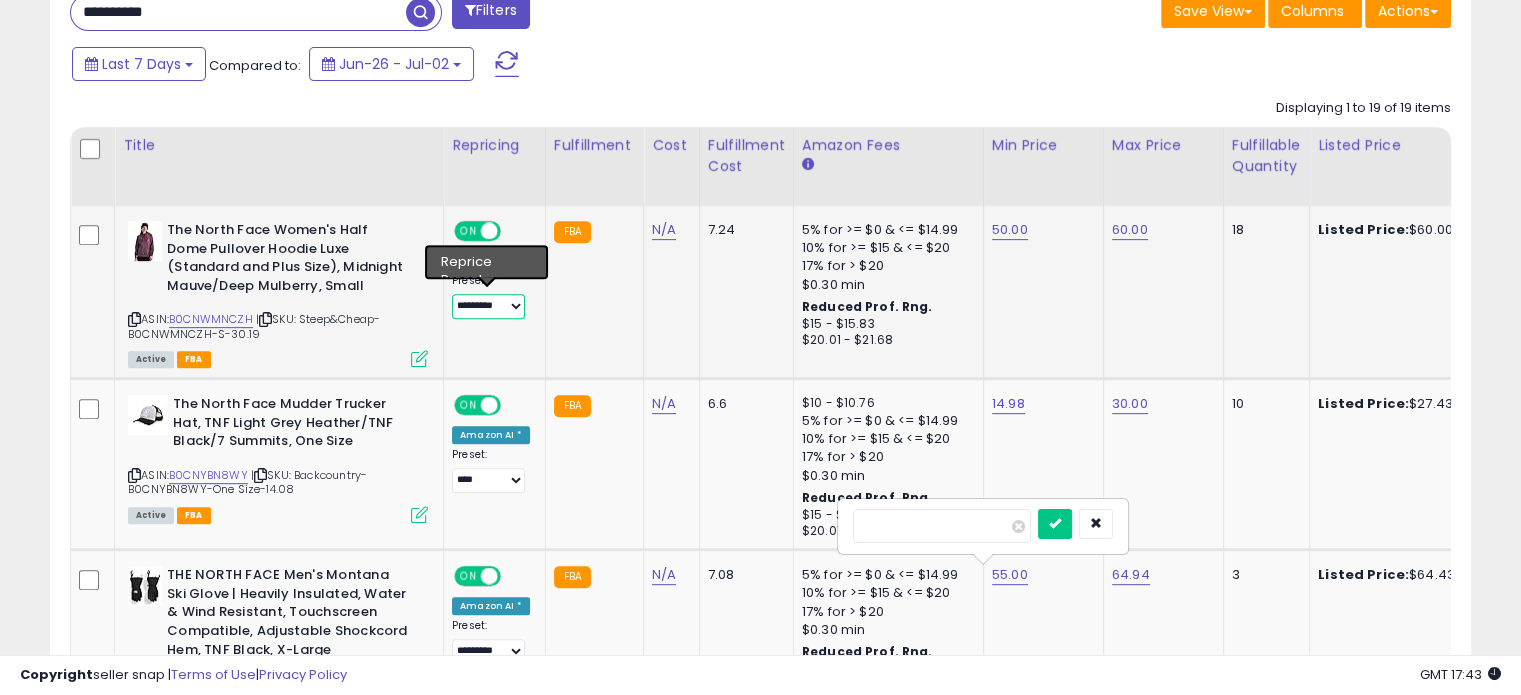 click on "**********" at bounding box center (488, 306) 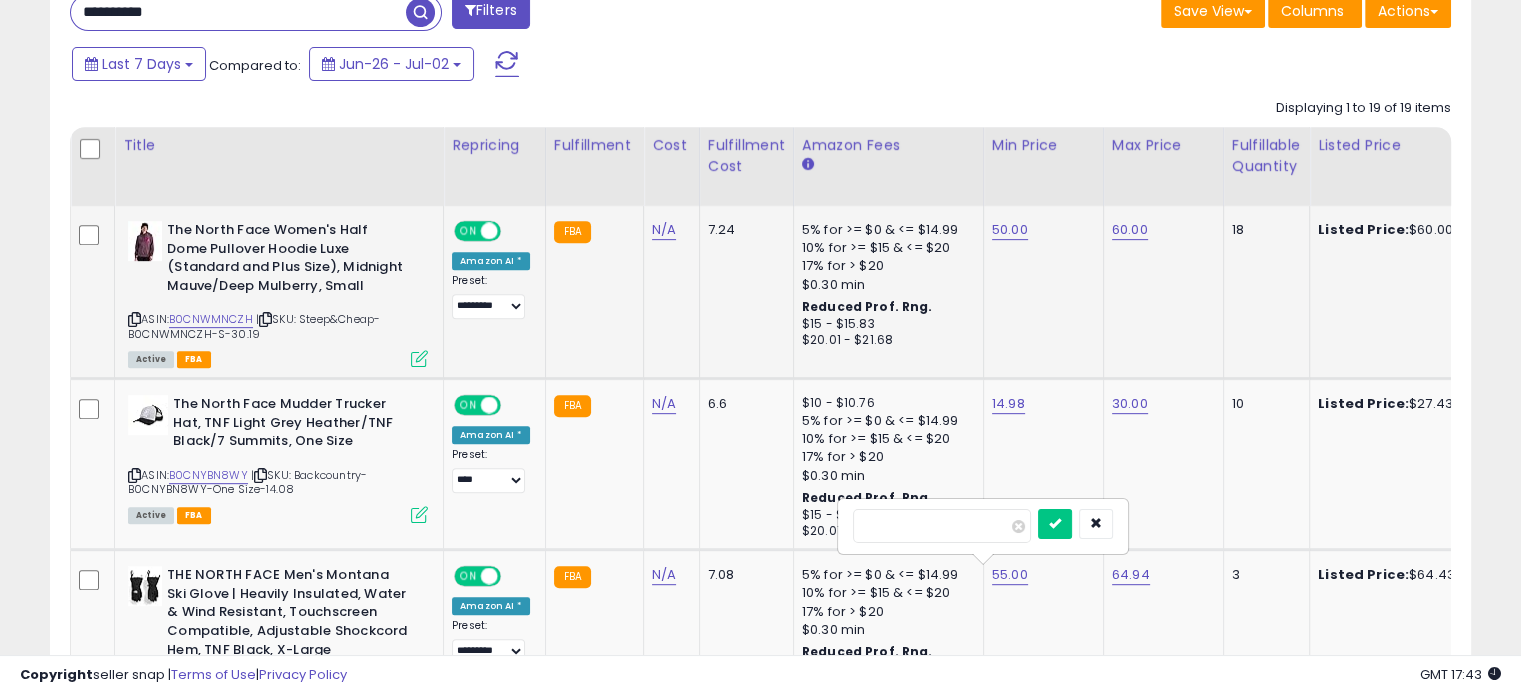 click on "**********" 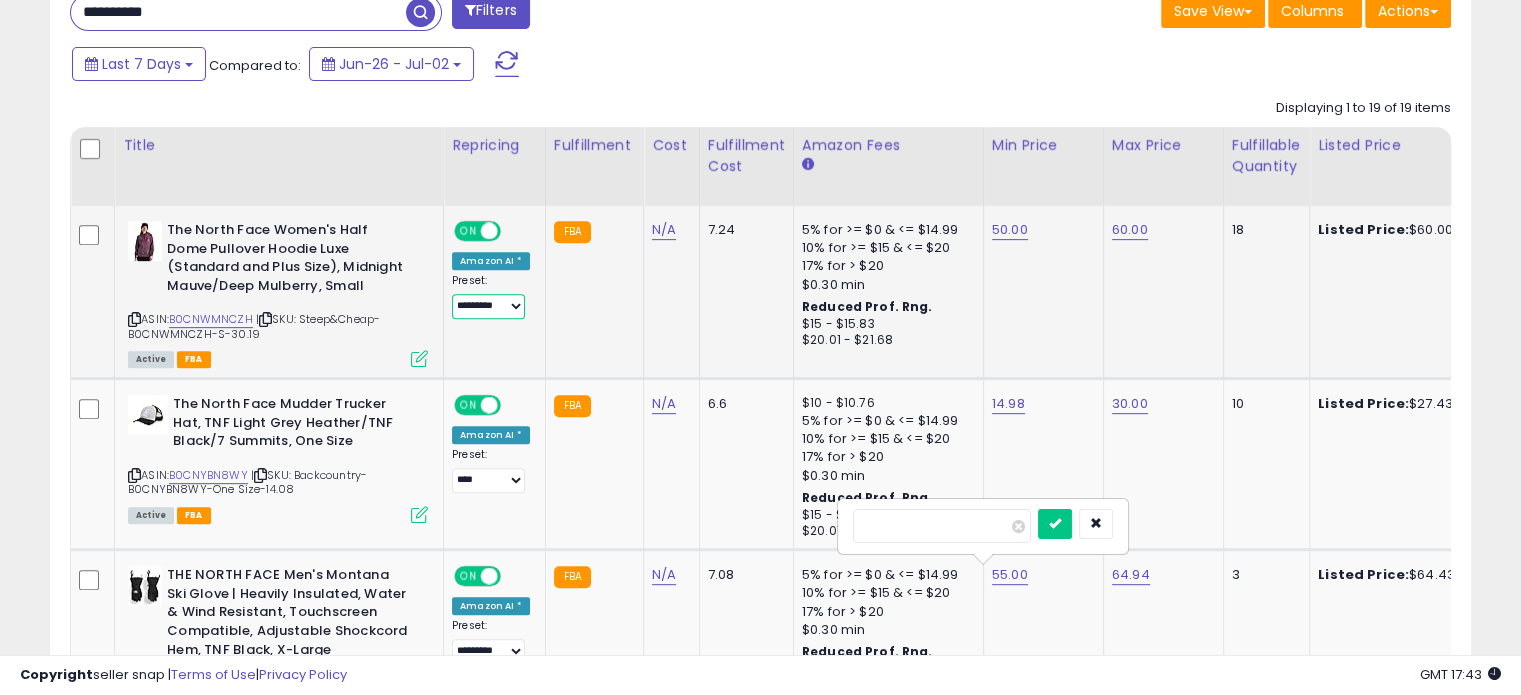 click on "**********" at bounding box center [488, 306] 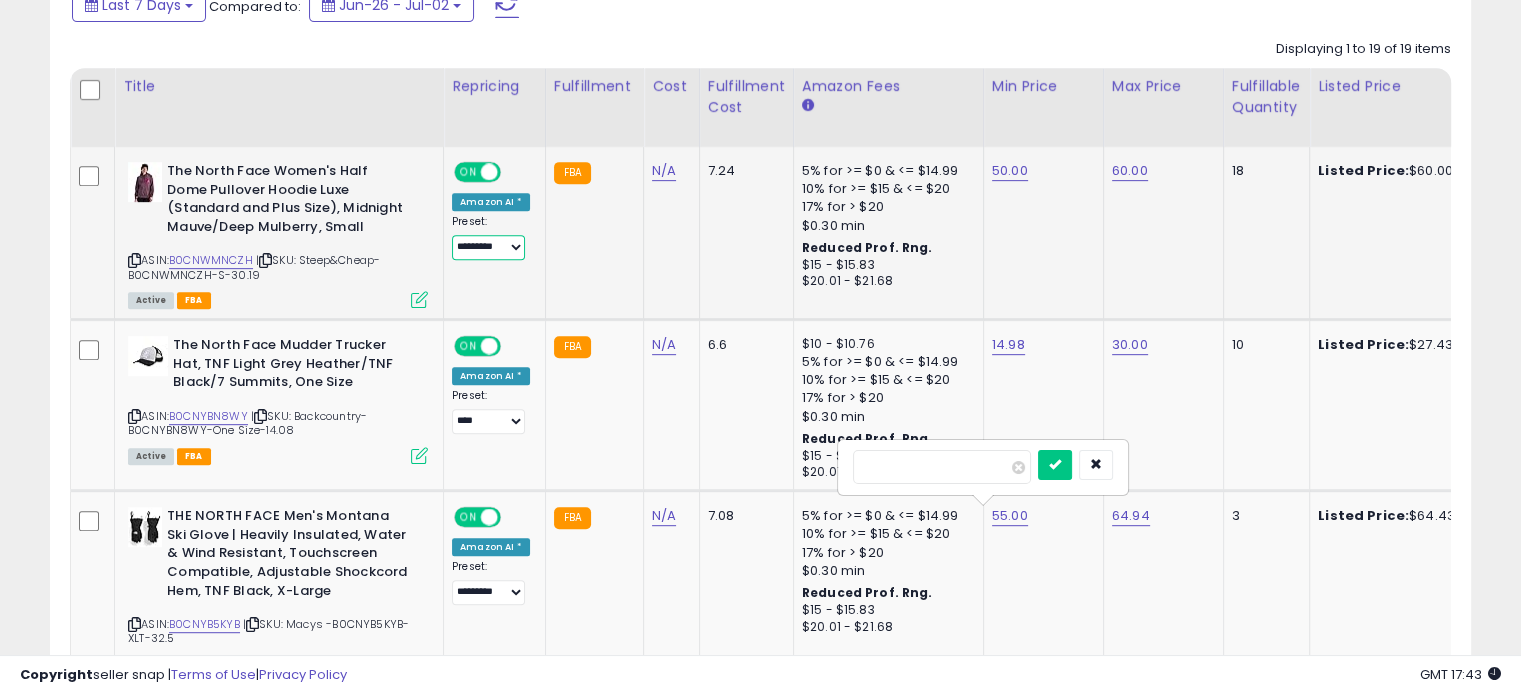 scroll, scrollTop: 944, scrollLeft: 0, axis: vertical 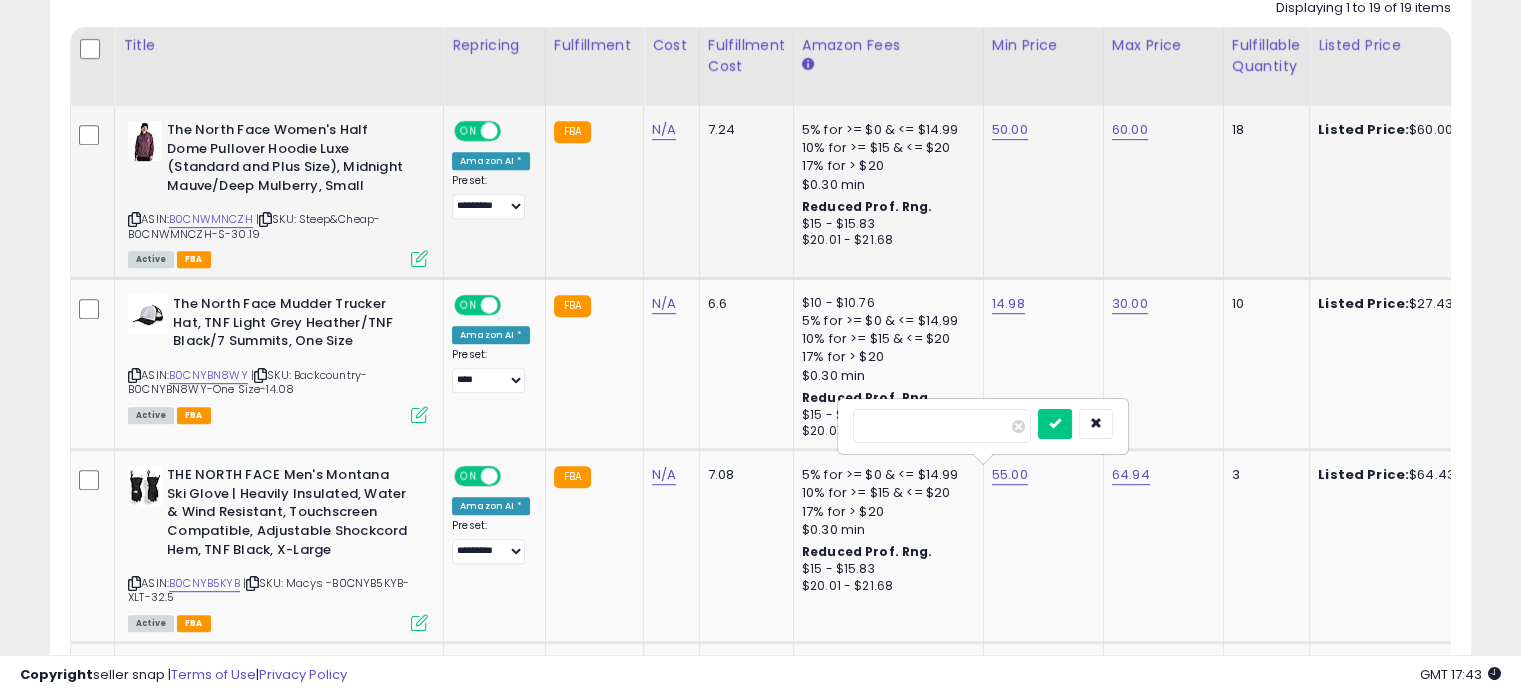 click on "**********" 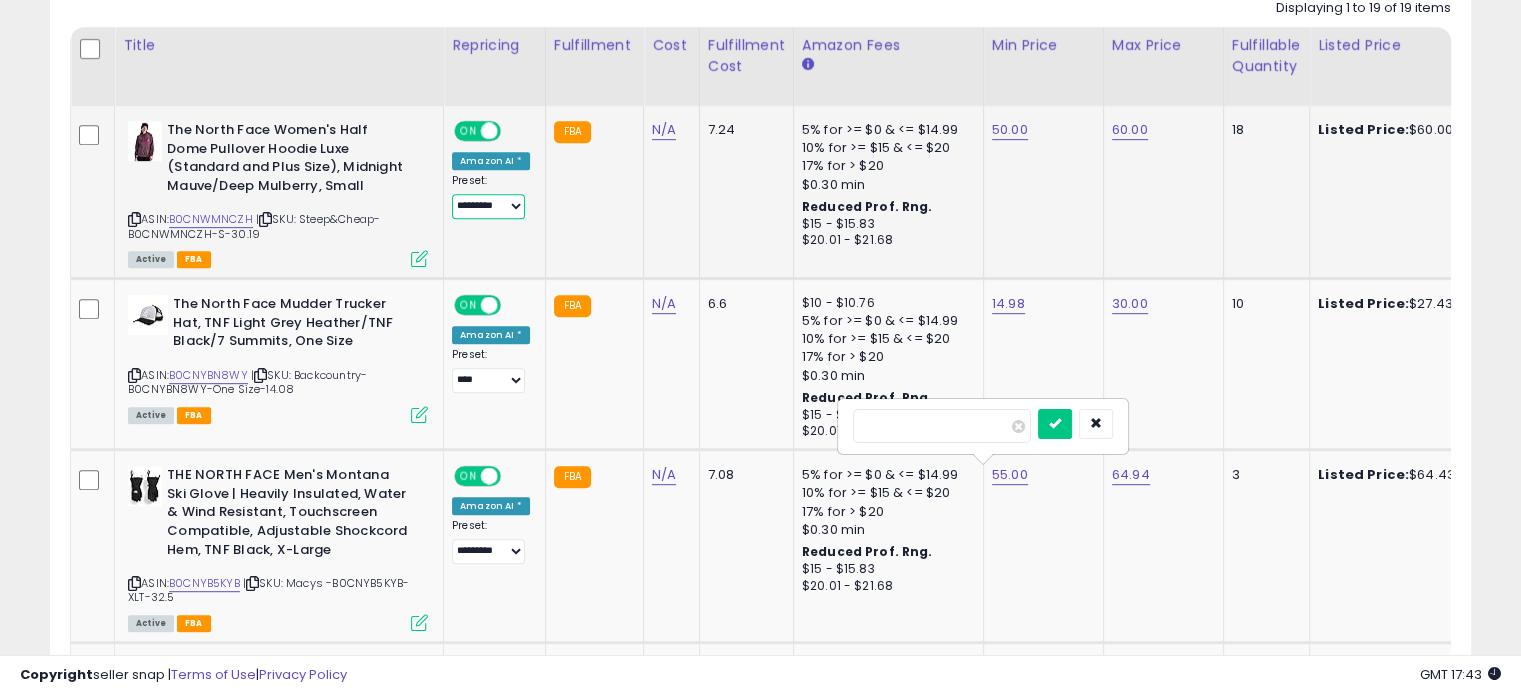 click on "**********" at bounding box center [488, 206] 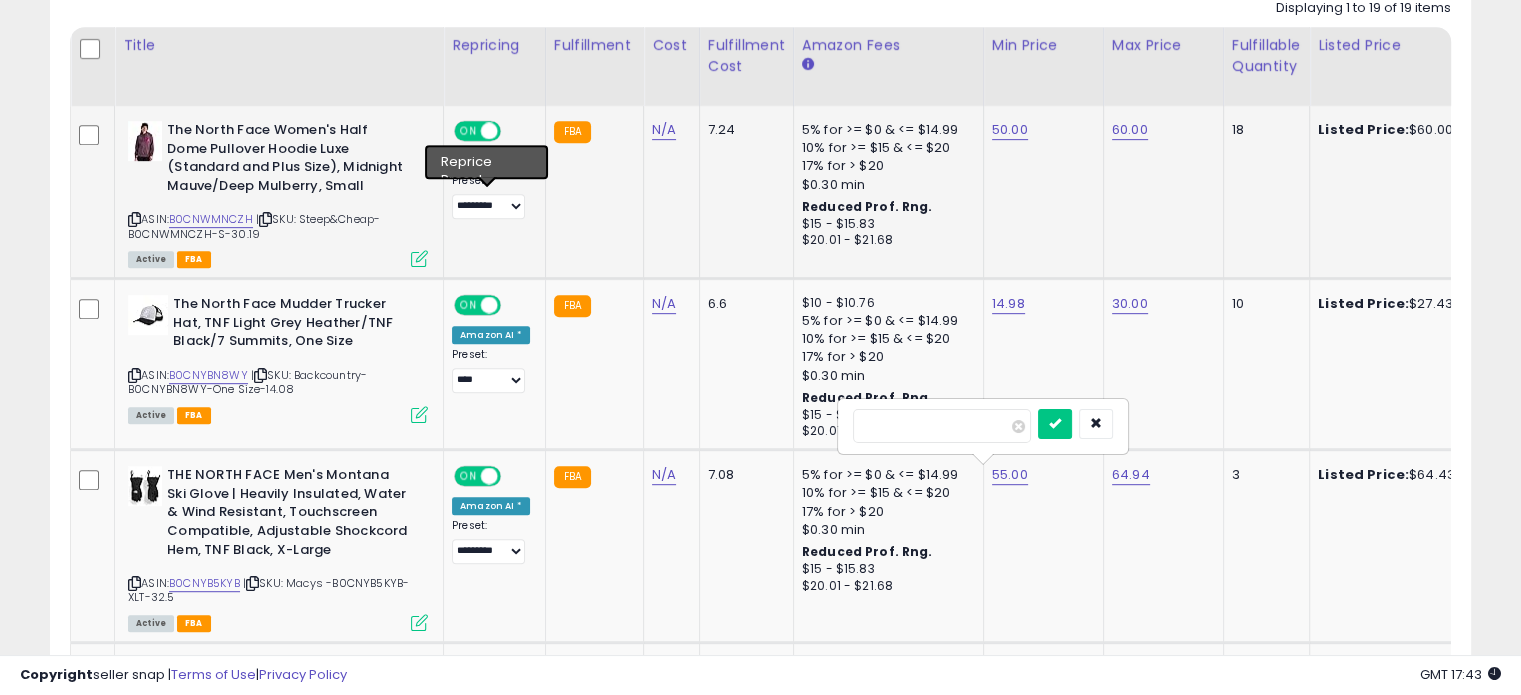 click on "FBA" 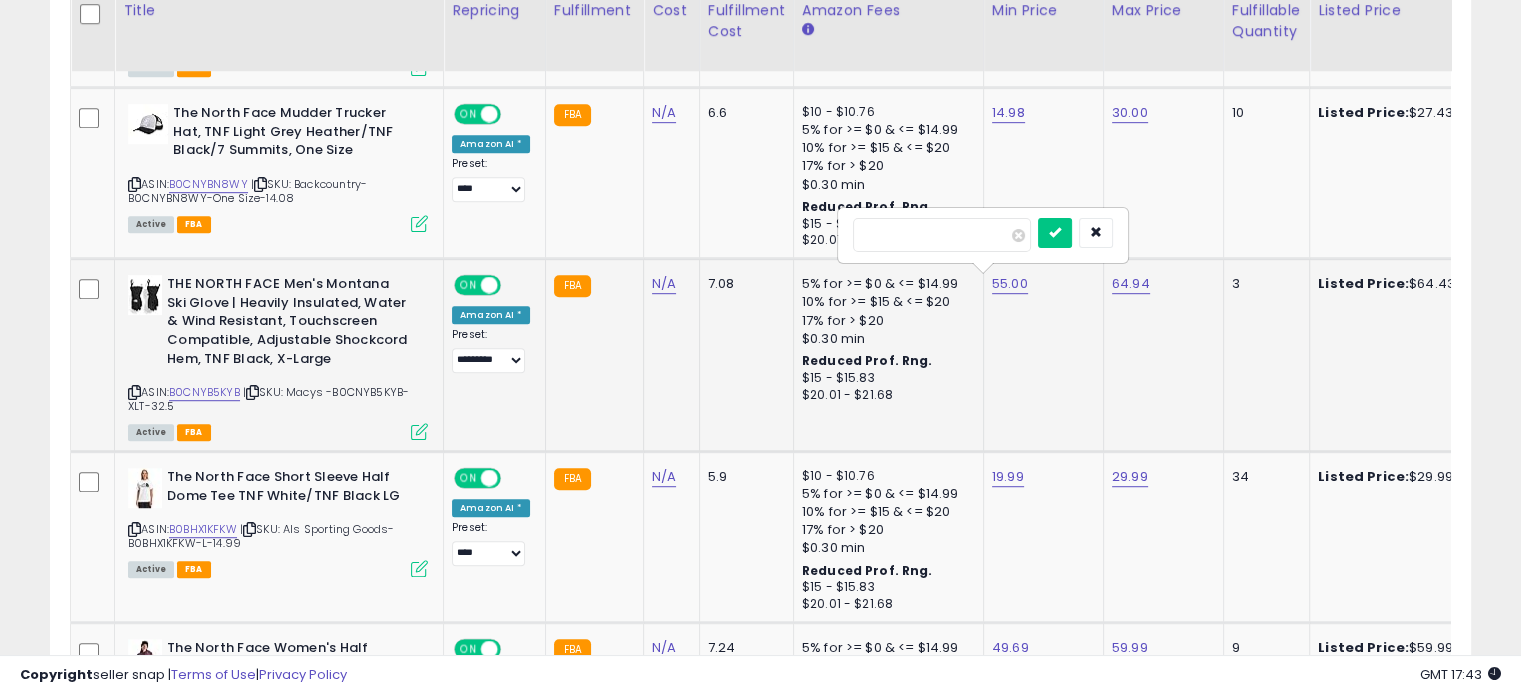 scroll, scrollTop: 1144, scrollLeft: 0, axis: vertical 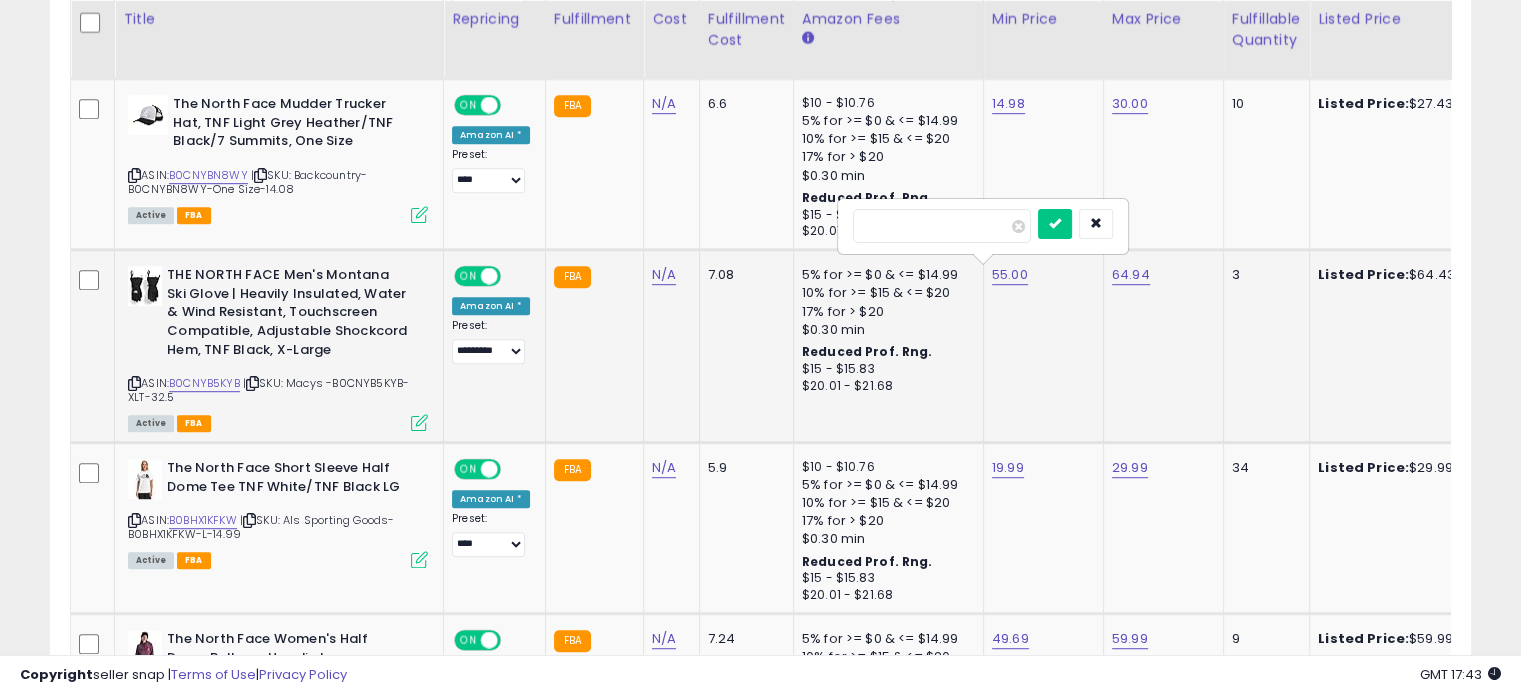 click on "55.00   *****" 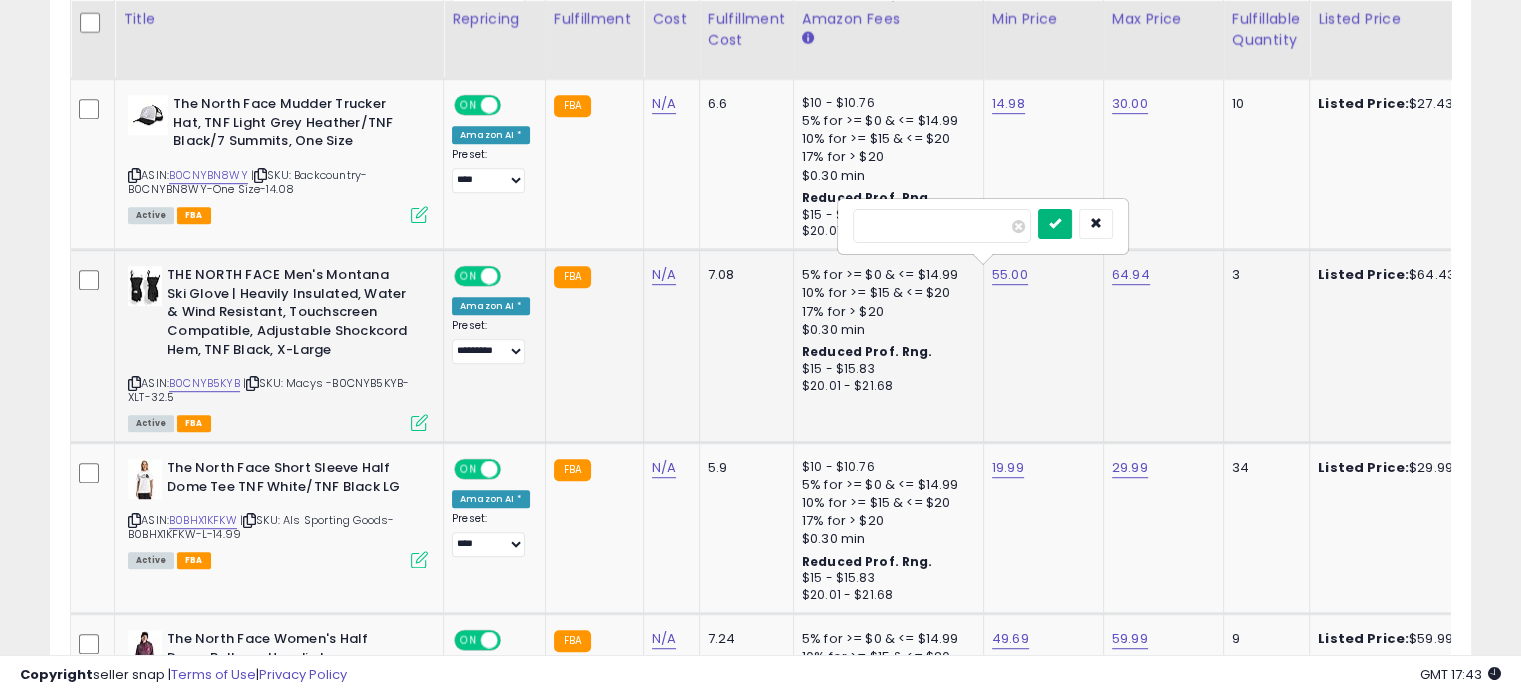 click at bounding box center [1055, 224] 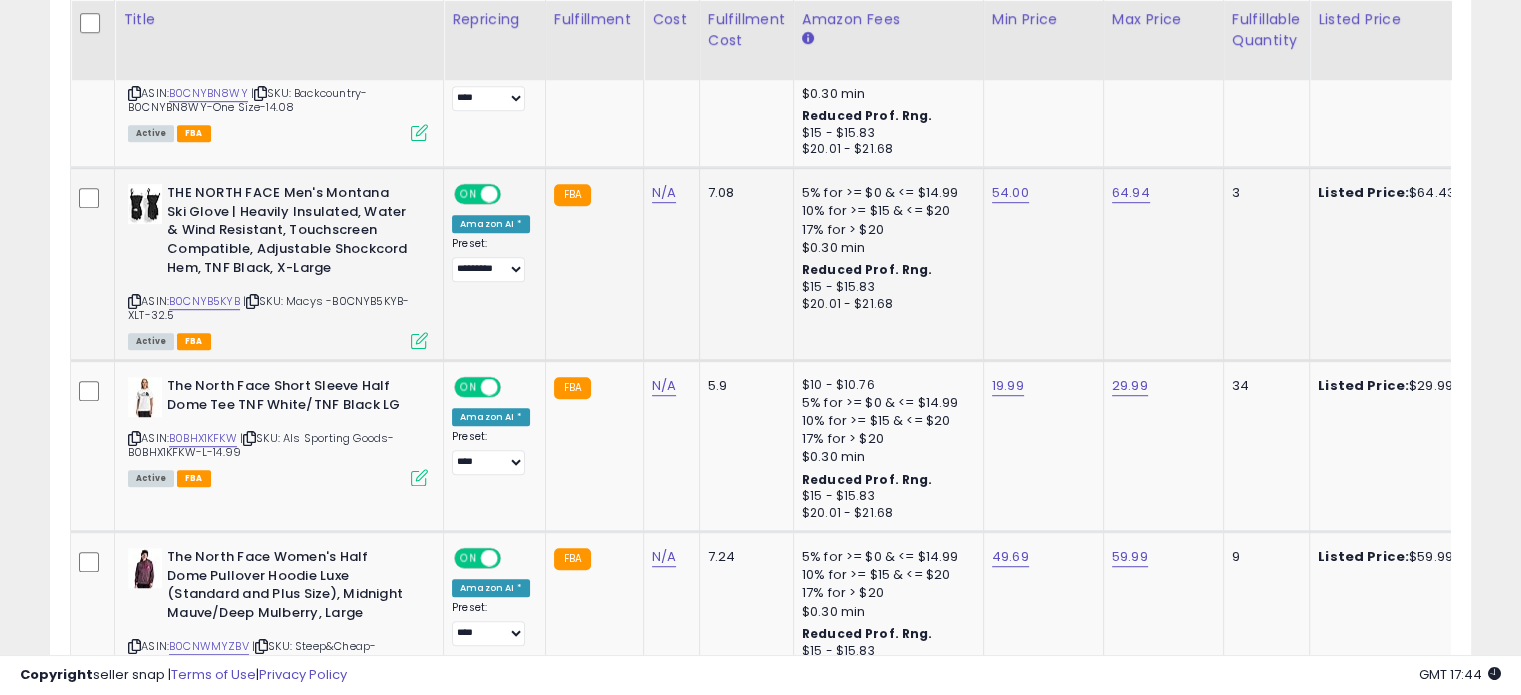 scroll, scrollTop: 1244, scrollLeft: 0, axis: vertical 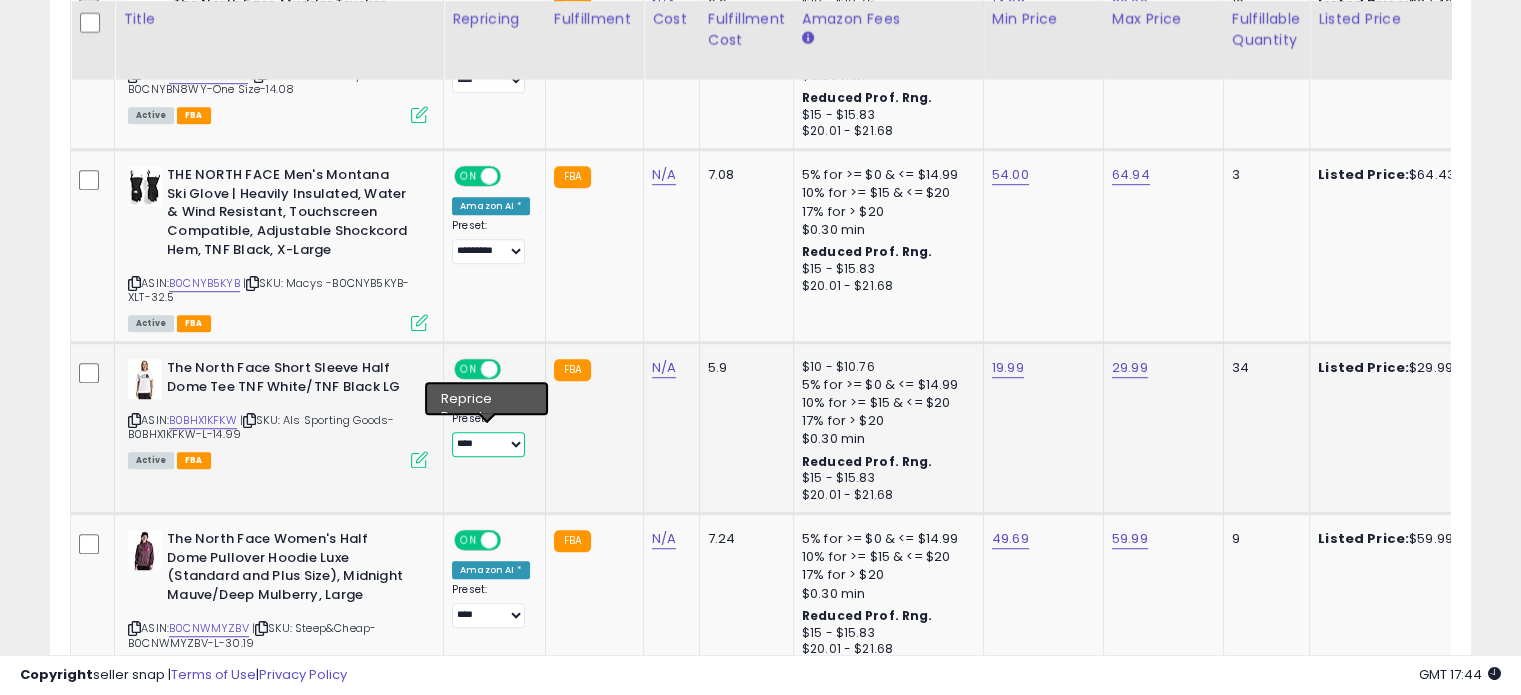 click on "**********" at bounding box center [488, 444] 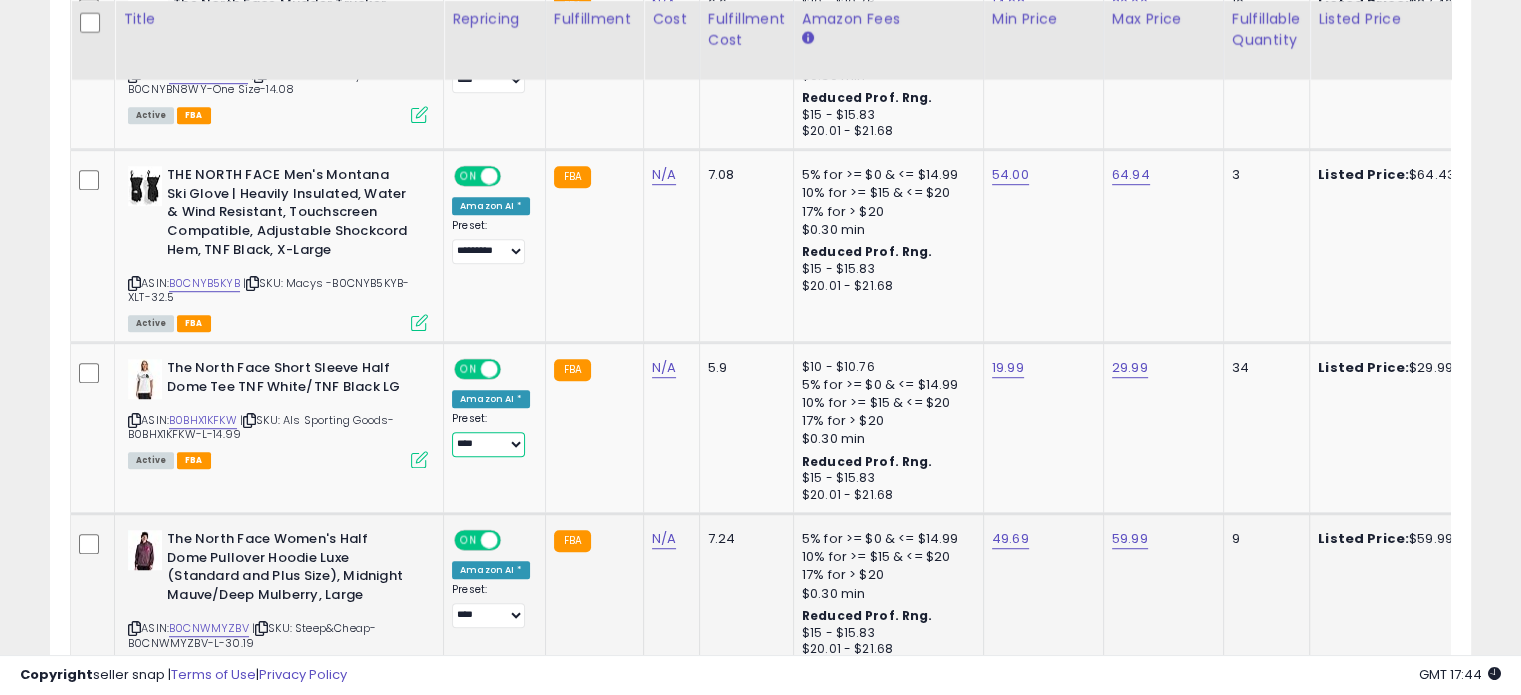 select on "*********" 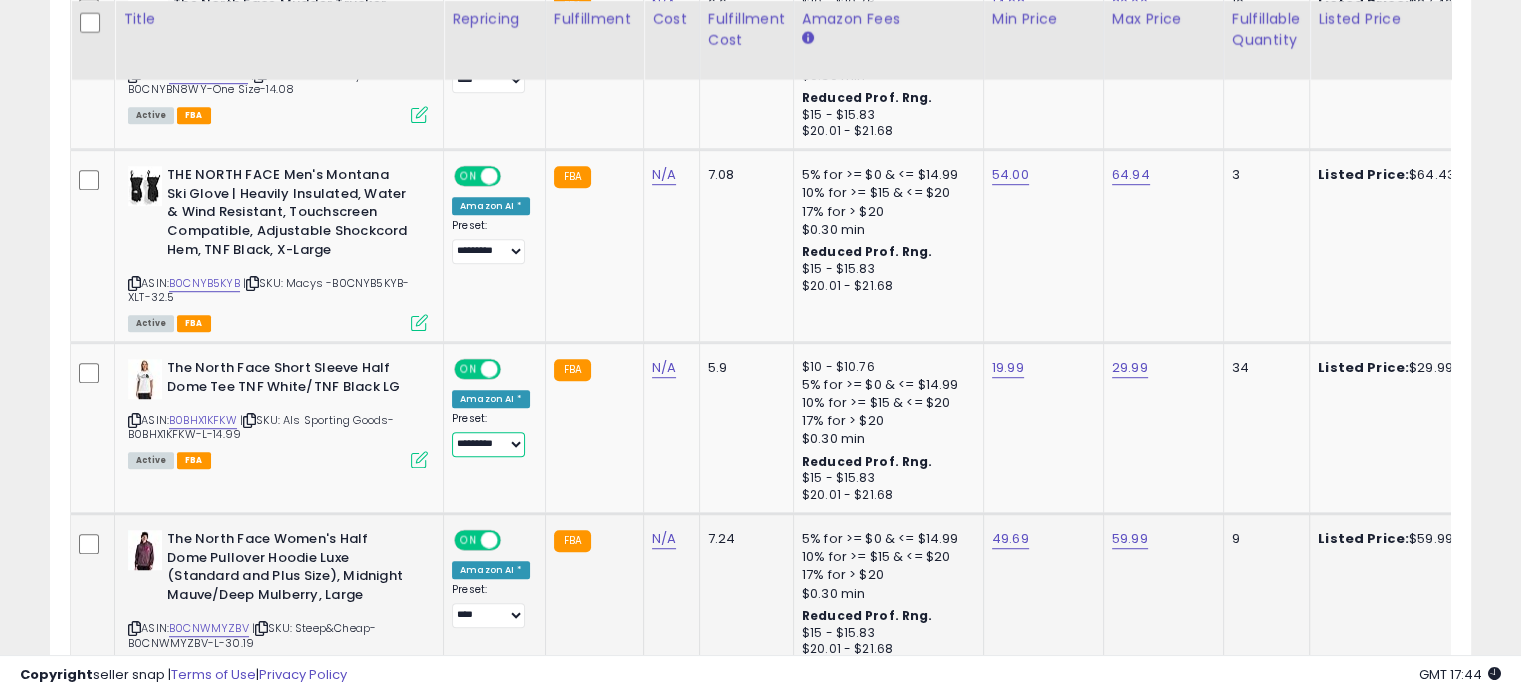 click on "**********" at bounding box center (488, 444) 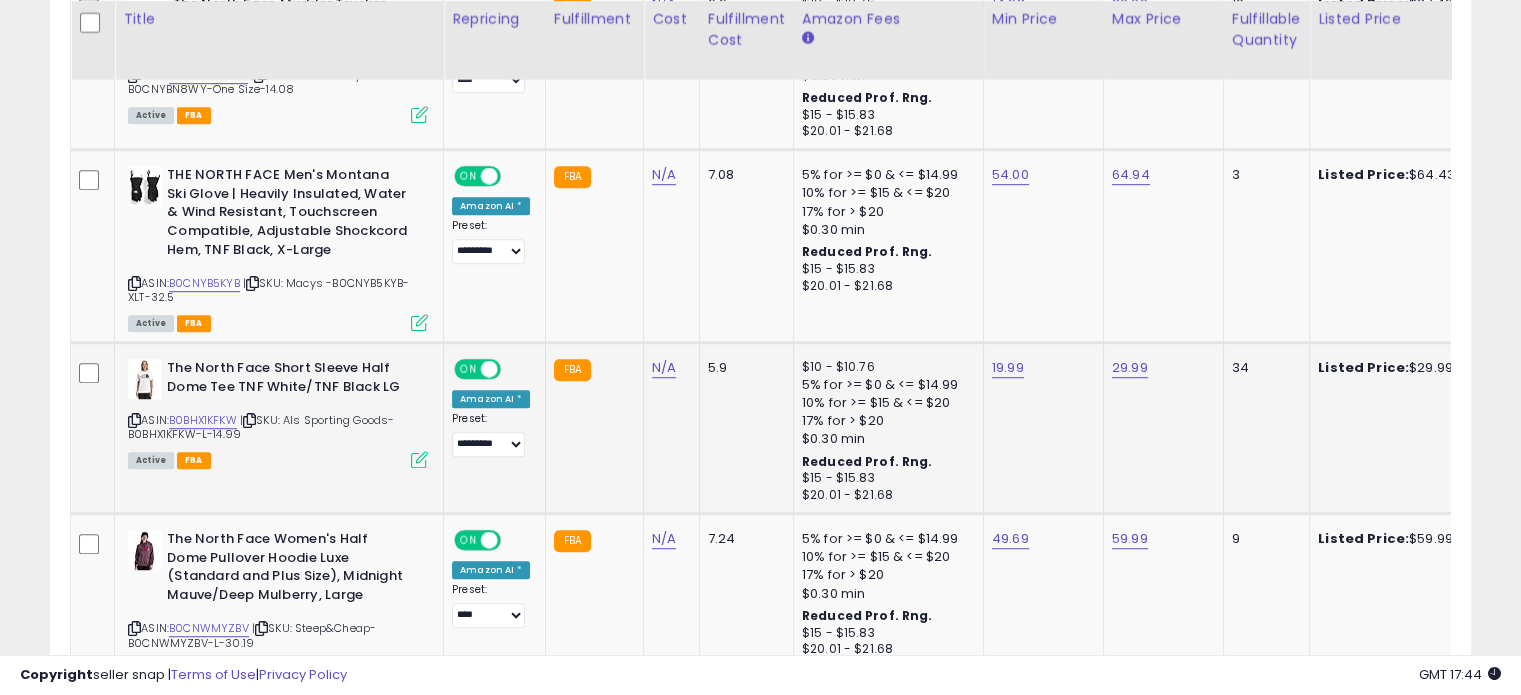 click on "FBA" 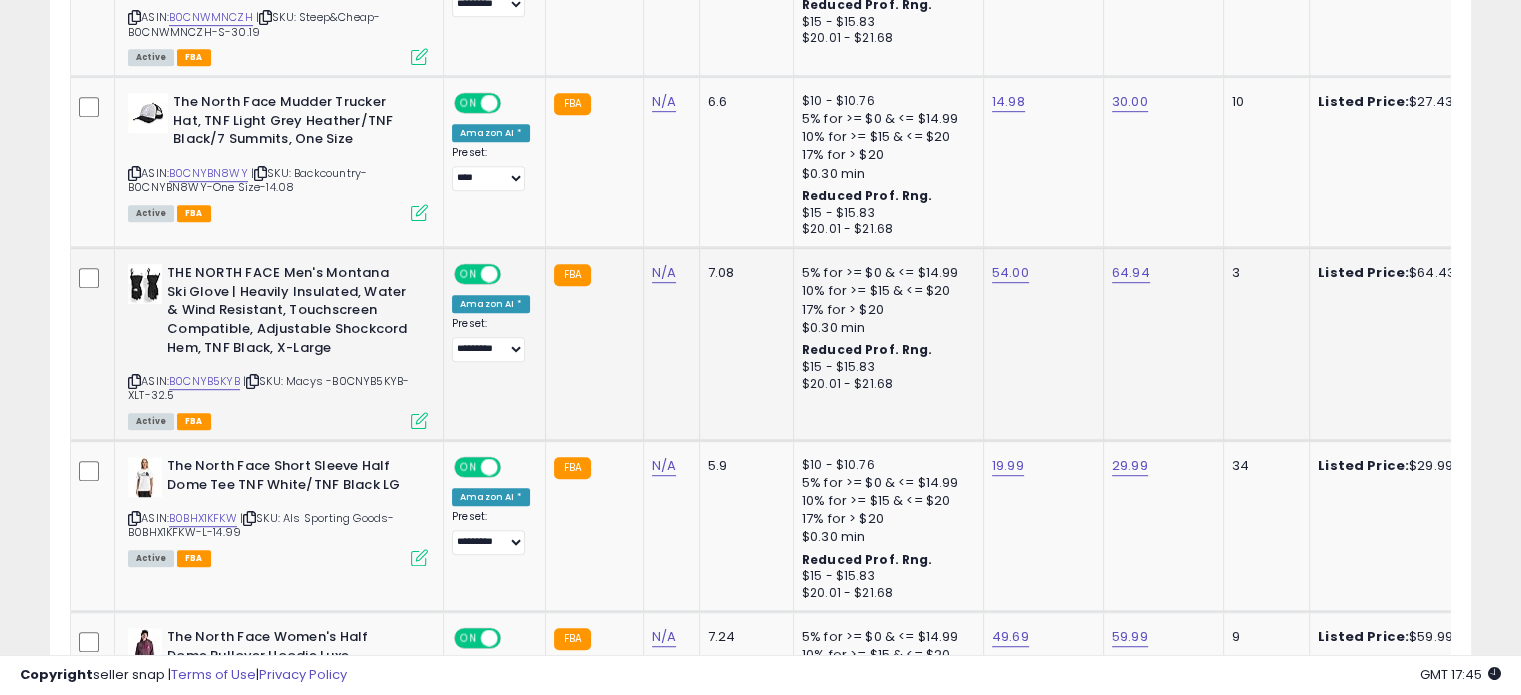 scroll, scrollTop: 1044, scrollLeft: 0, axis: vertical 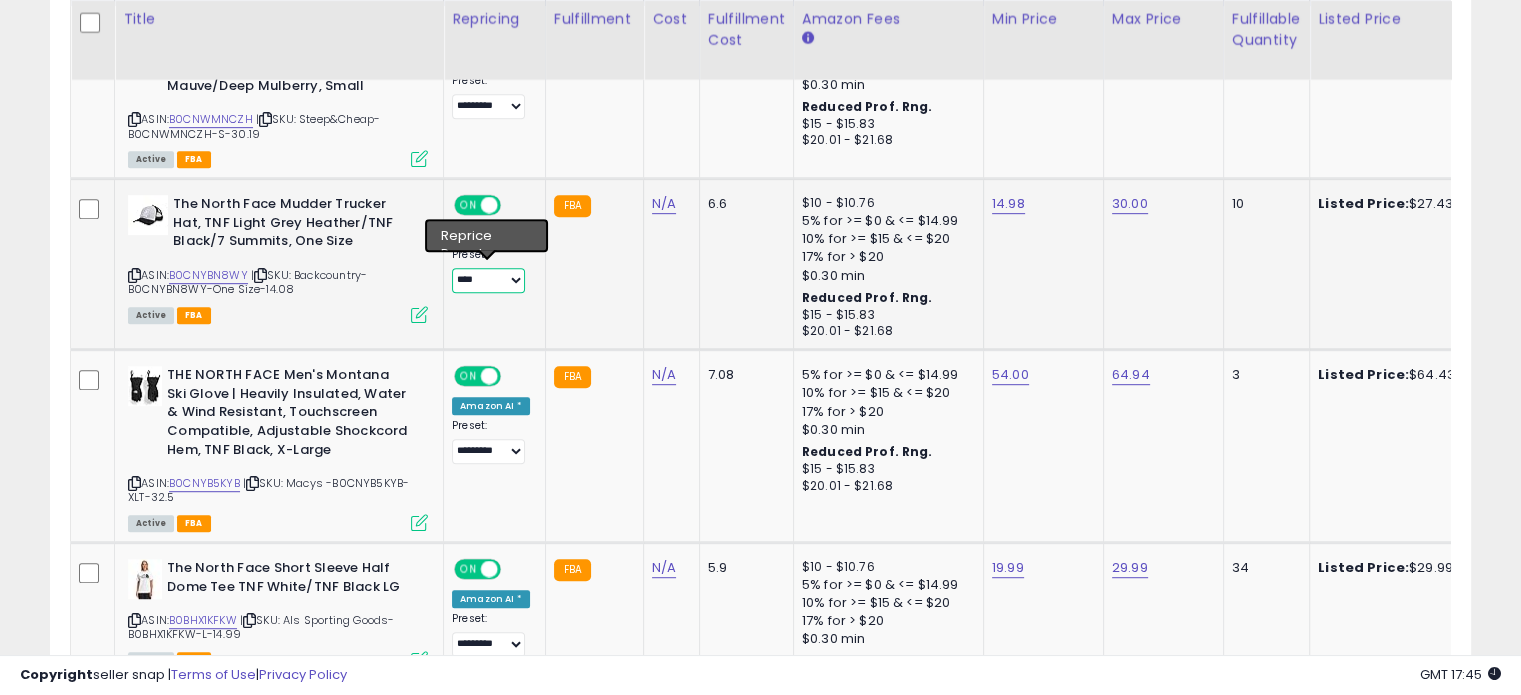 click on "**********" at bounding box center (488, 280) 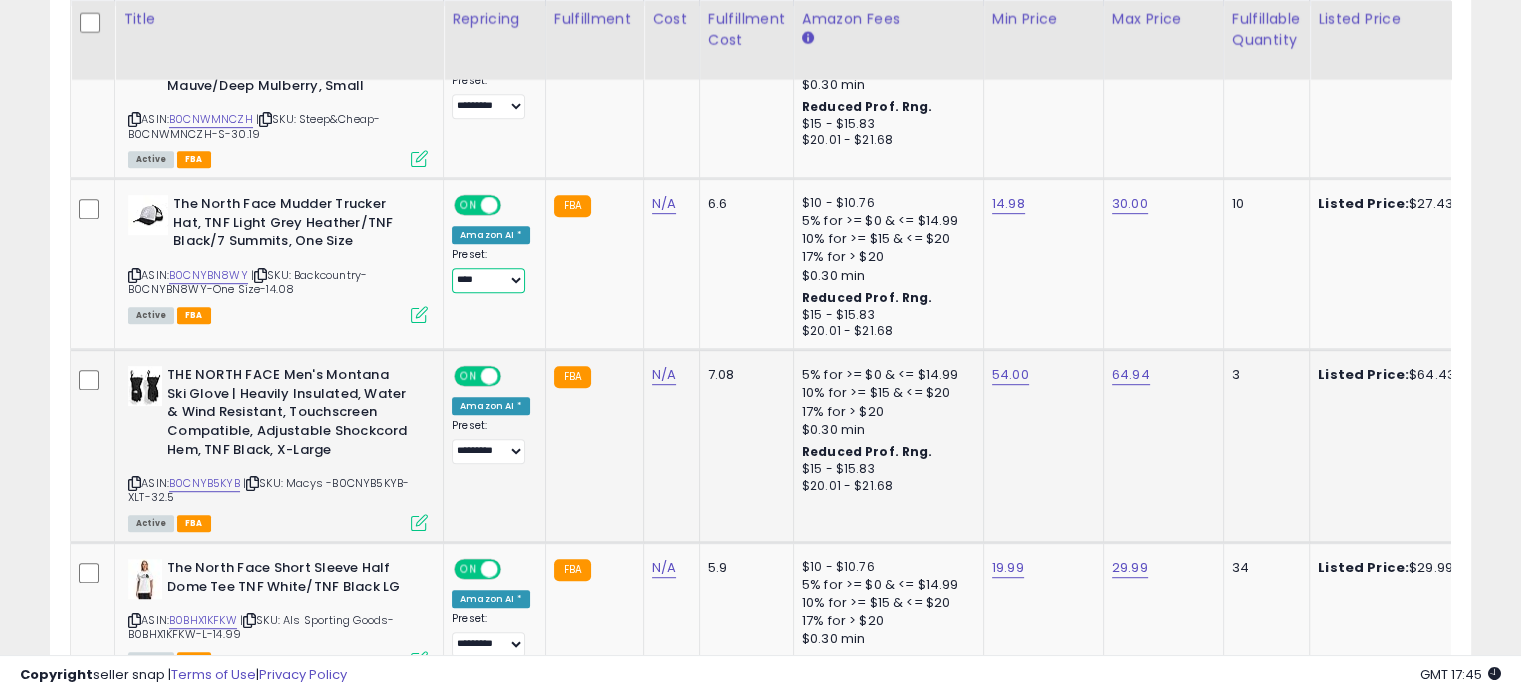 select on "*********" 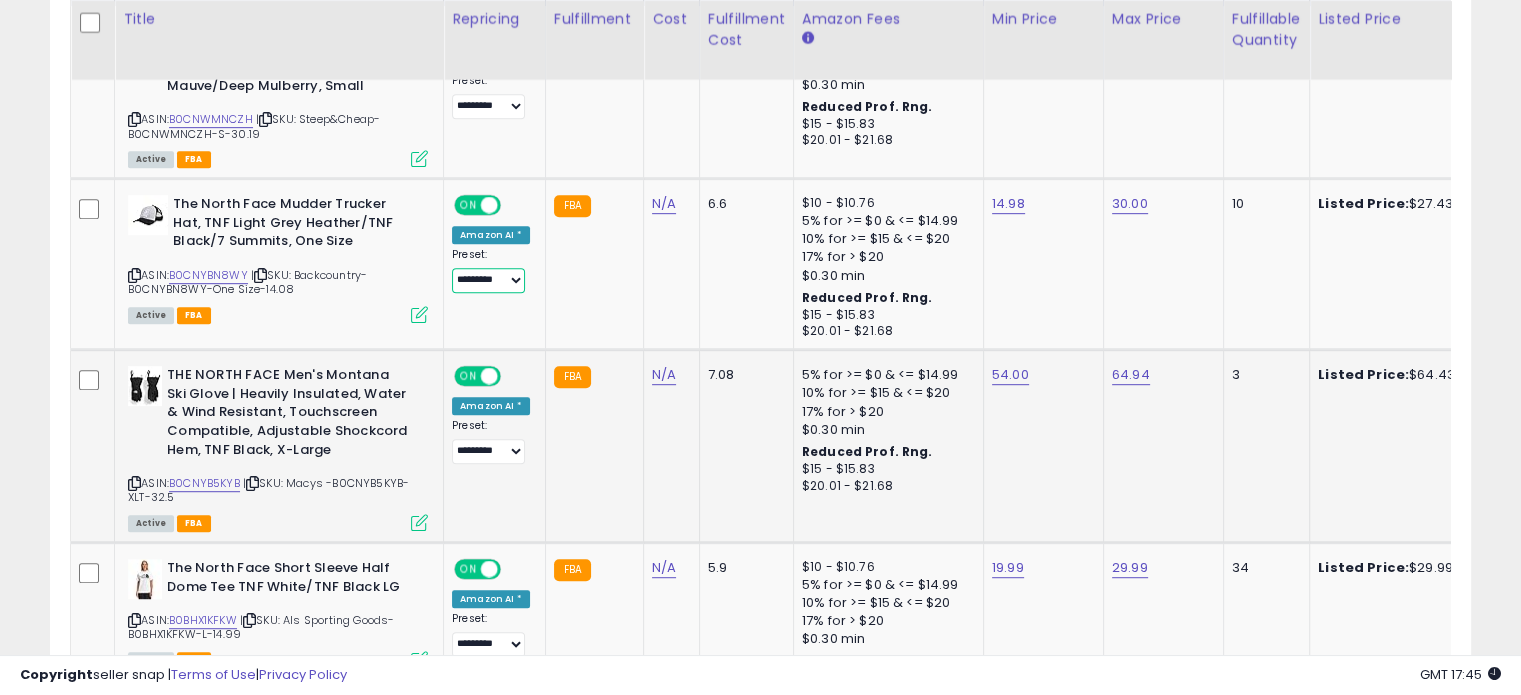 click on "**********" at bounding box center [488, 280] 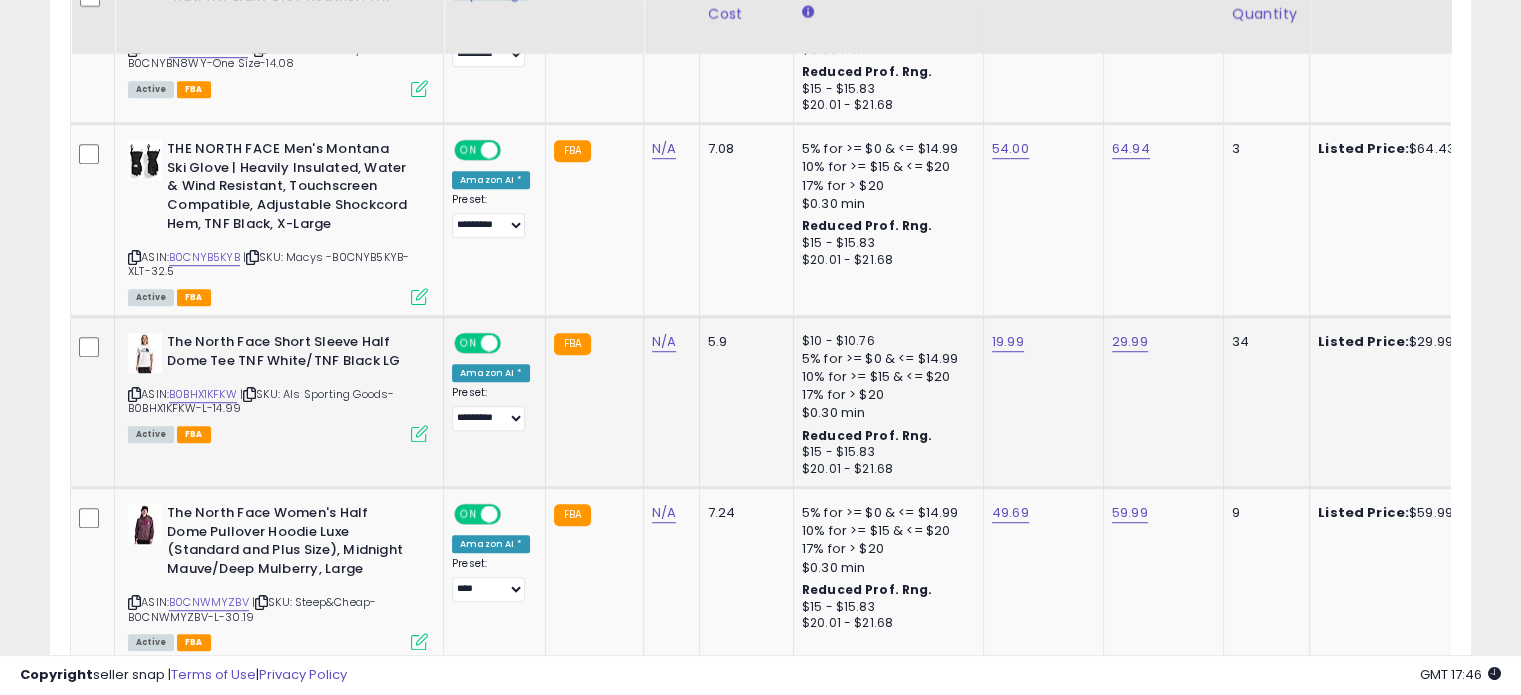 scroll, scrollTop: 1244, scrollLeft: 0, axis: vertical 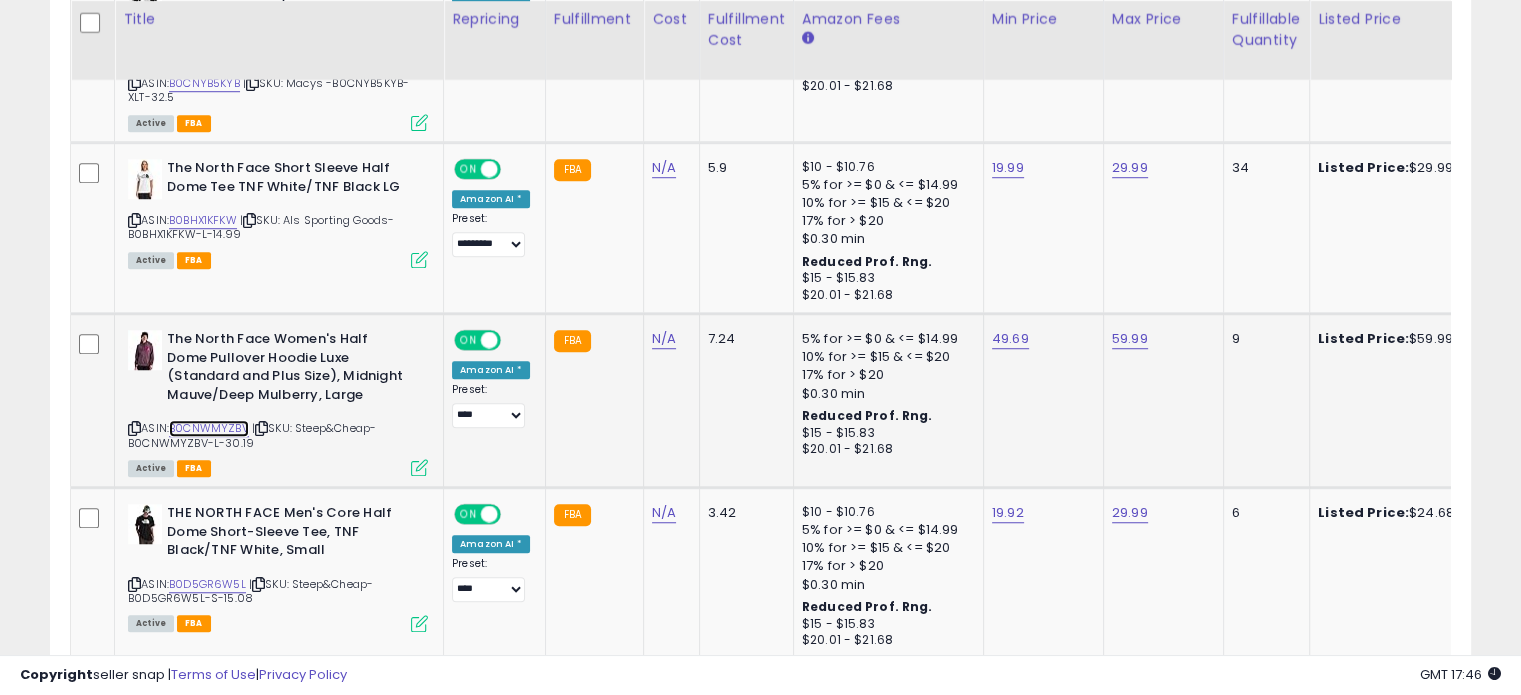 click on "B0CNWMYZBV" at bounding box center (209, 428) 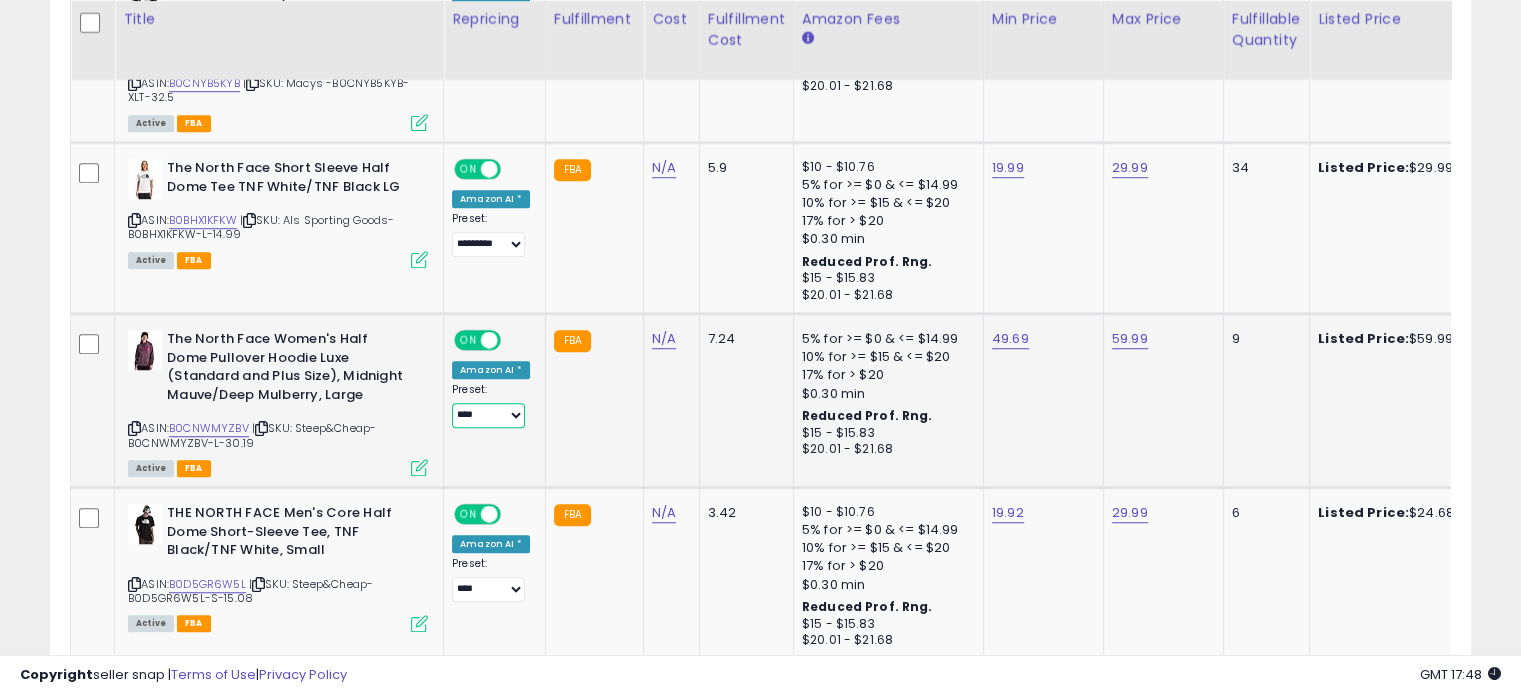 click on "**********" at bounding box center (488, 415) 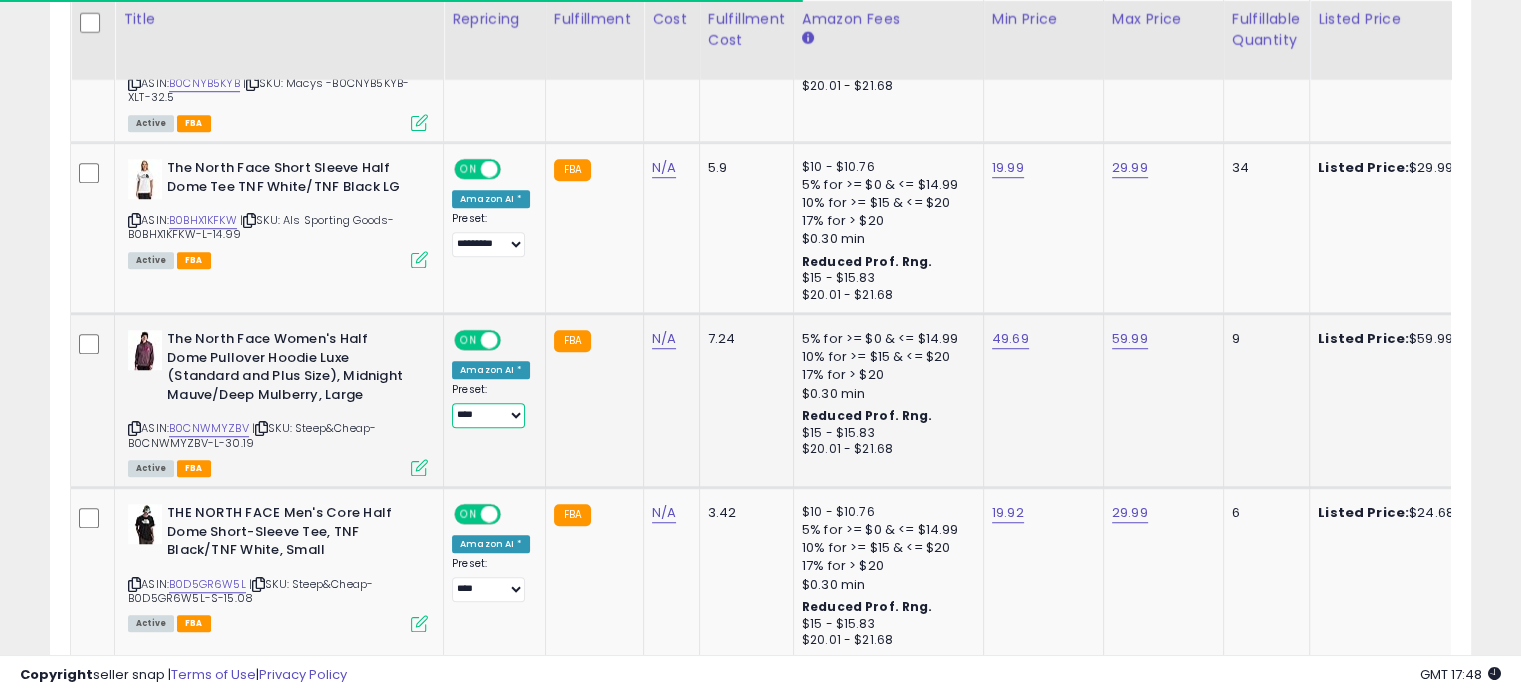 select on "*********" 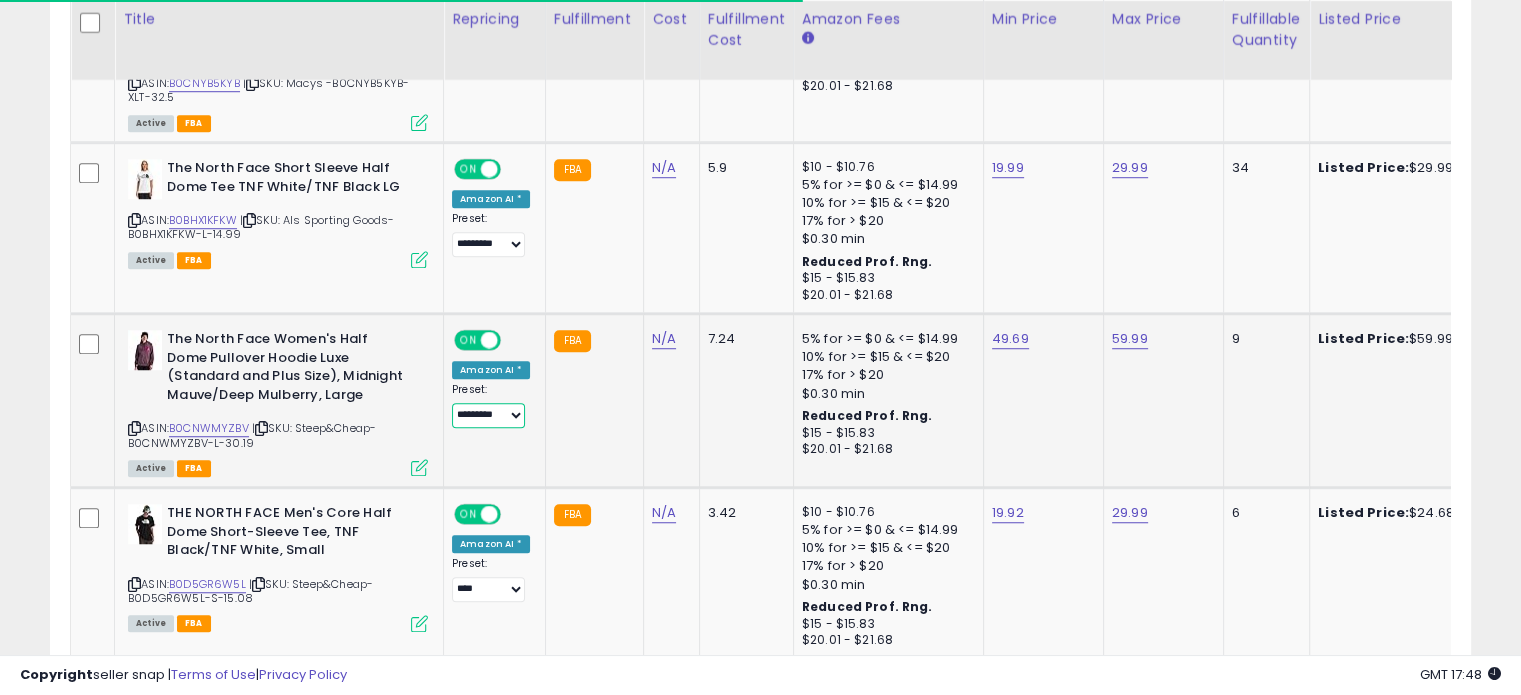 click on "**********" at bounding box center [488, 415] 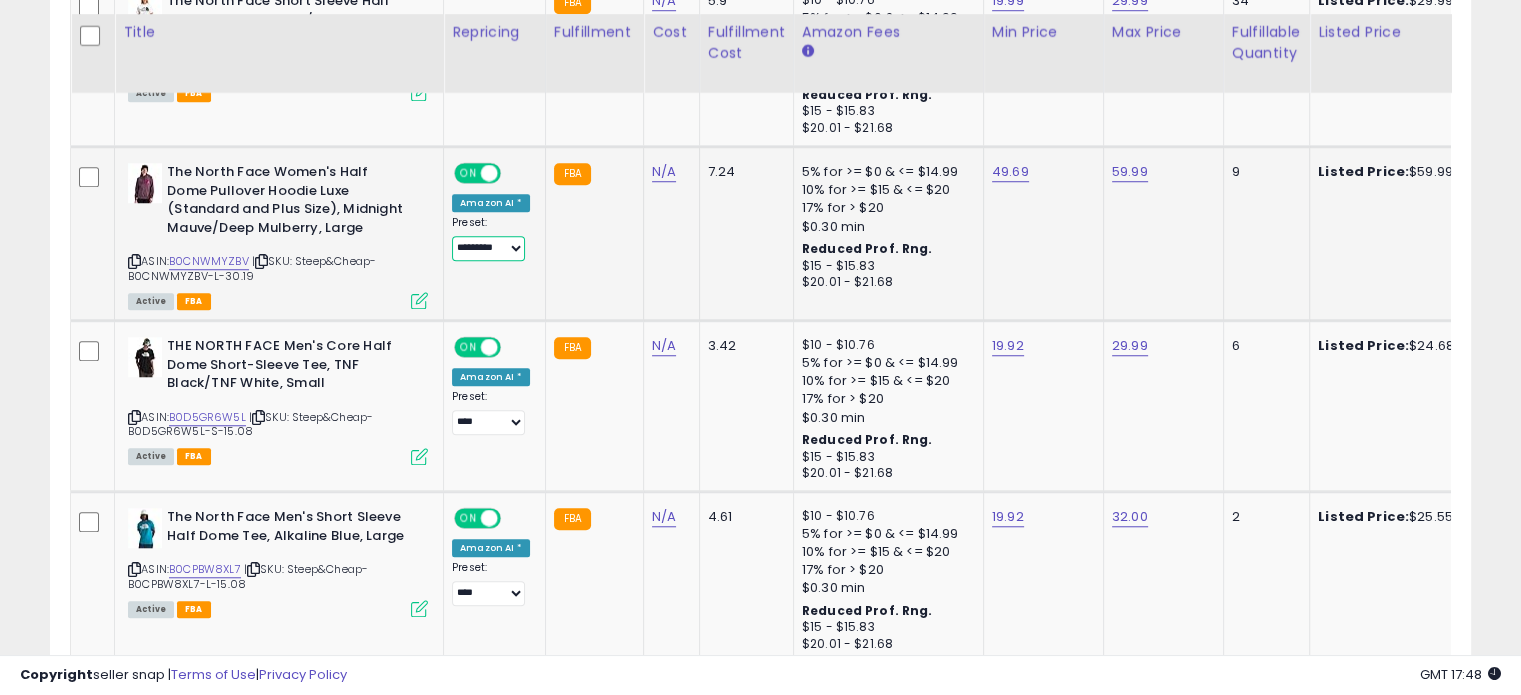 scroll, scrollTop: 1644, scrollLeft: 0, axis: vertical 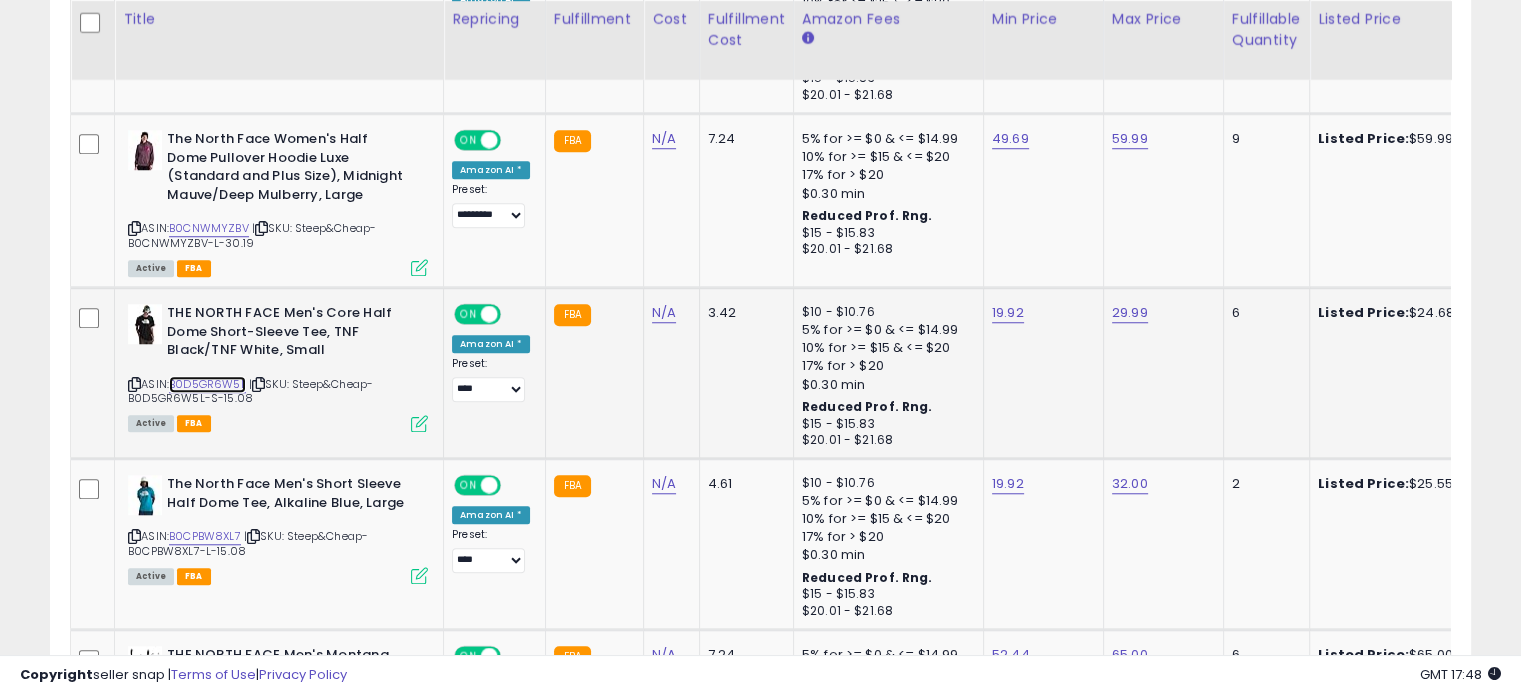 click on "B0D5GR6W5L" at bounding box center (207, 384) 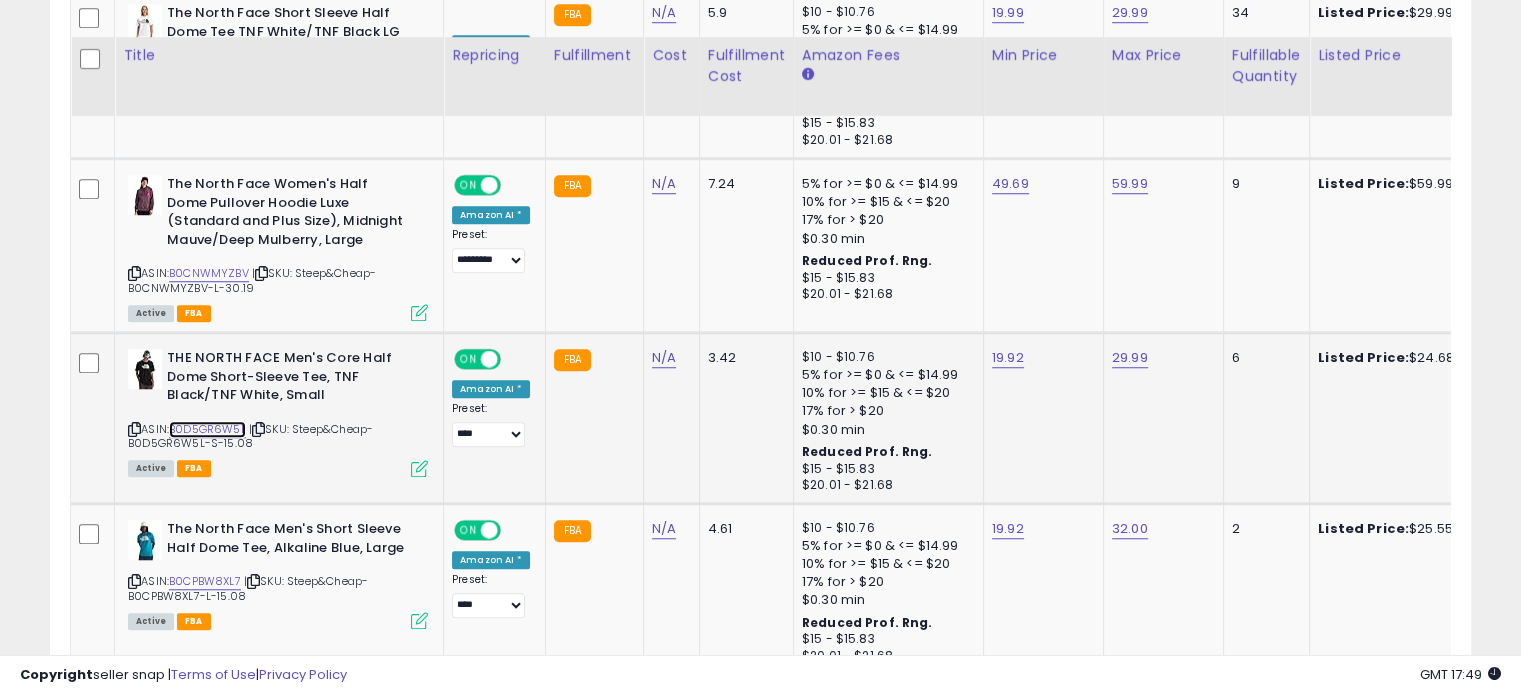 scroll, scrollTop: 1644, scrollLeft: 0, axis: vertical 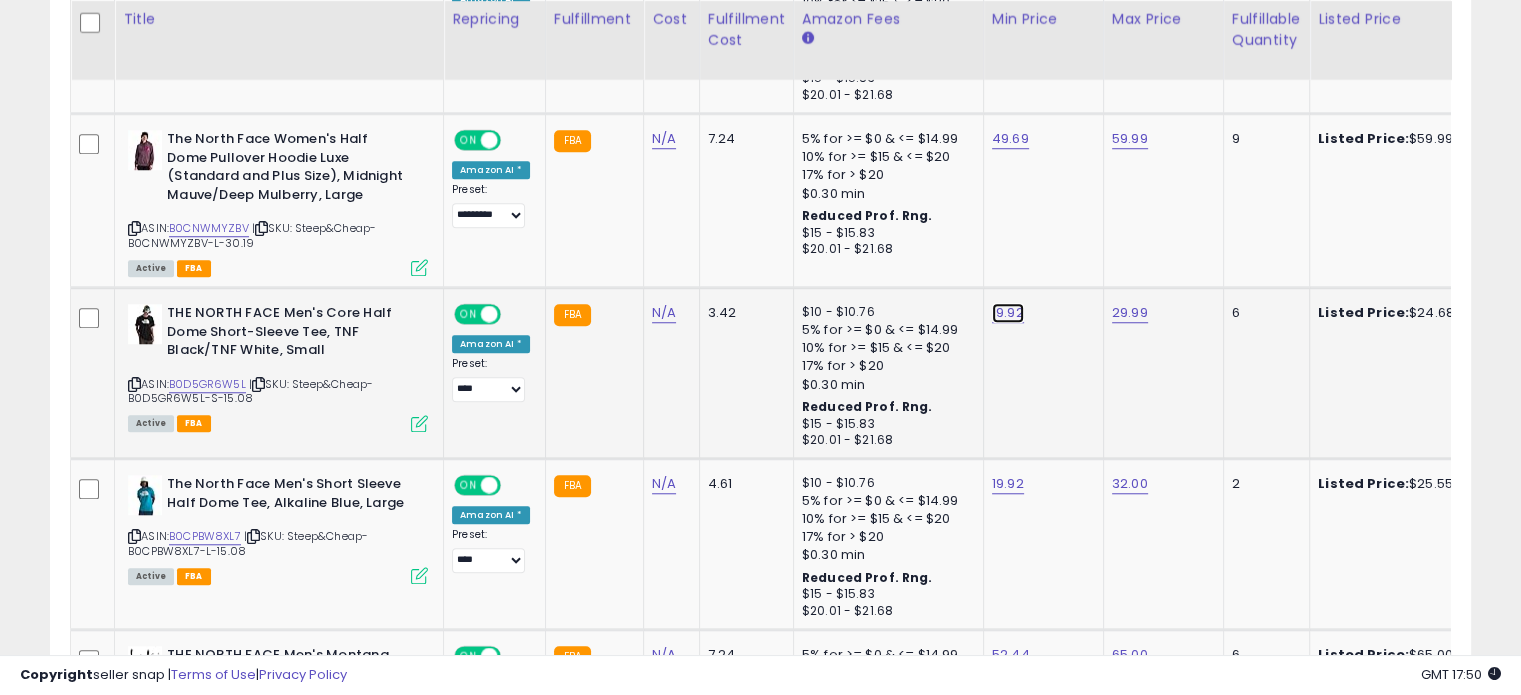 click on "19.92" at bounding box center [1010, -570] 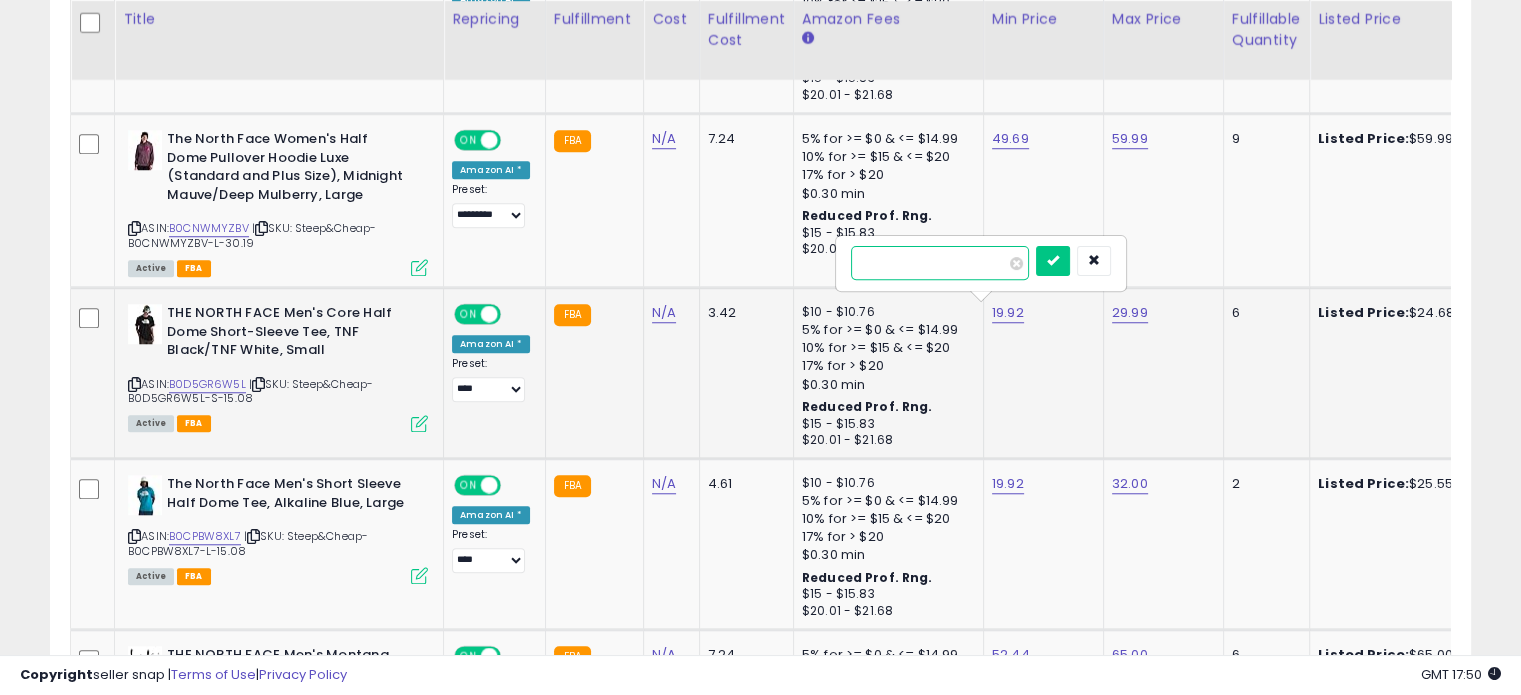 drag, startPoint x: 944, startPoint y: 263, endPoint x: 853, endPoint y: 269, distance: 91.197586 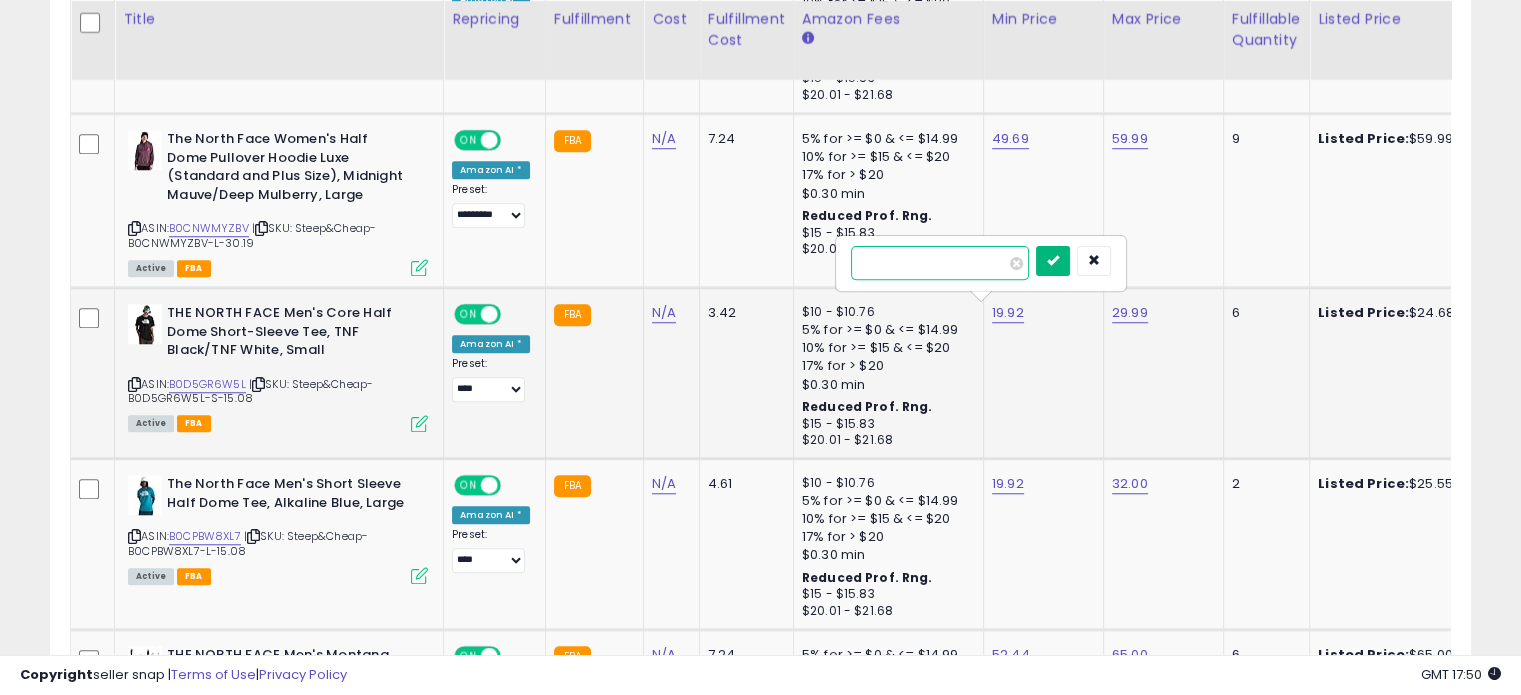 type on "*****" 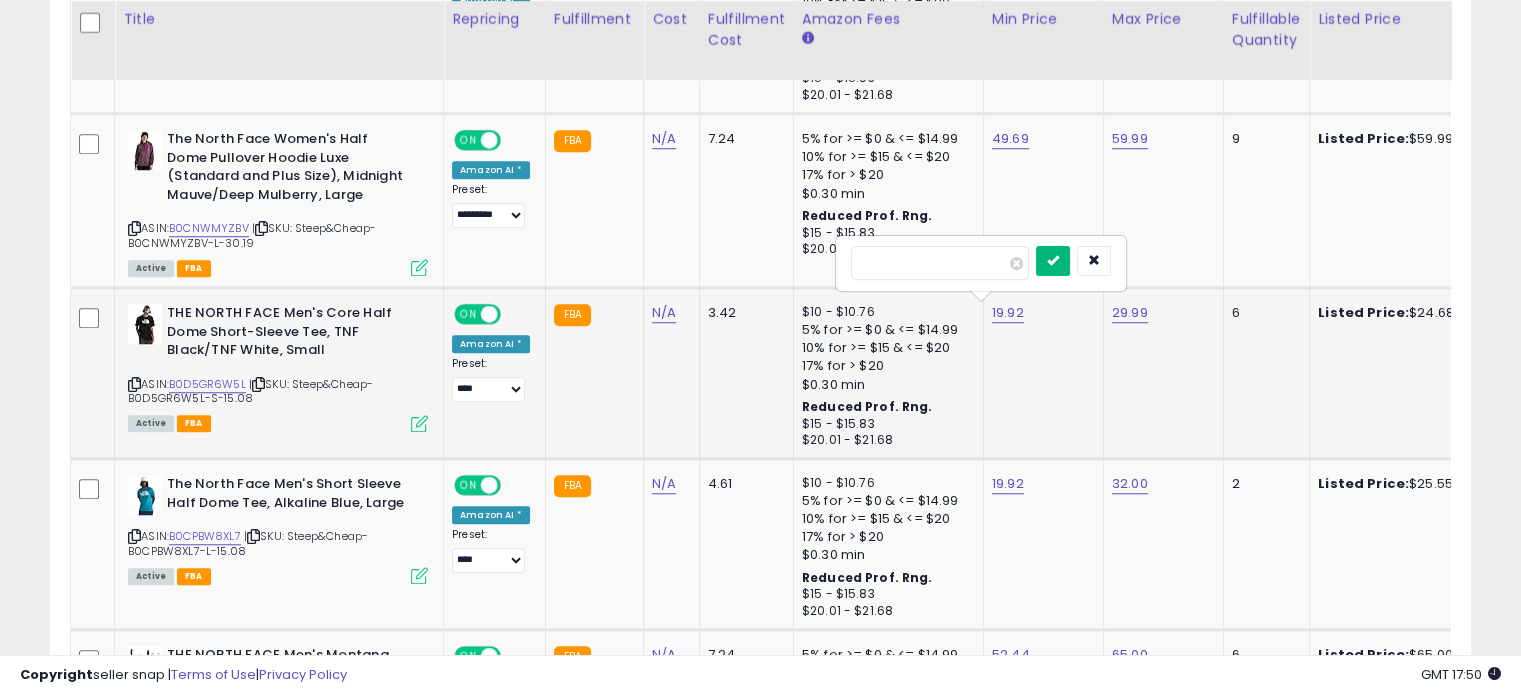 click at bounding box center (1053, 261) 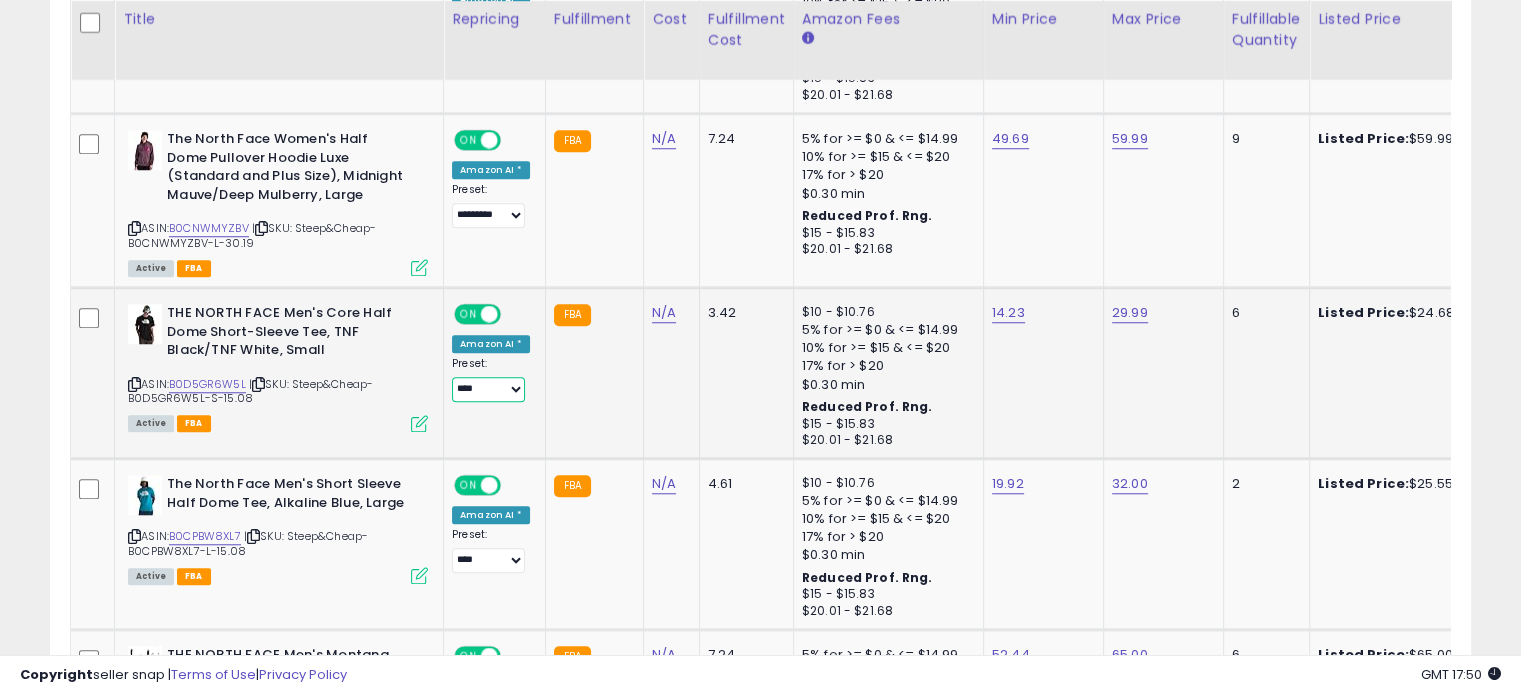 click on "**********" at bounding box center (488, 389) 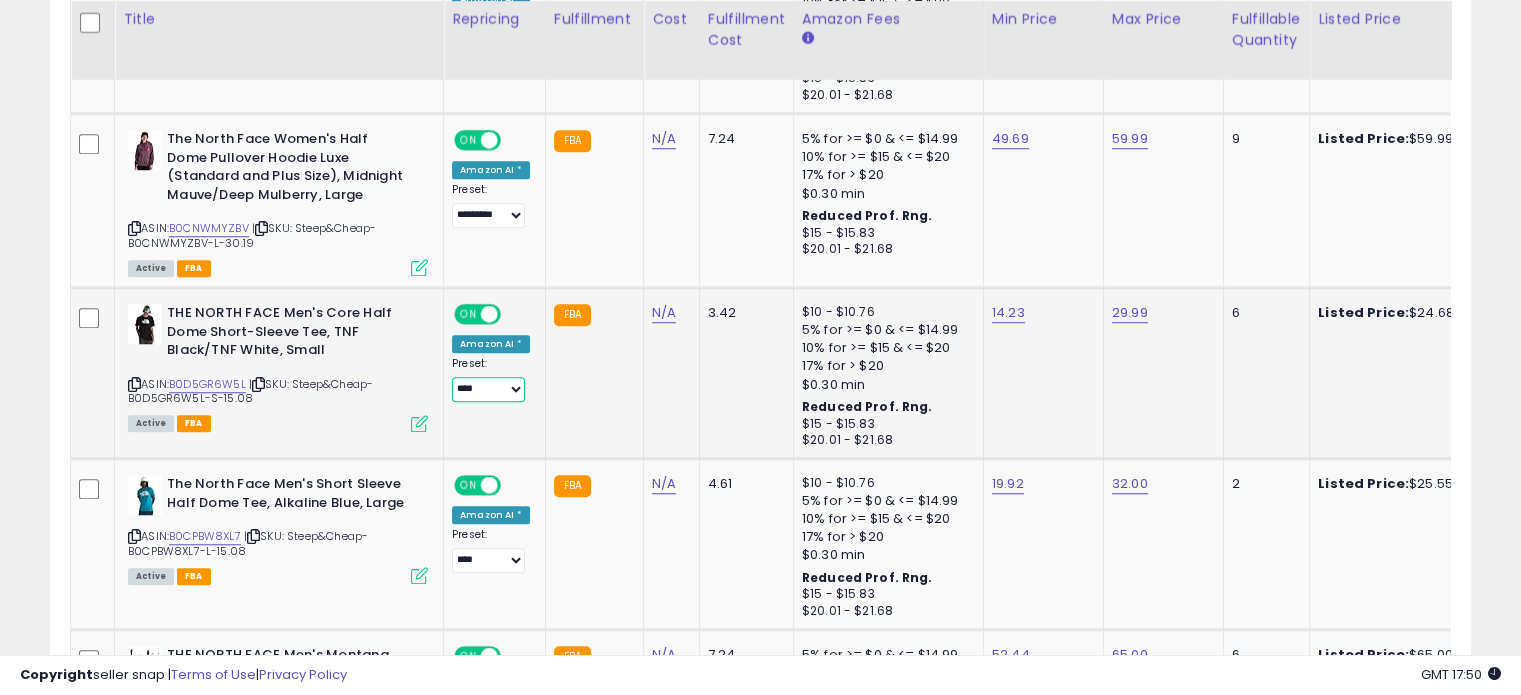 select on "*********" 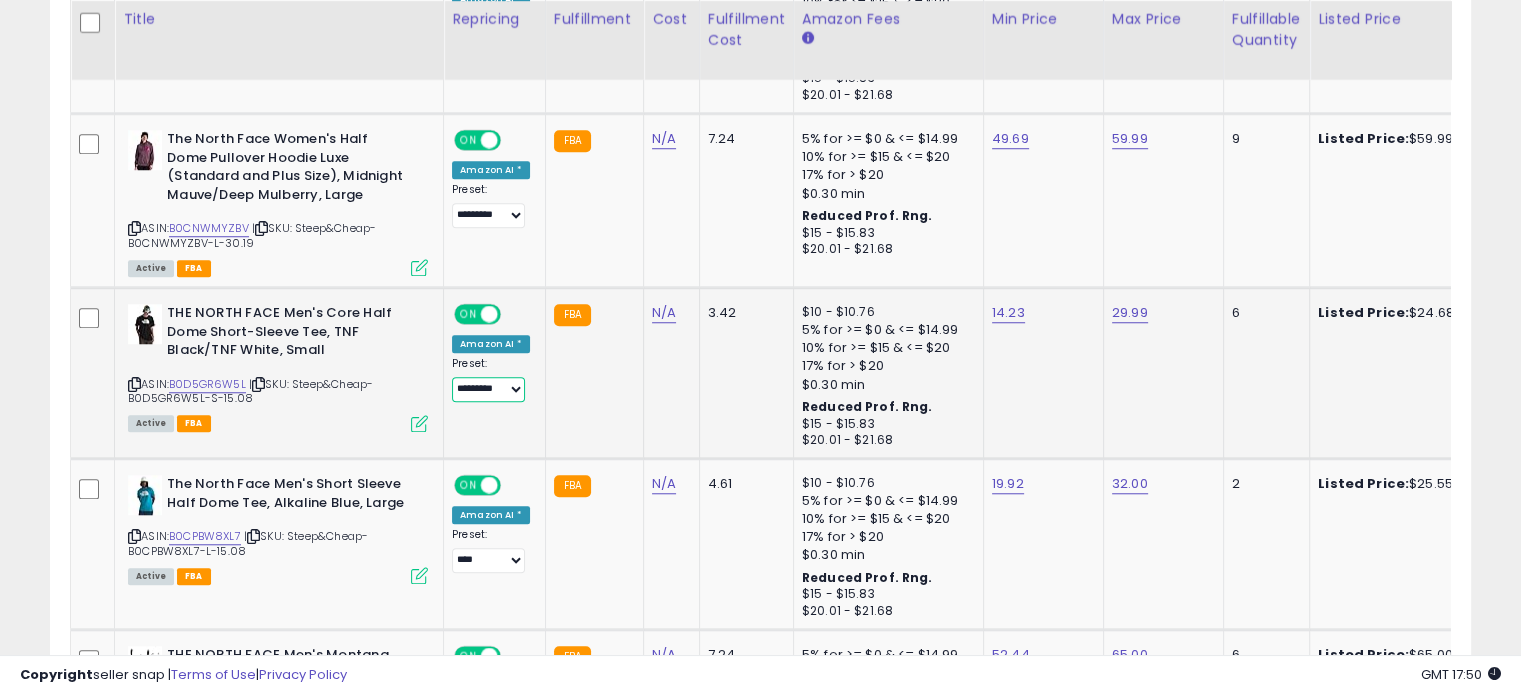 click on "**********" at bounding box center [488, 389] 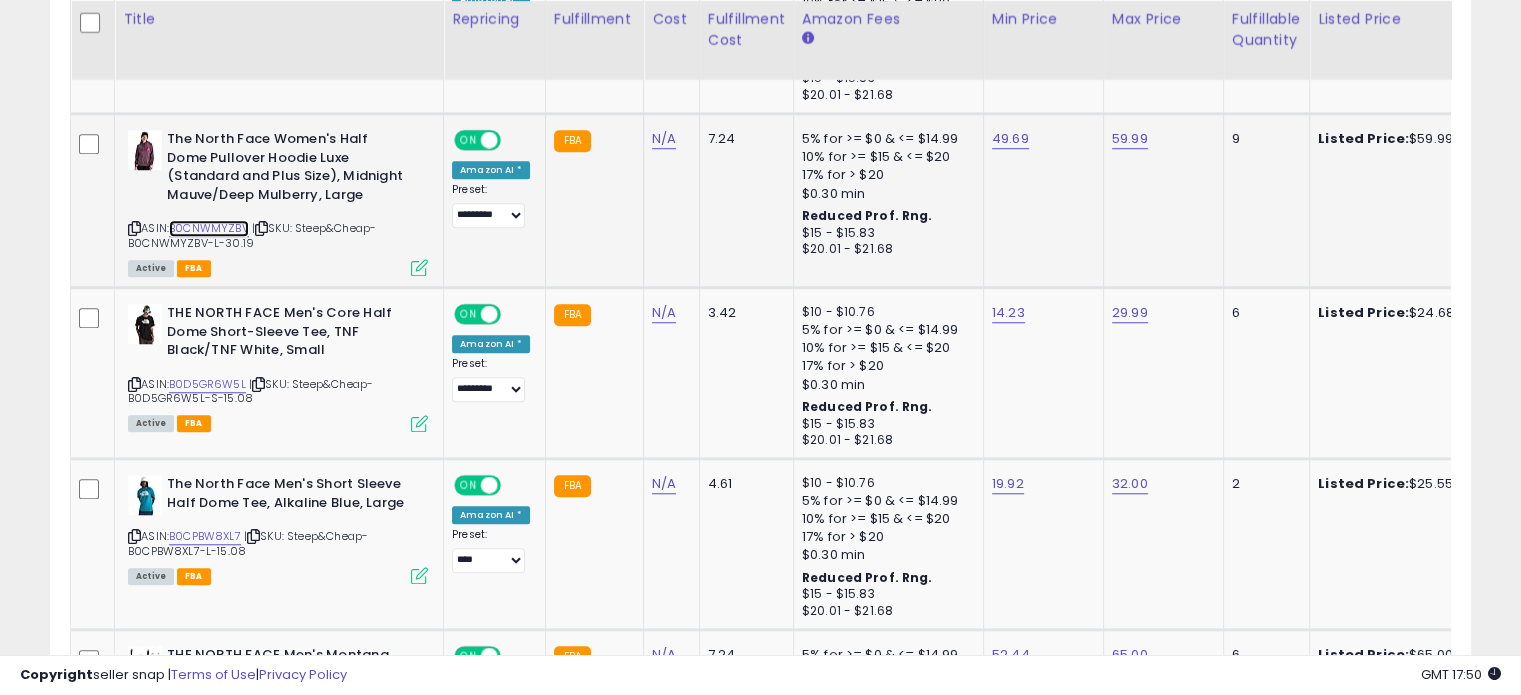 click on "B0CNWMYZBV" at bounding box center [209, 228] 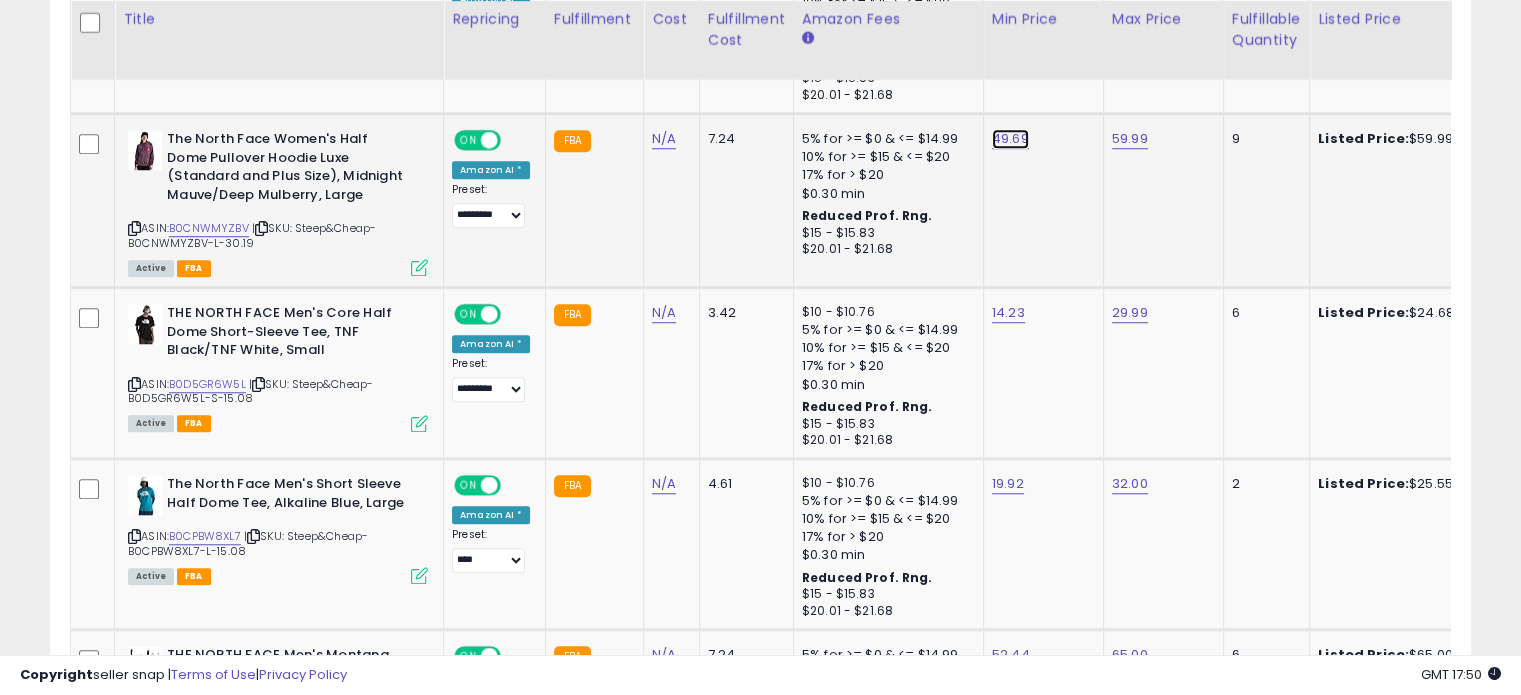 click on "49.69" at bounding box center (1010, -570) 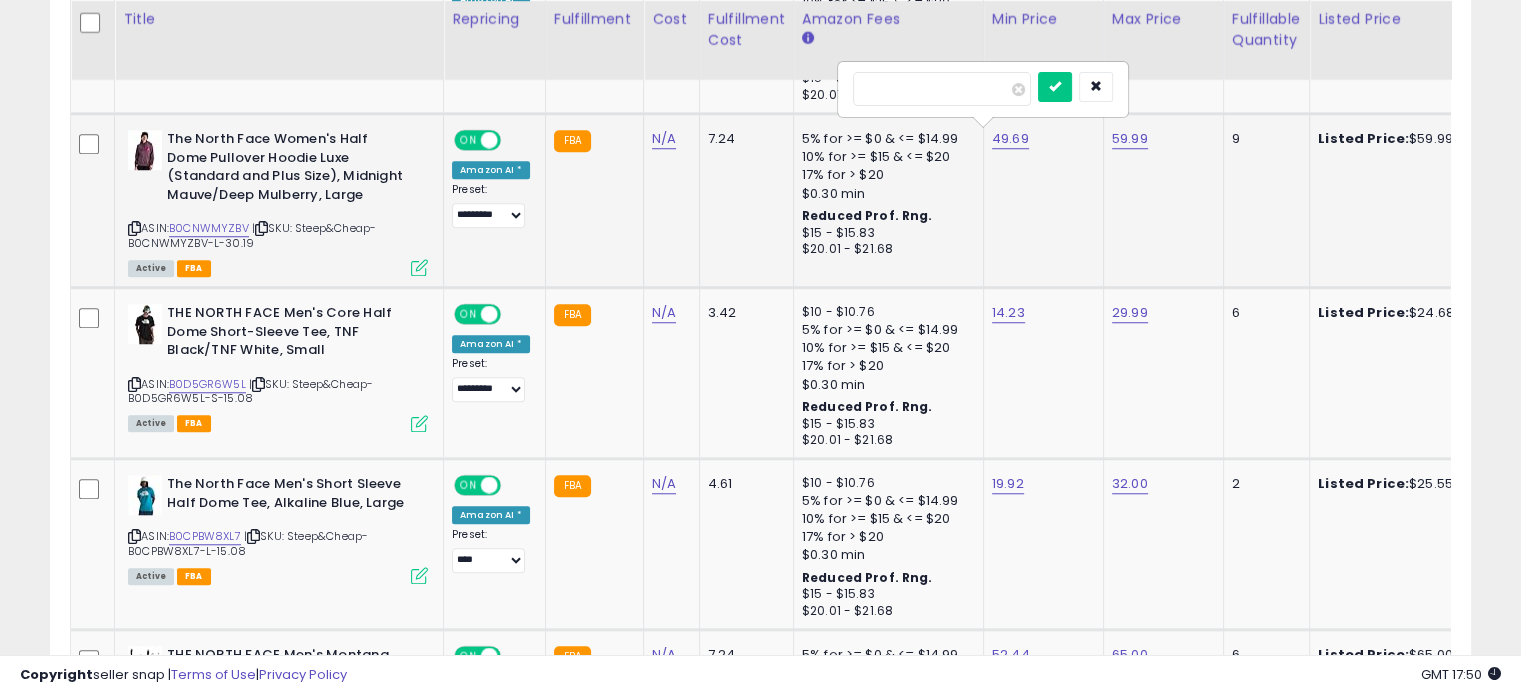click on "*****" at bounding box center (942, 89) 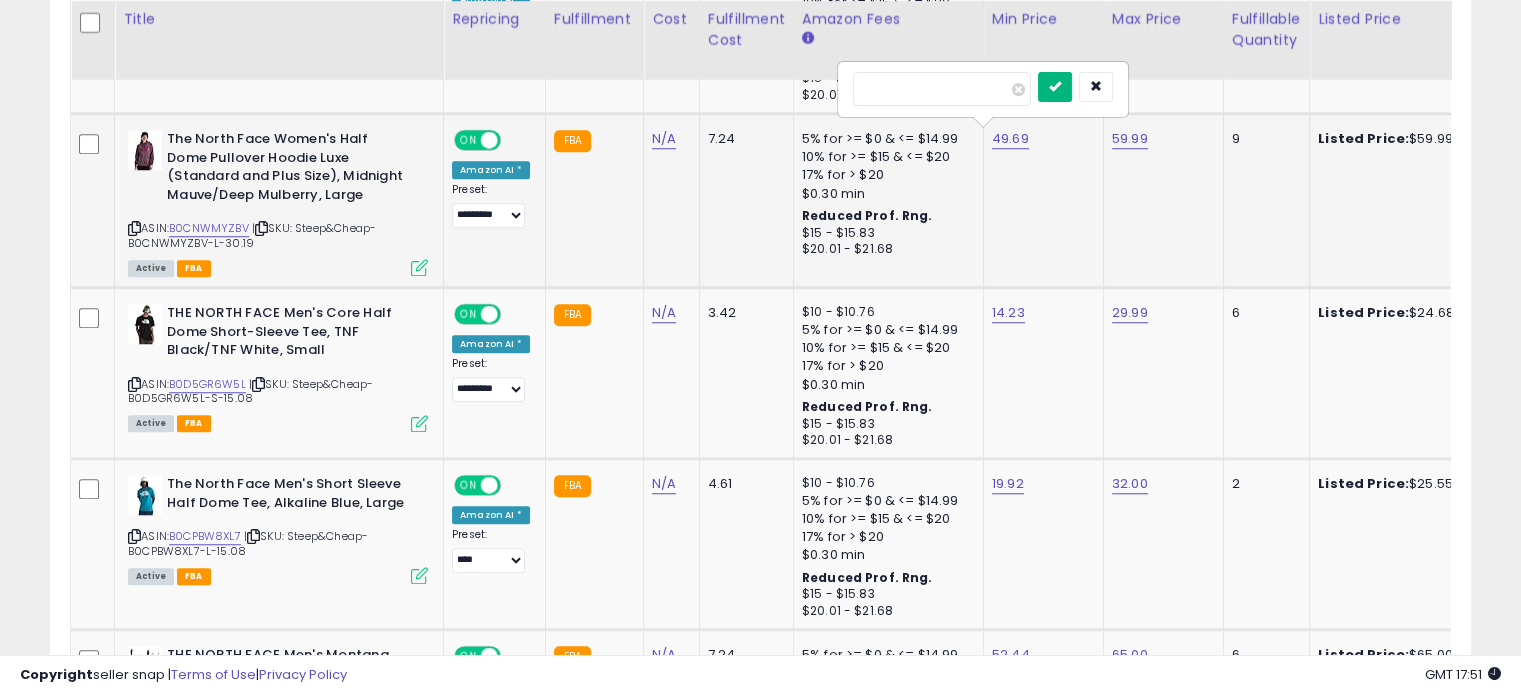 type on "*****" 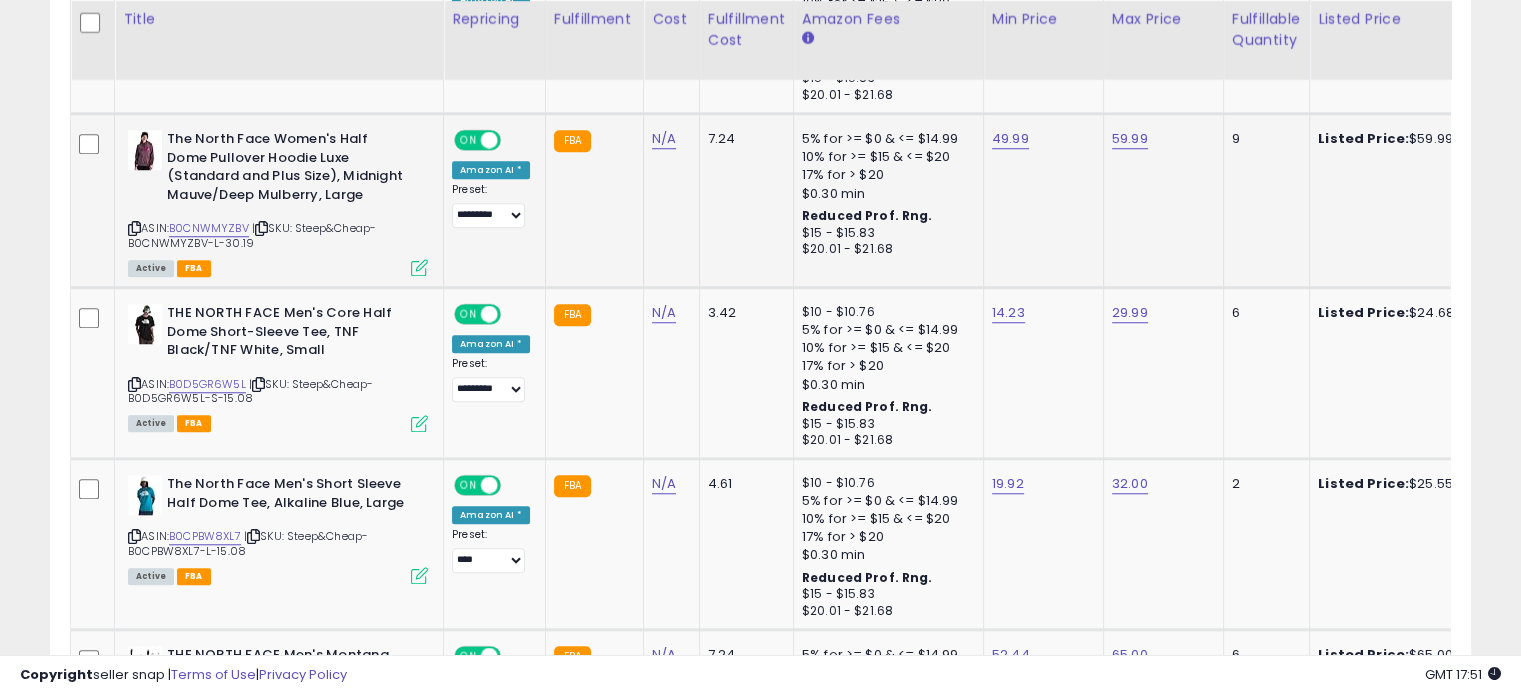 click on "FBA" 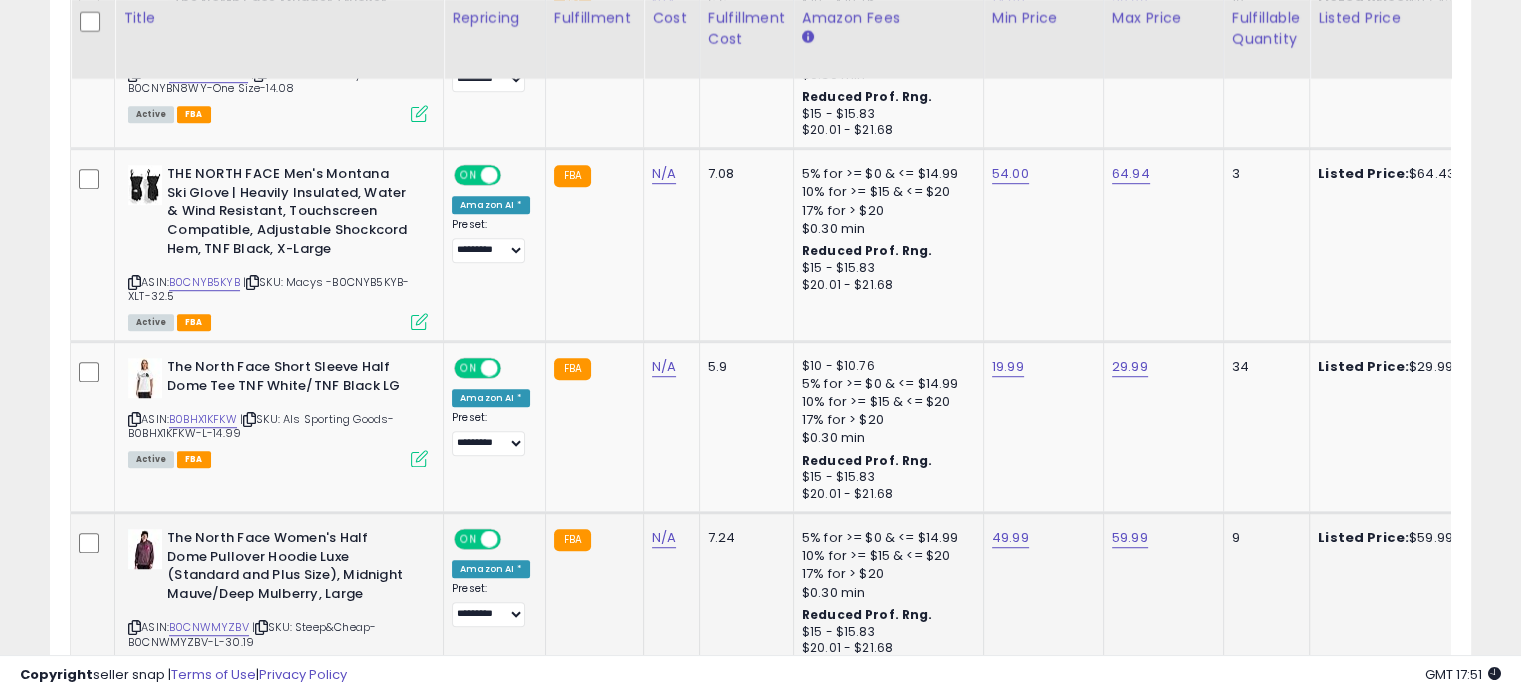 scroll, scrollTop: 1244, scrollLeft: 0, axis: vertical 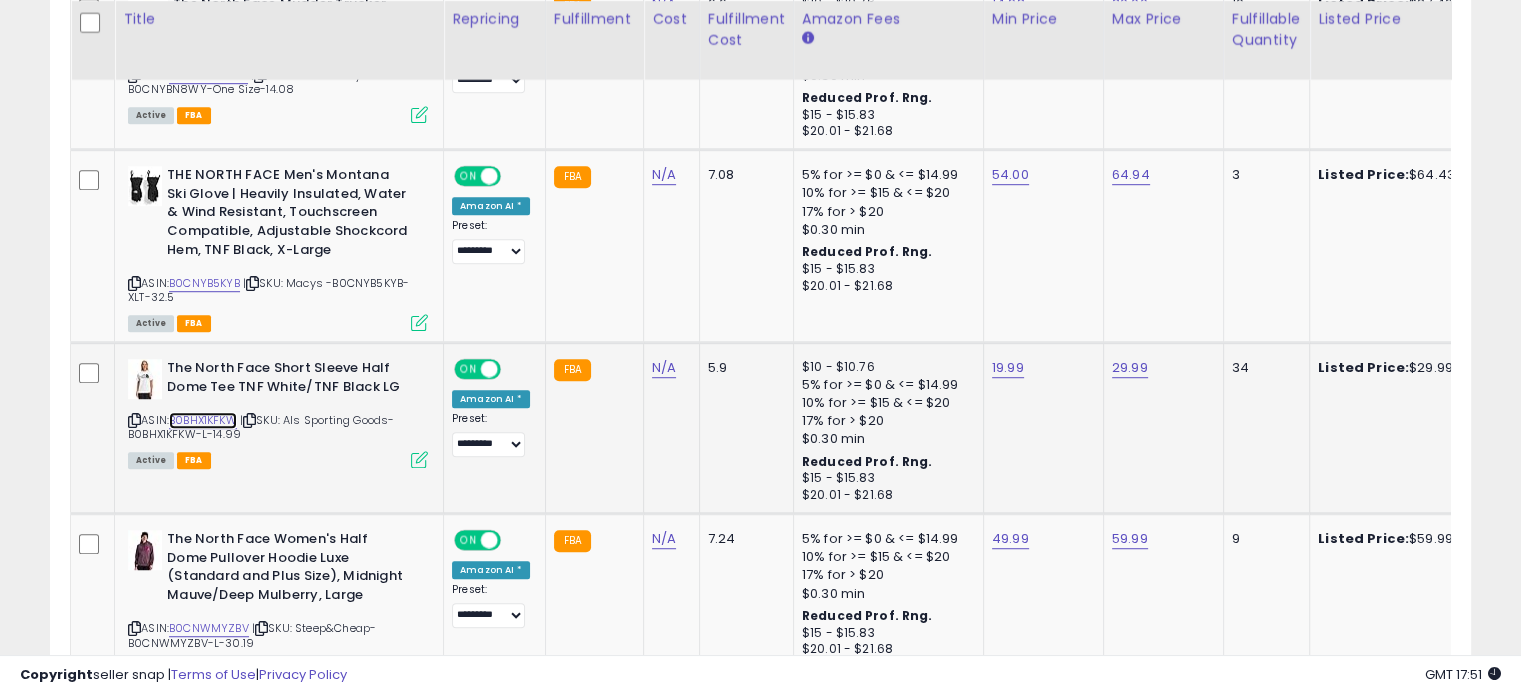 click on "B0BHX1KFKW" at bounding box center [203, 420] 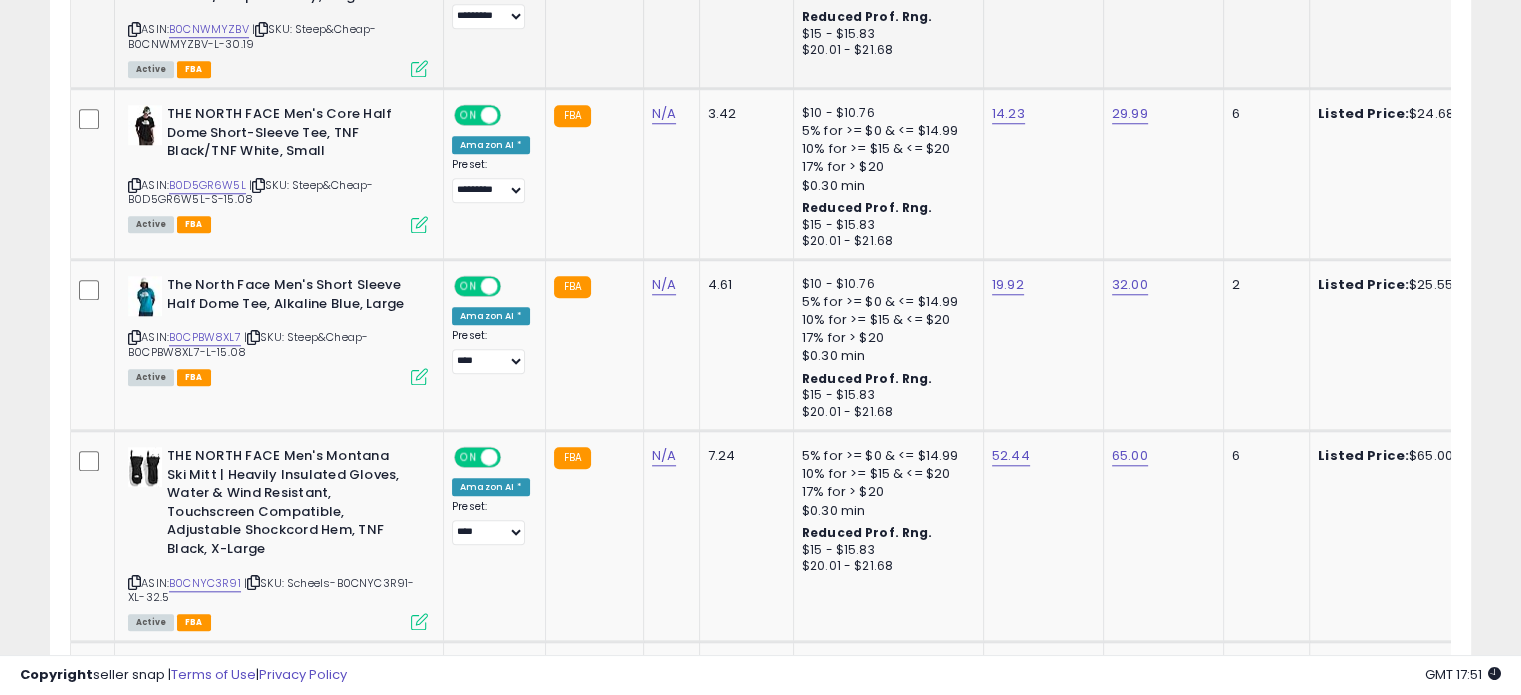 scroll, scrollTop: 1844, scrollLeft: 0, axis: vertical 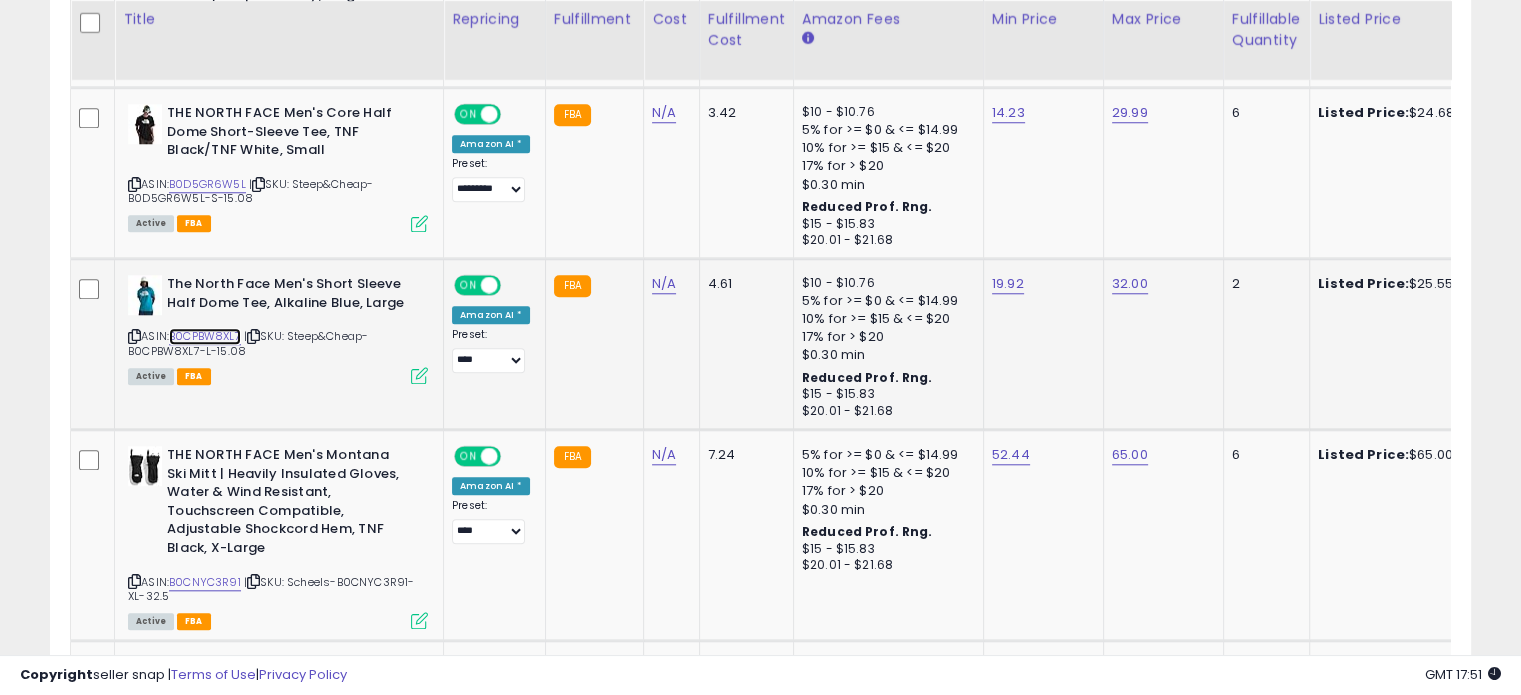 click on "B0CPBW8XL7" at bounding box center (205, 336) 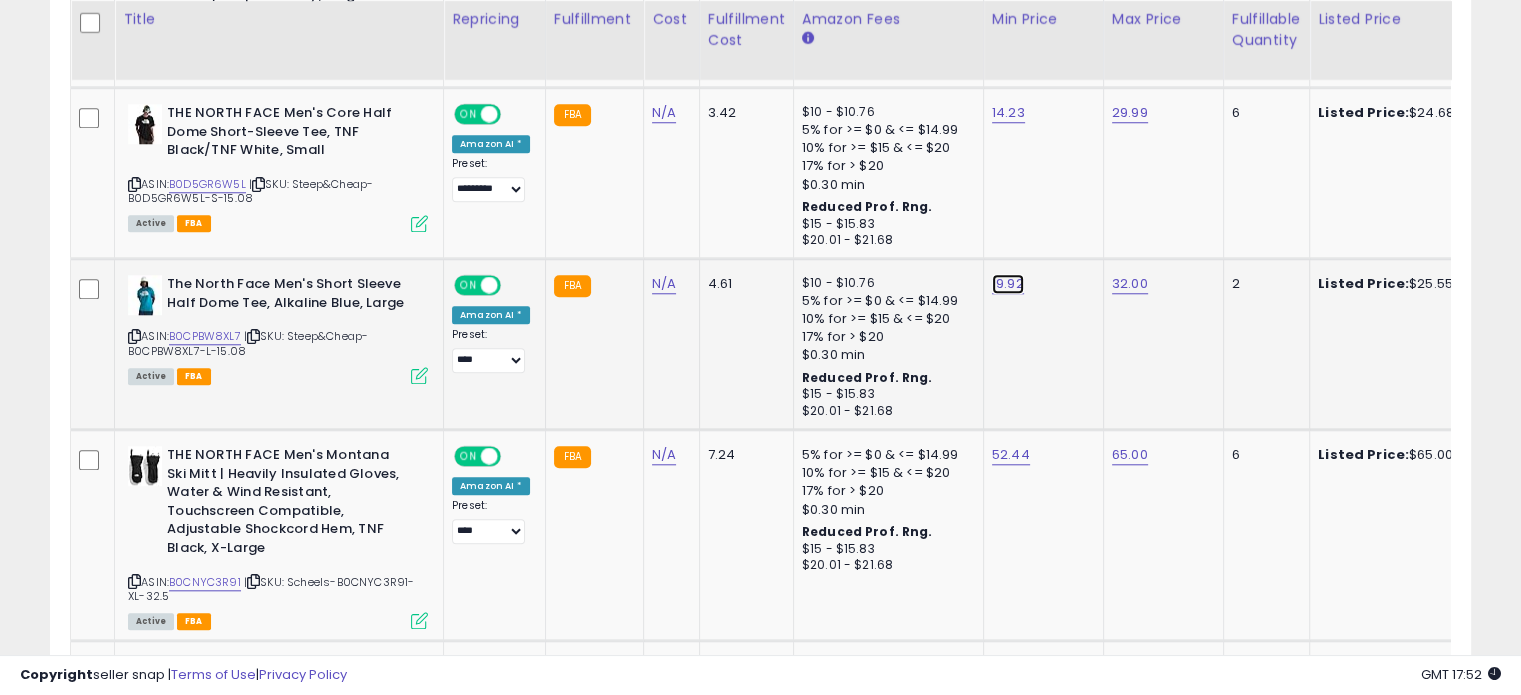 click on "19.92" at bounding box center [1010, -770] 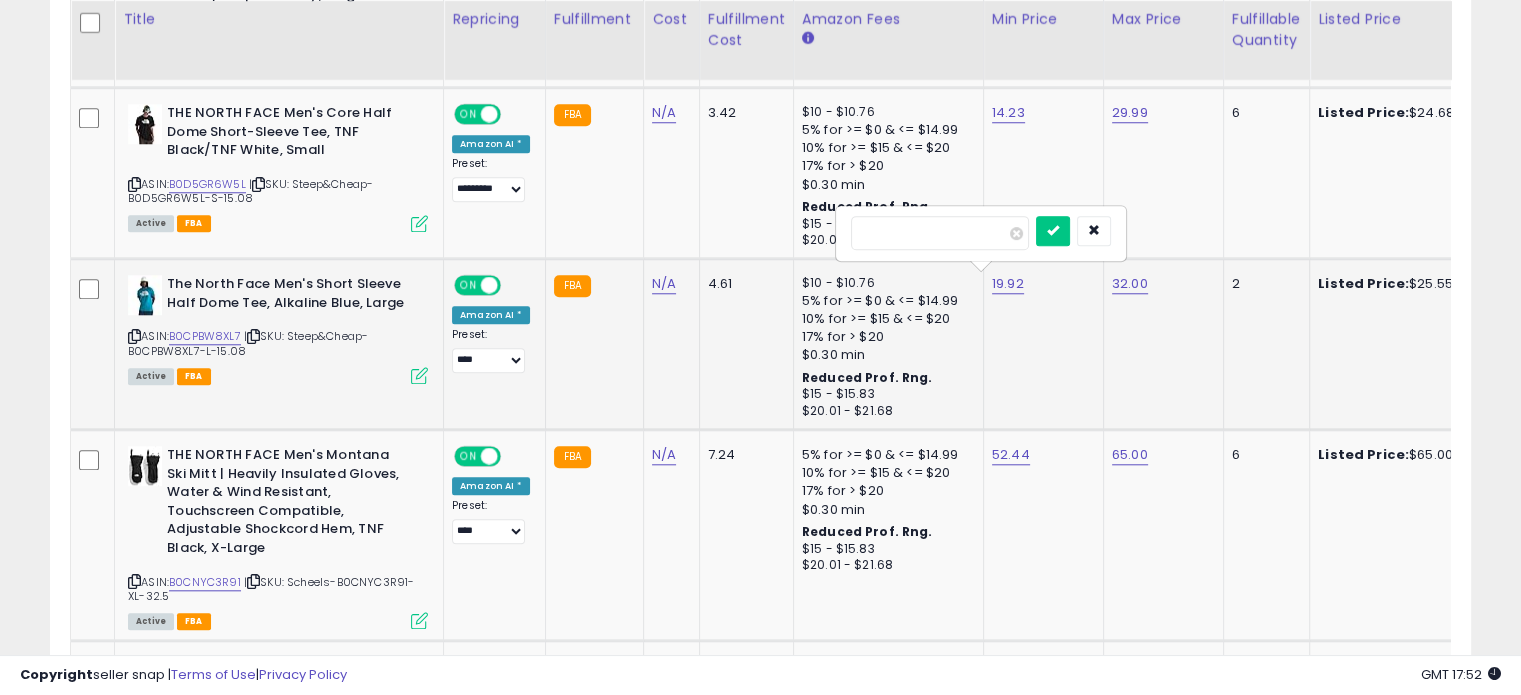 click on "*****" at bounding box center [940, 233] 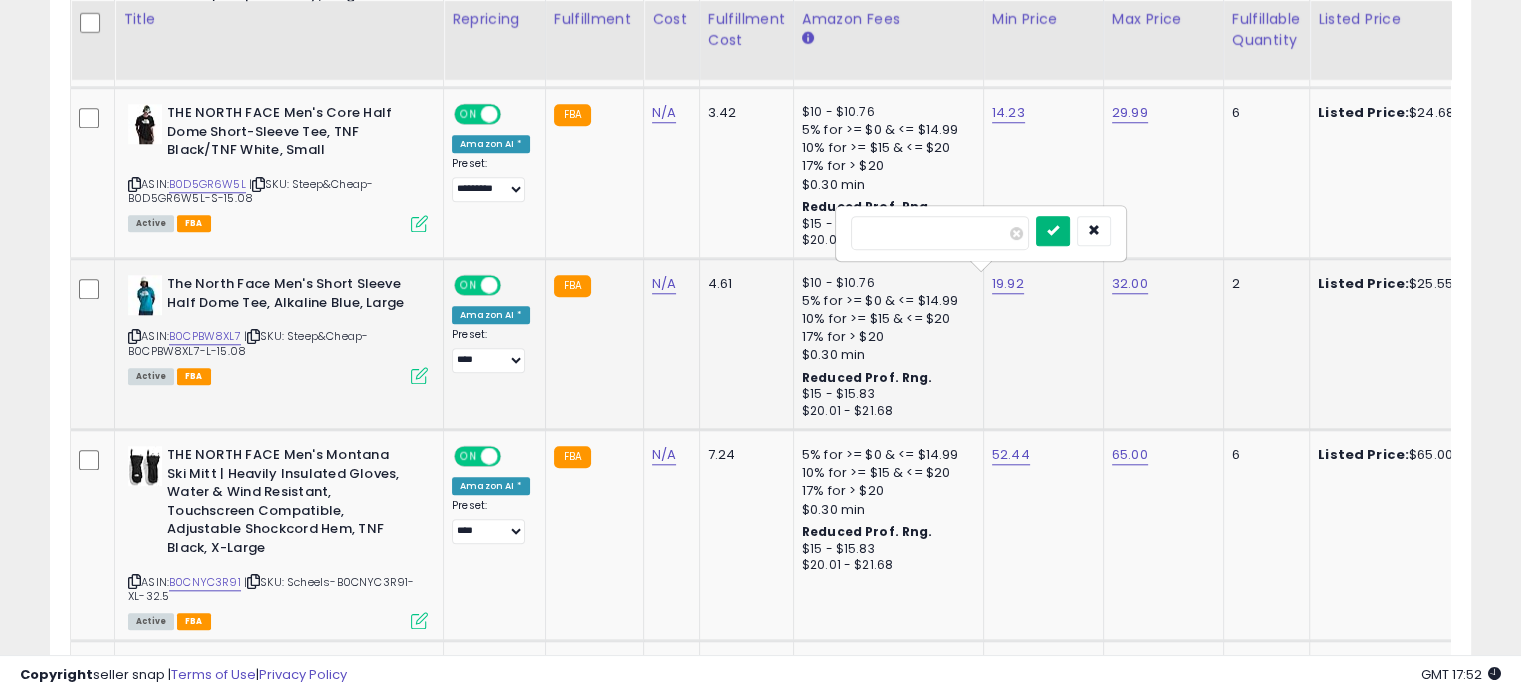 type on "*****" 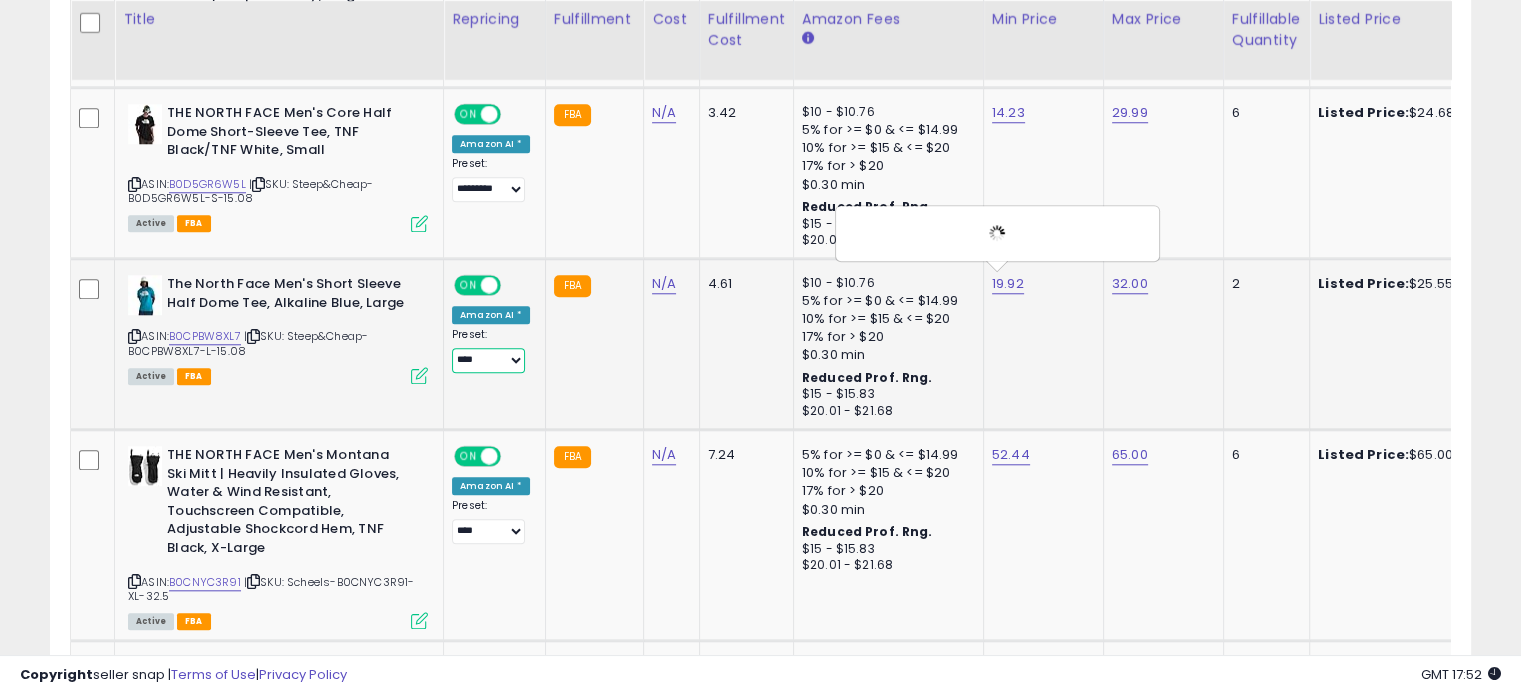 click on "**********" at bounding box center [488, 360] 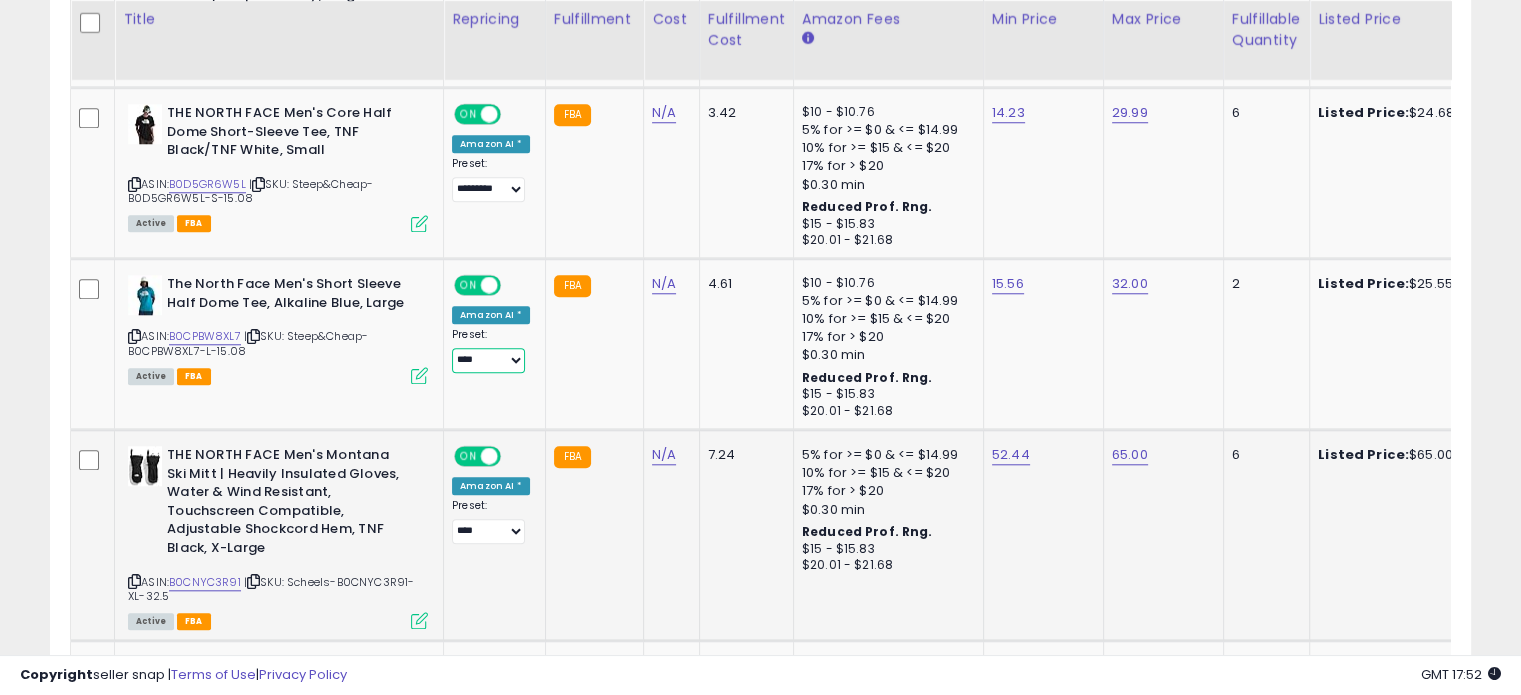 select on "*********" 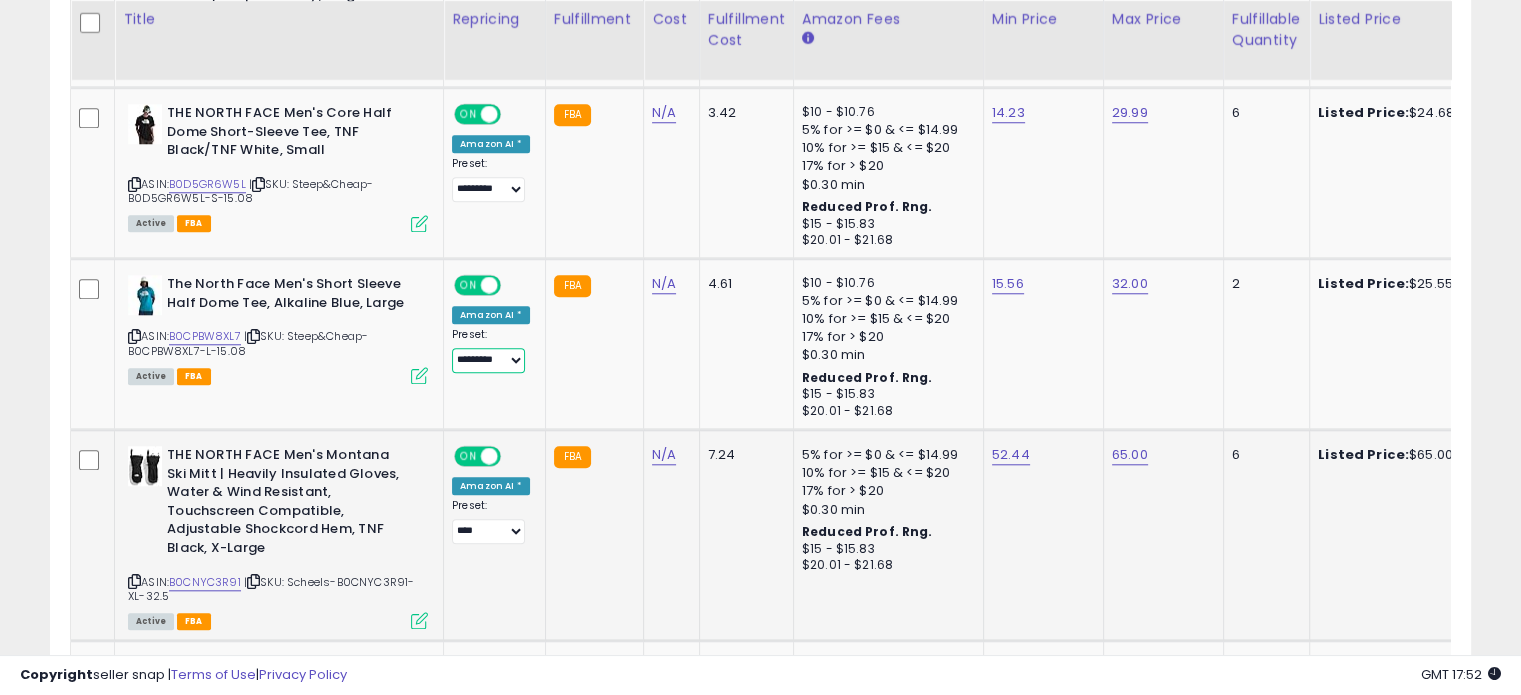 click on "**********" at bounding box center (488, 360) 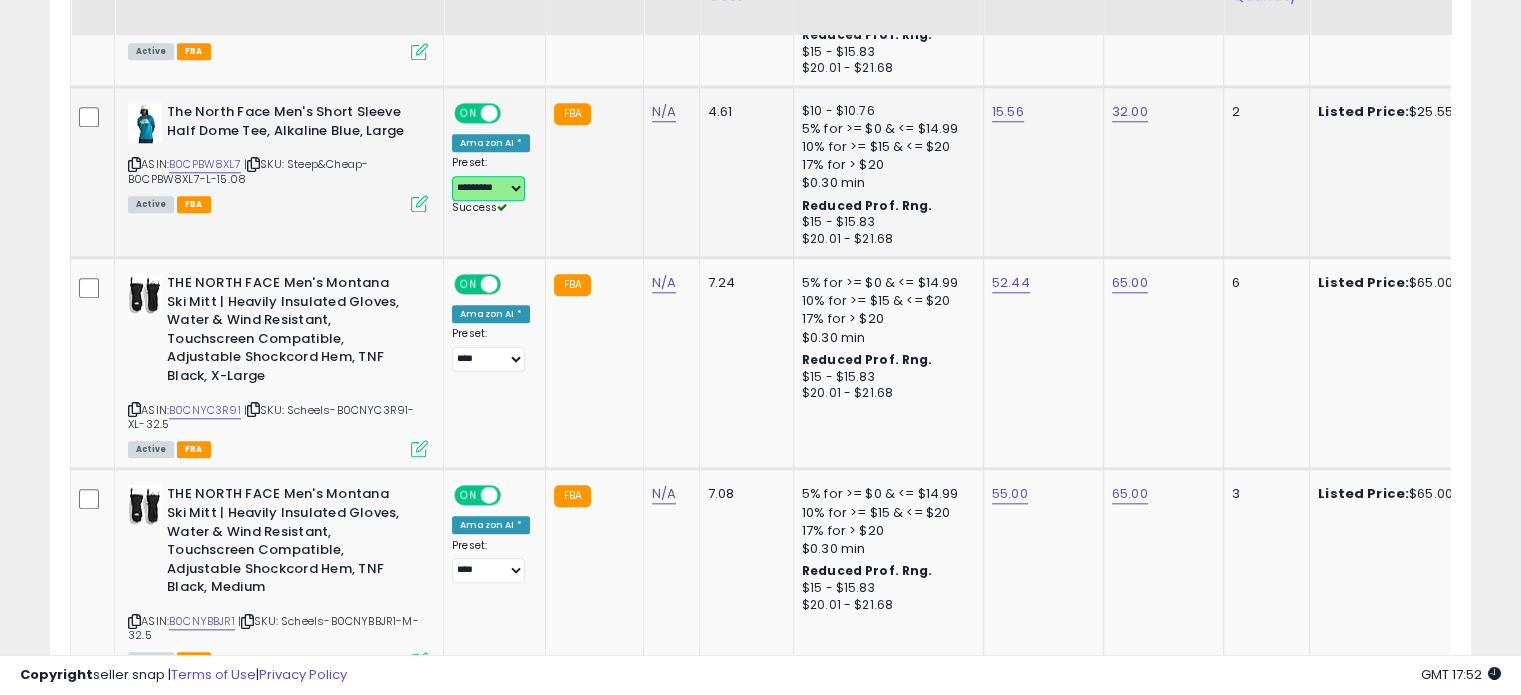 scroll, scrollTop: 2044, scrollLeft: 0, axis: vertical 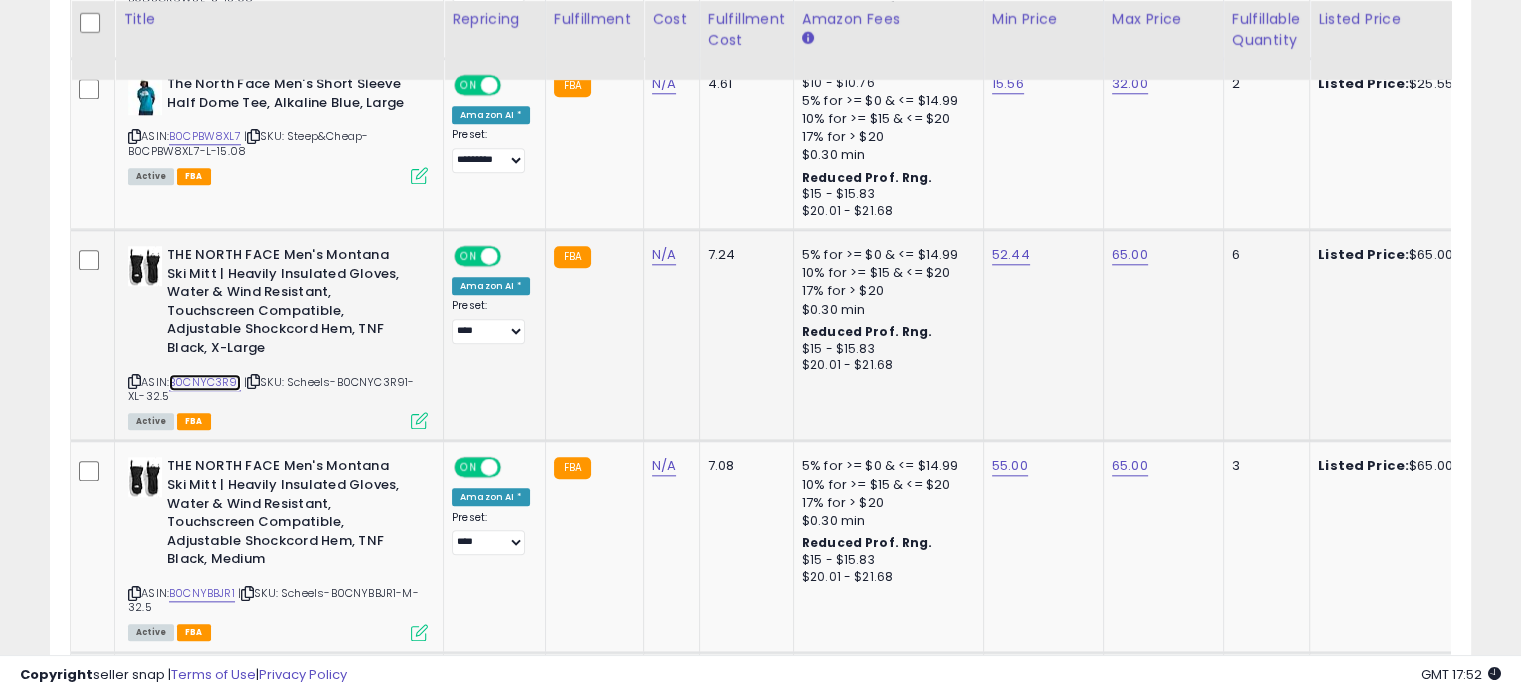 click on "B0CNYC3R91" at bounding box center (205, 382) 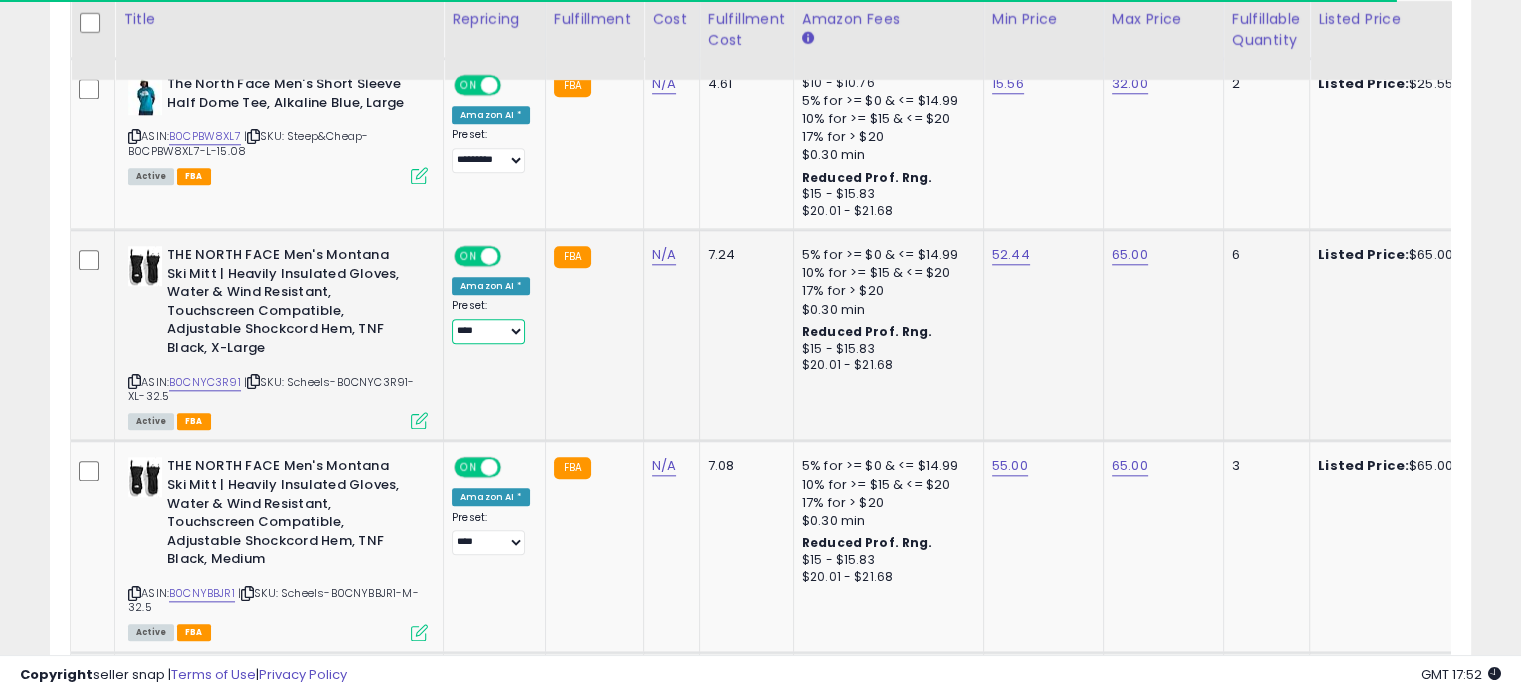 click on "**********" at bounding box center (488, 331) 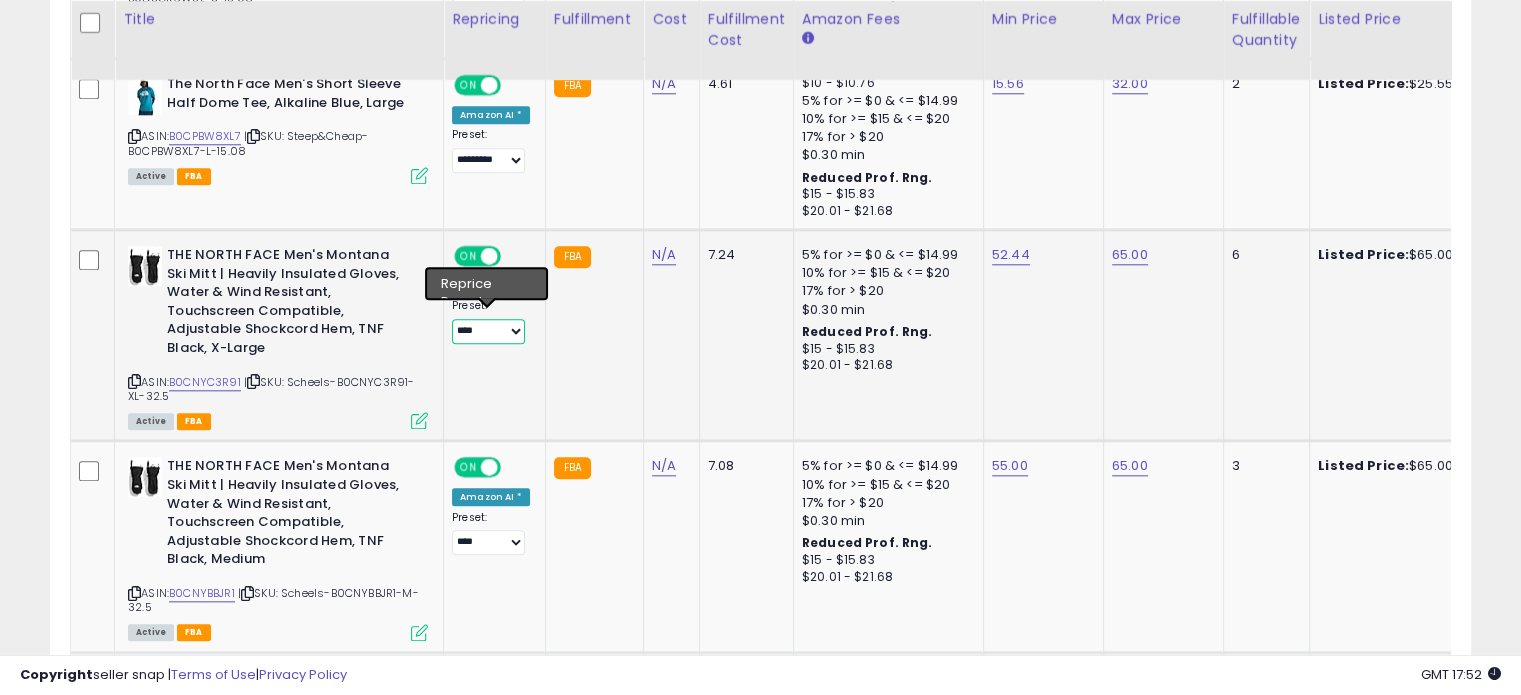 select on "*********" 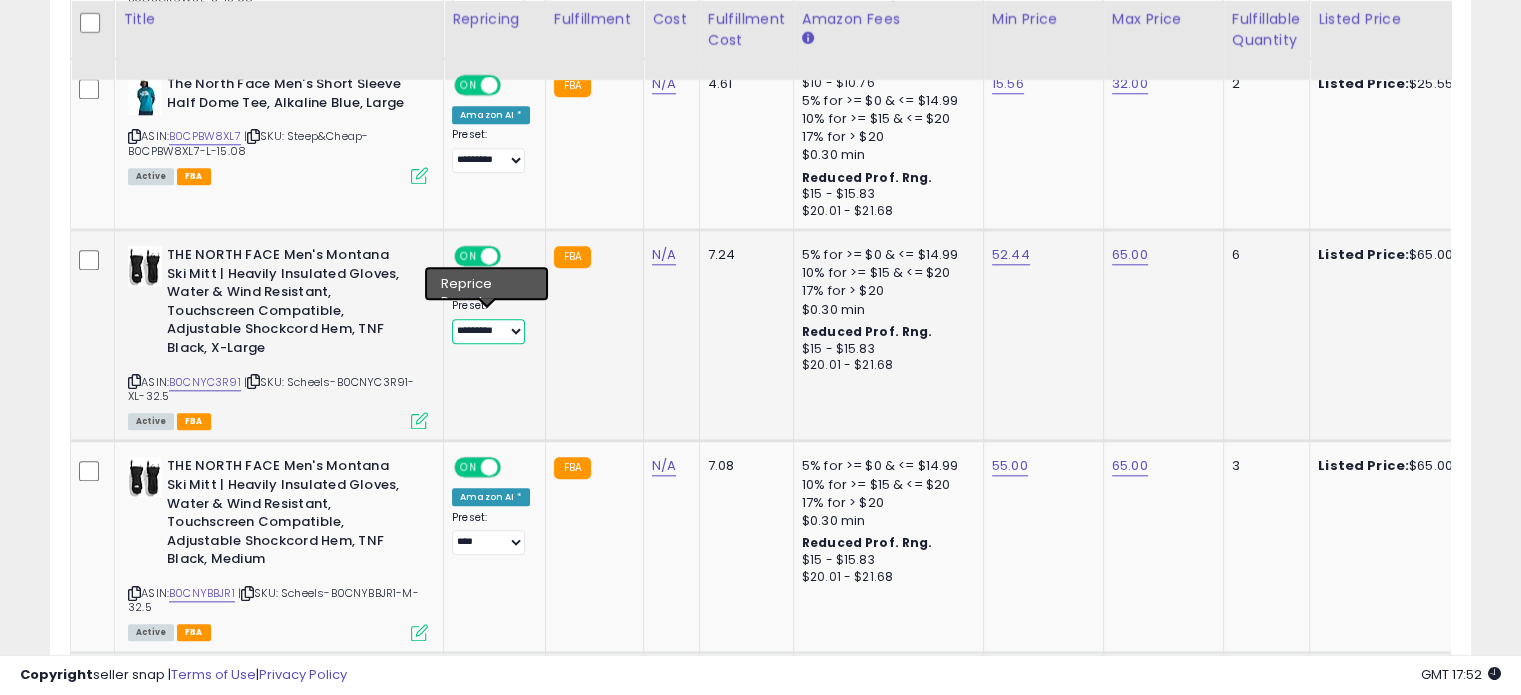 click on "**********" at bounding box center (488, 331) 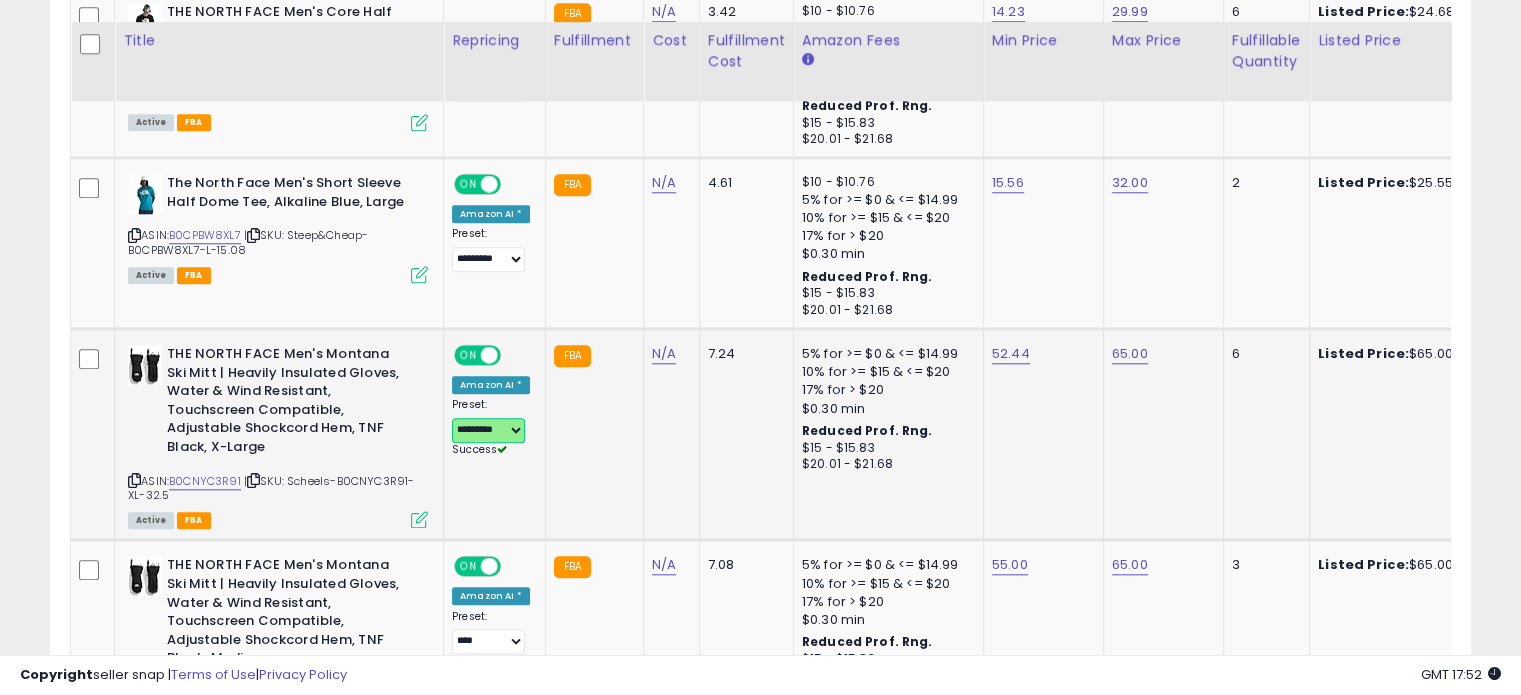 scroll, scrollTop: 1944, scrollLeft: 0, axis: vertical 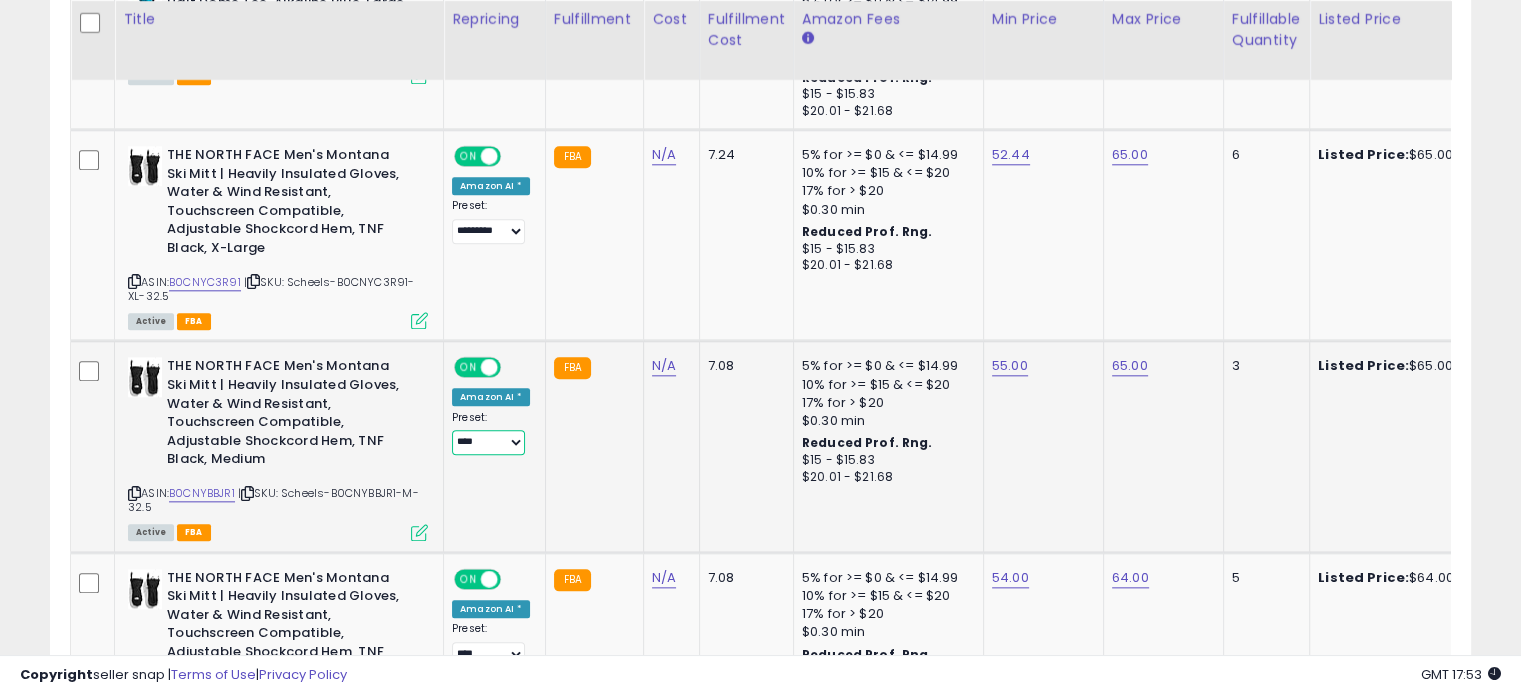 click on "**********" at bounding box center (488, 442) 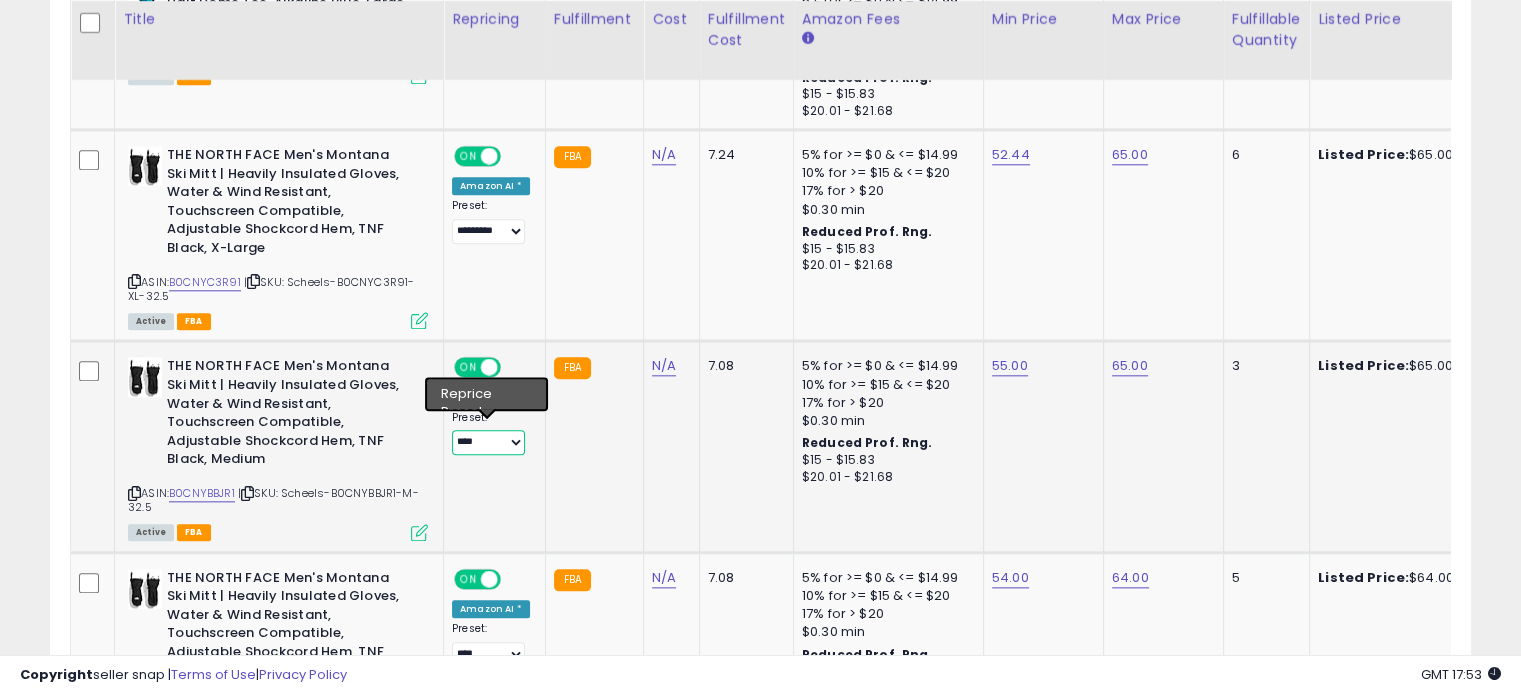 select on "*********" 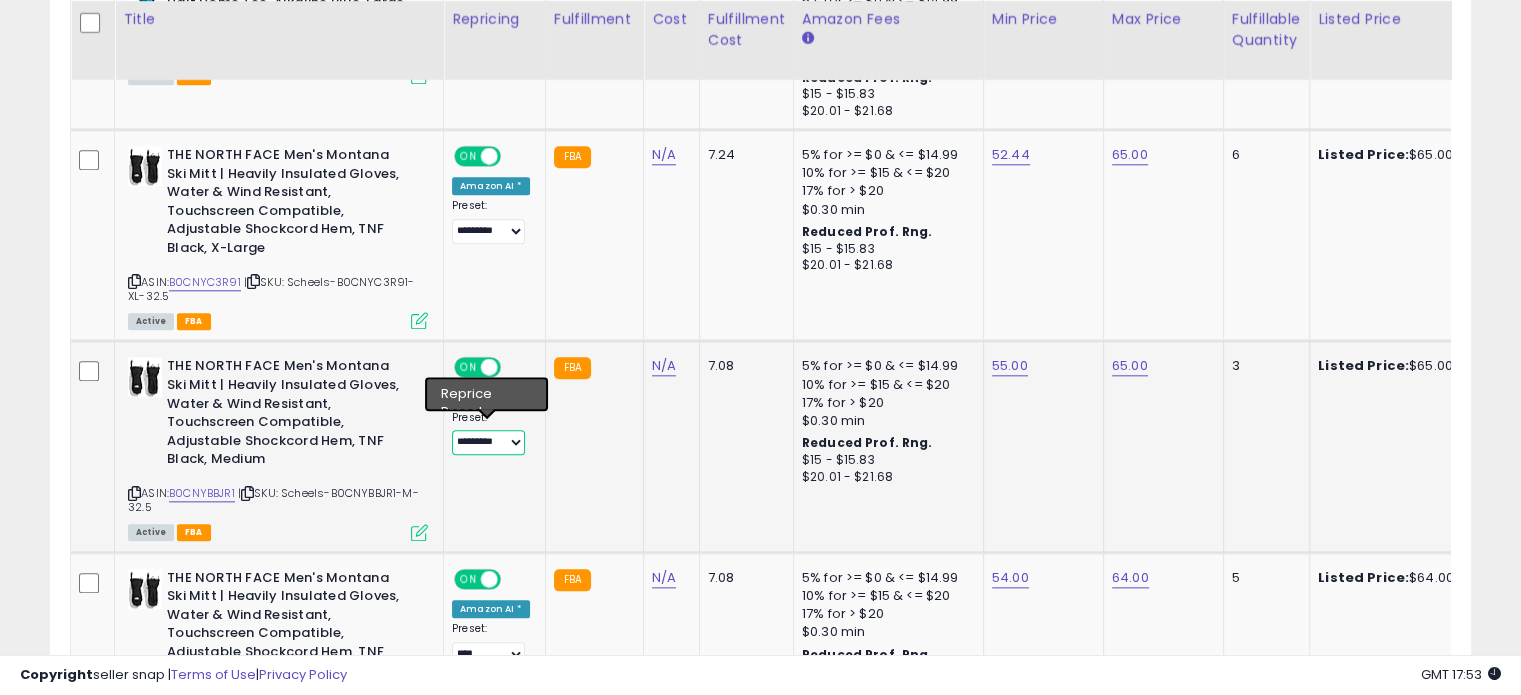 click on "**********" at bounding box center [488, 442] 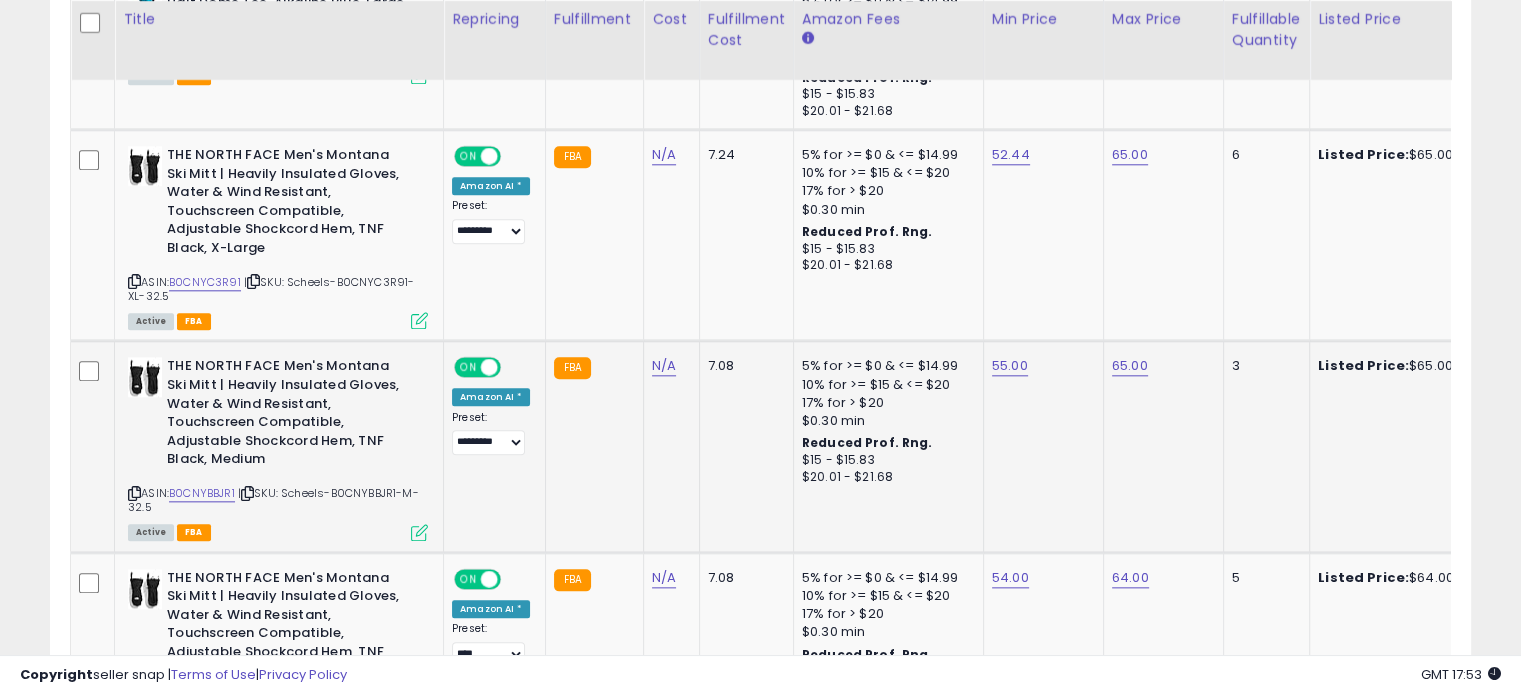 click on "FBA" 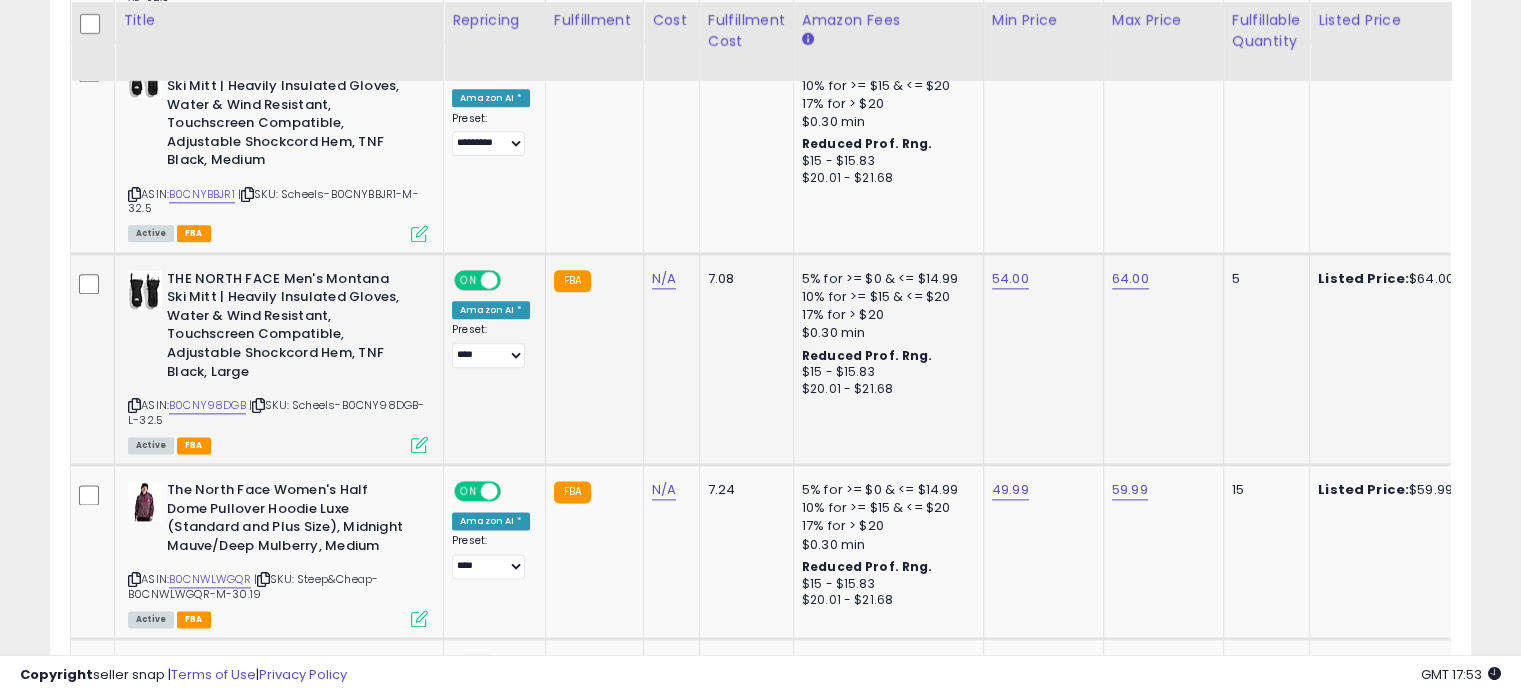 scroll, scrollTop: 2444, scrollLeft: 0, axis: vertical 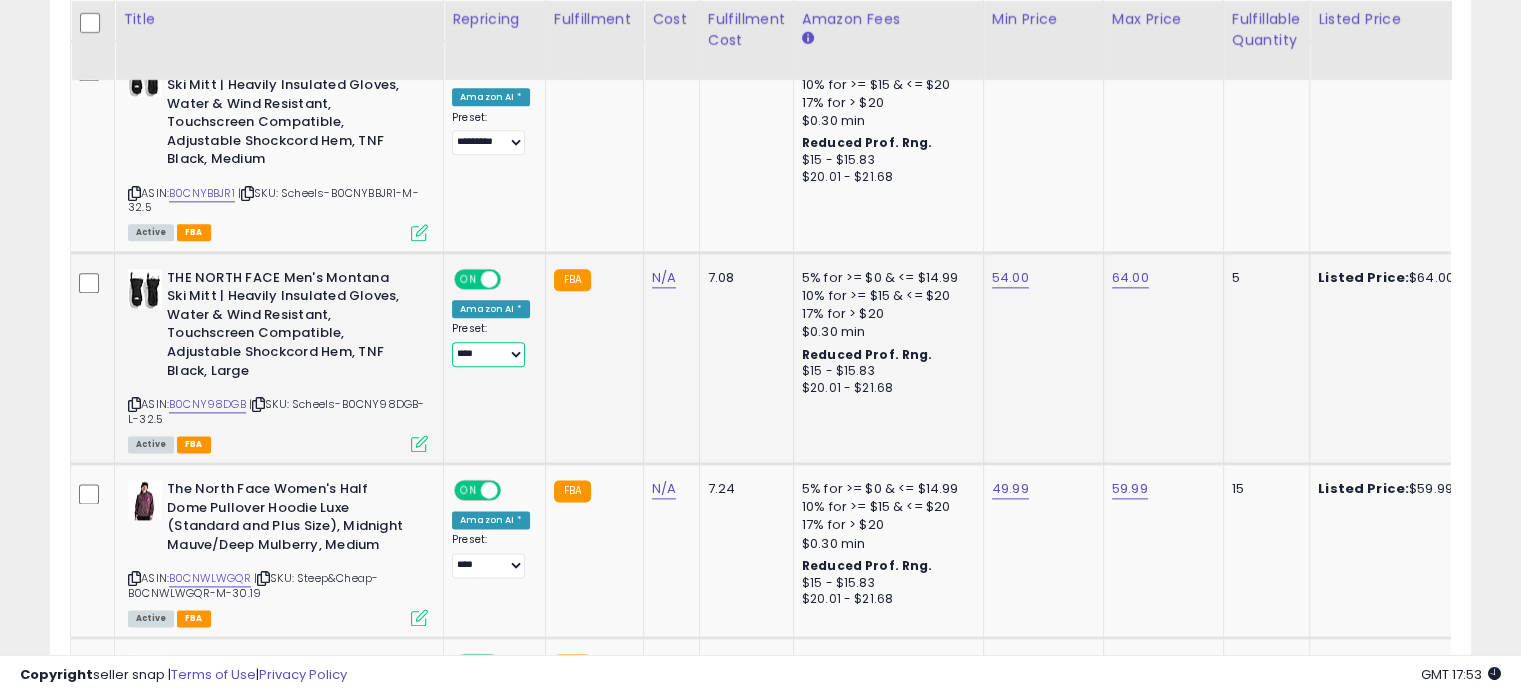 click on "**********" at bounding box center [488, 354] 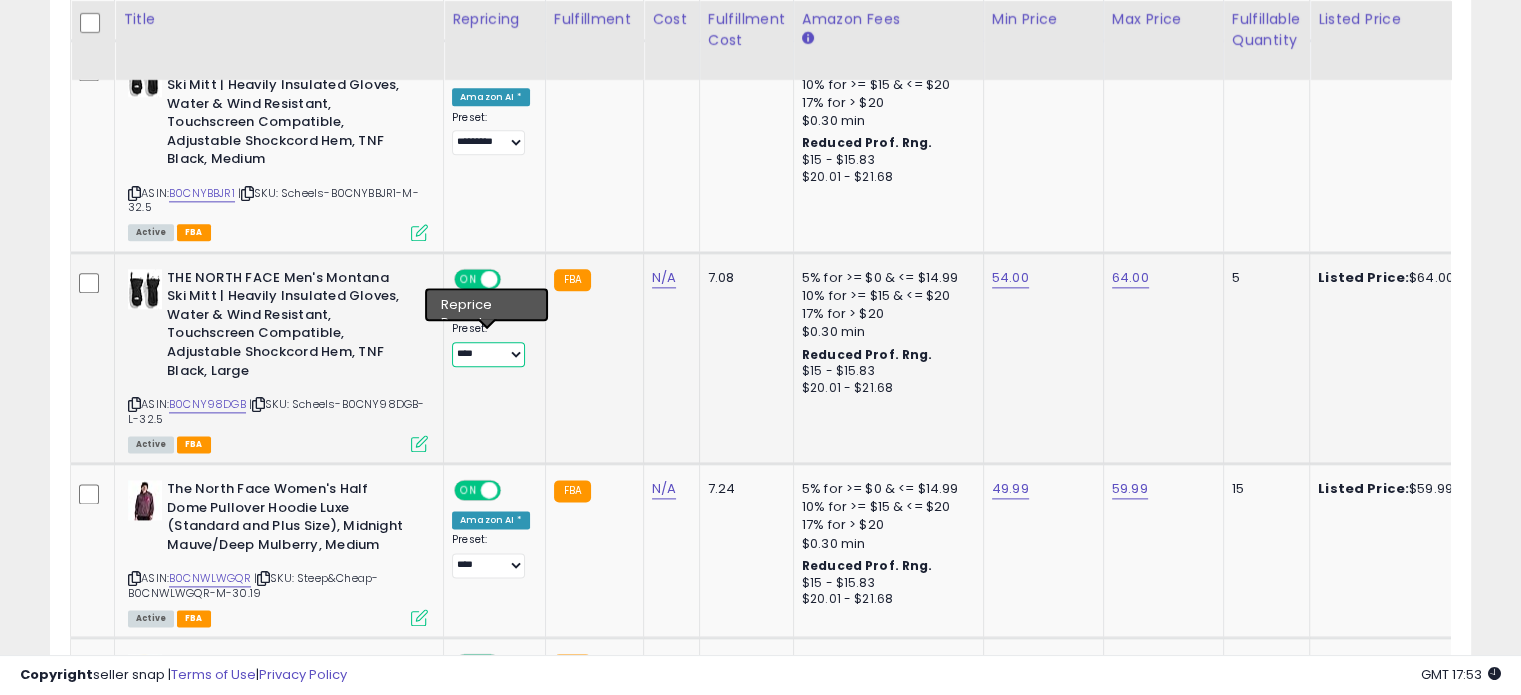 select on "*********" 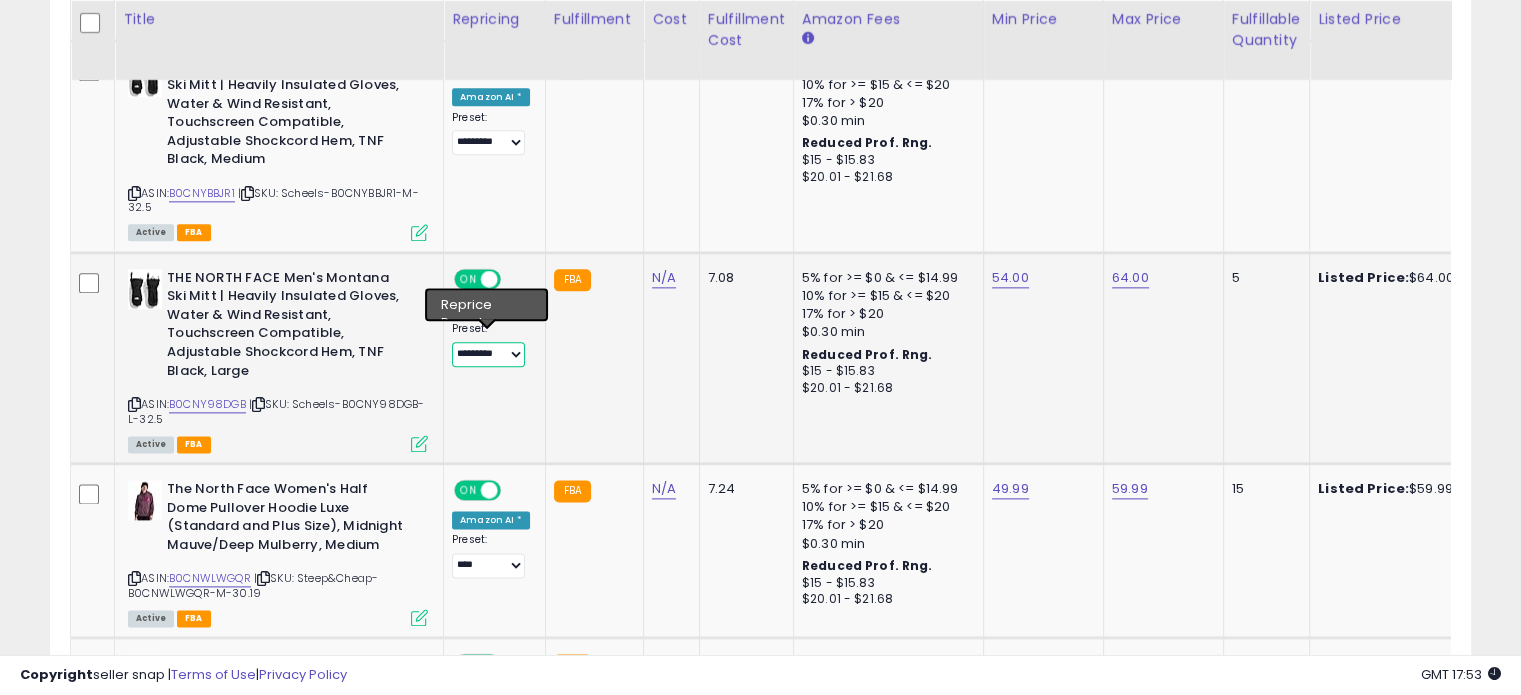 click on "**********" at bounding box center (488, 354) 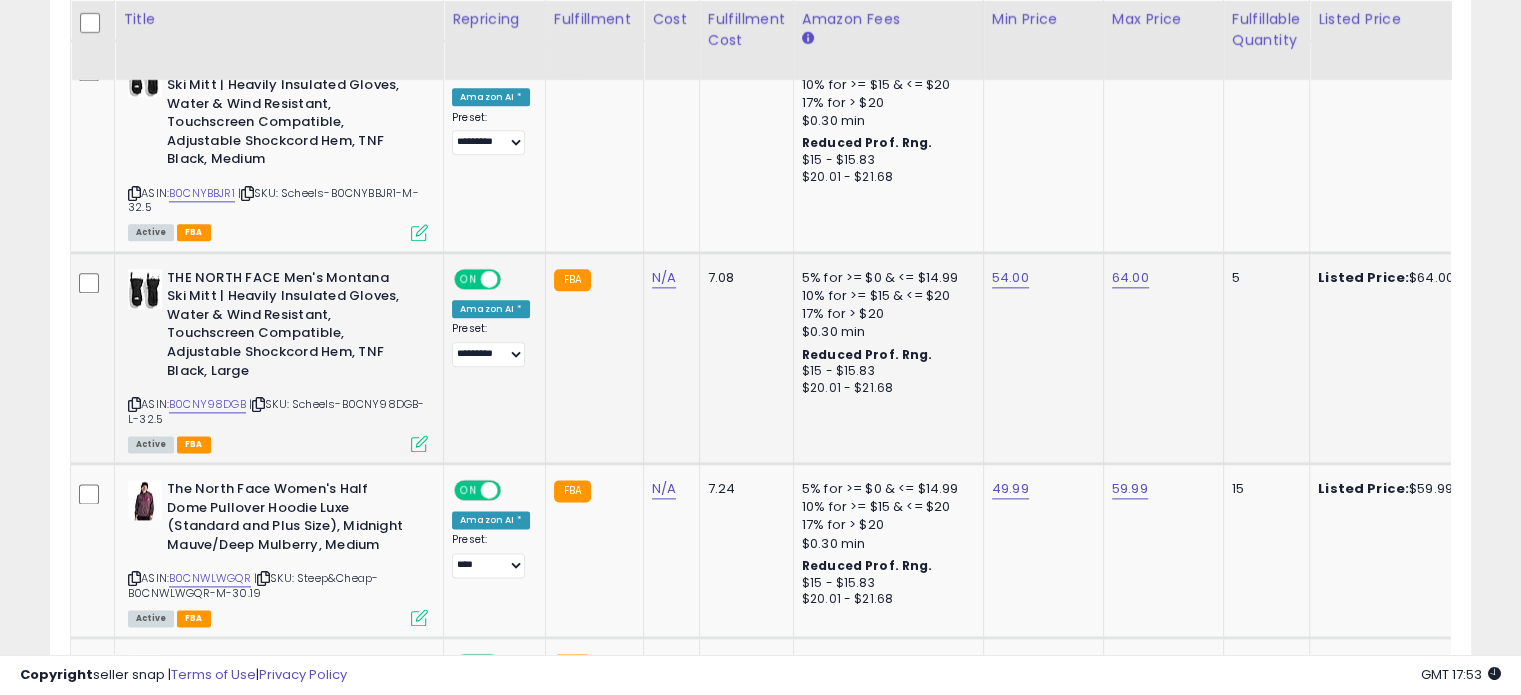 click on "FBA" 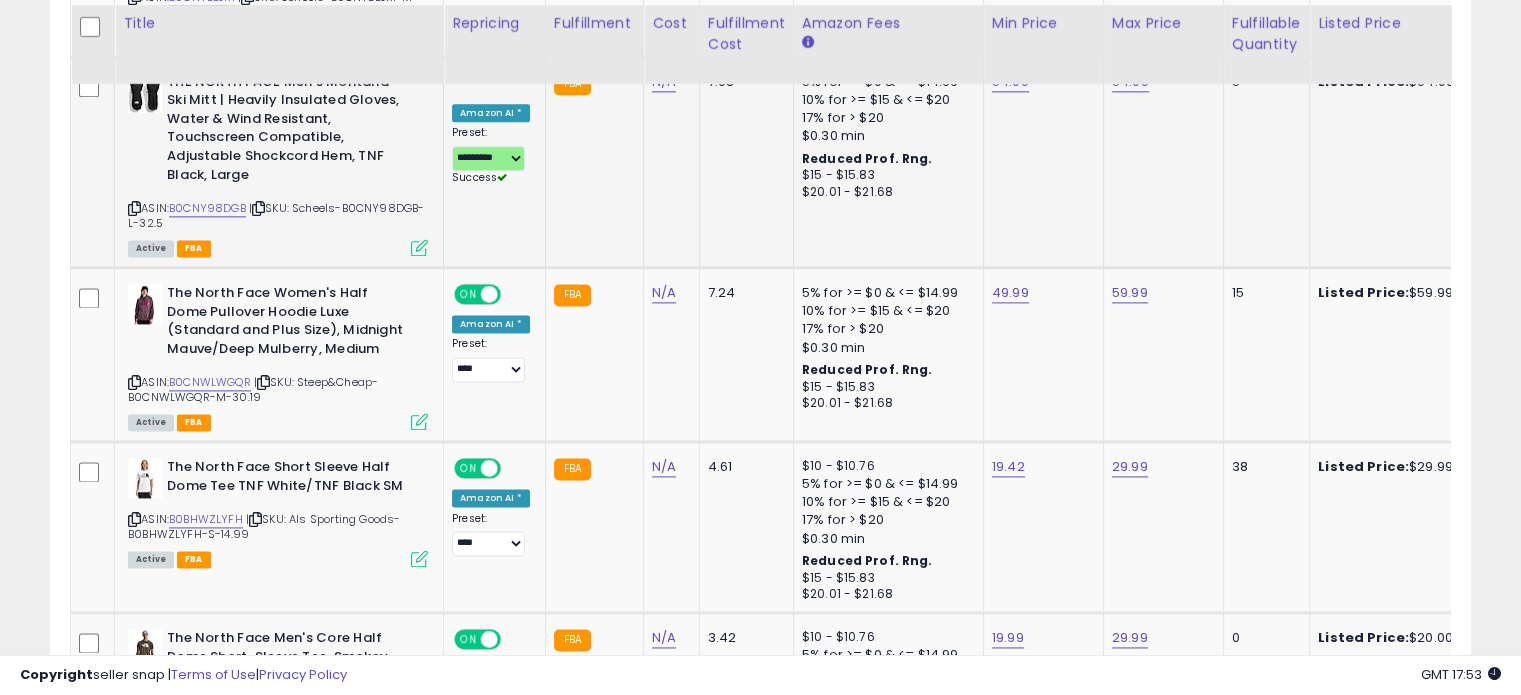 scroll, scrollTop: 2644, scrollLeft: 0, axis: vertical 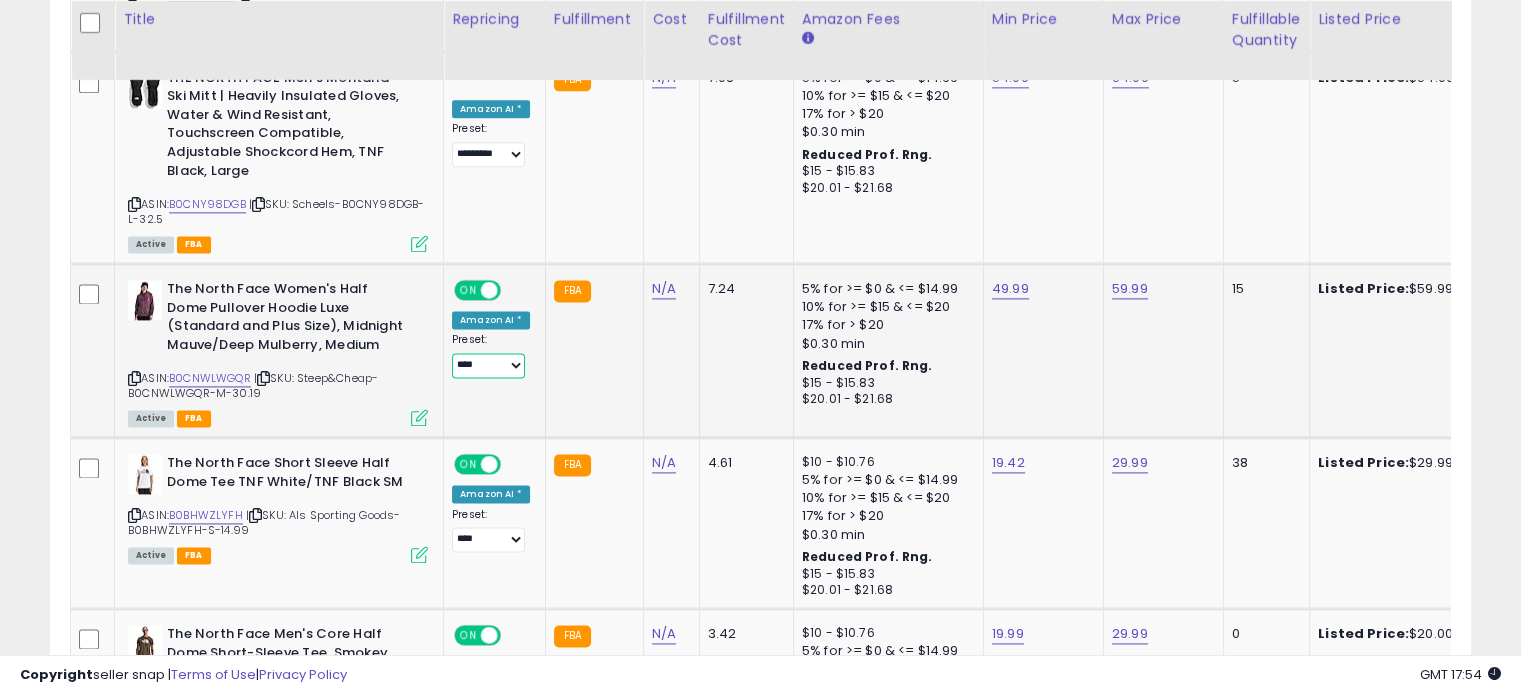 click on "**********" at bounding box center [488, 365] 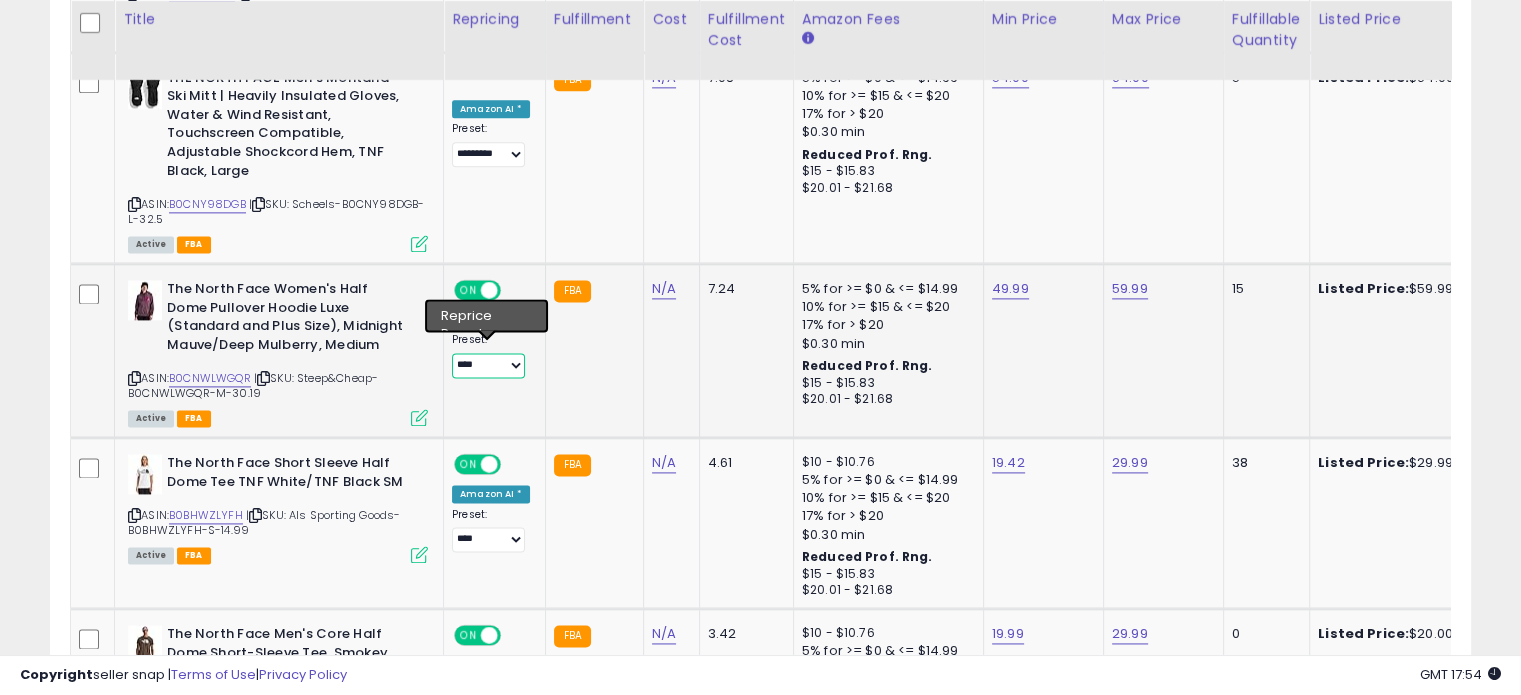select on "*********" 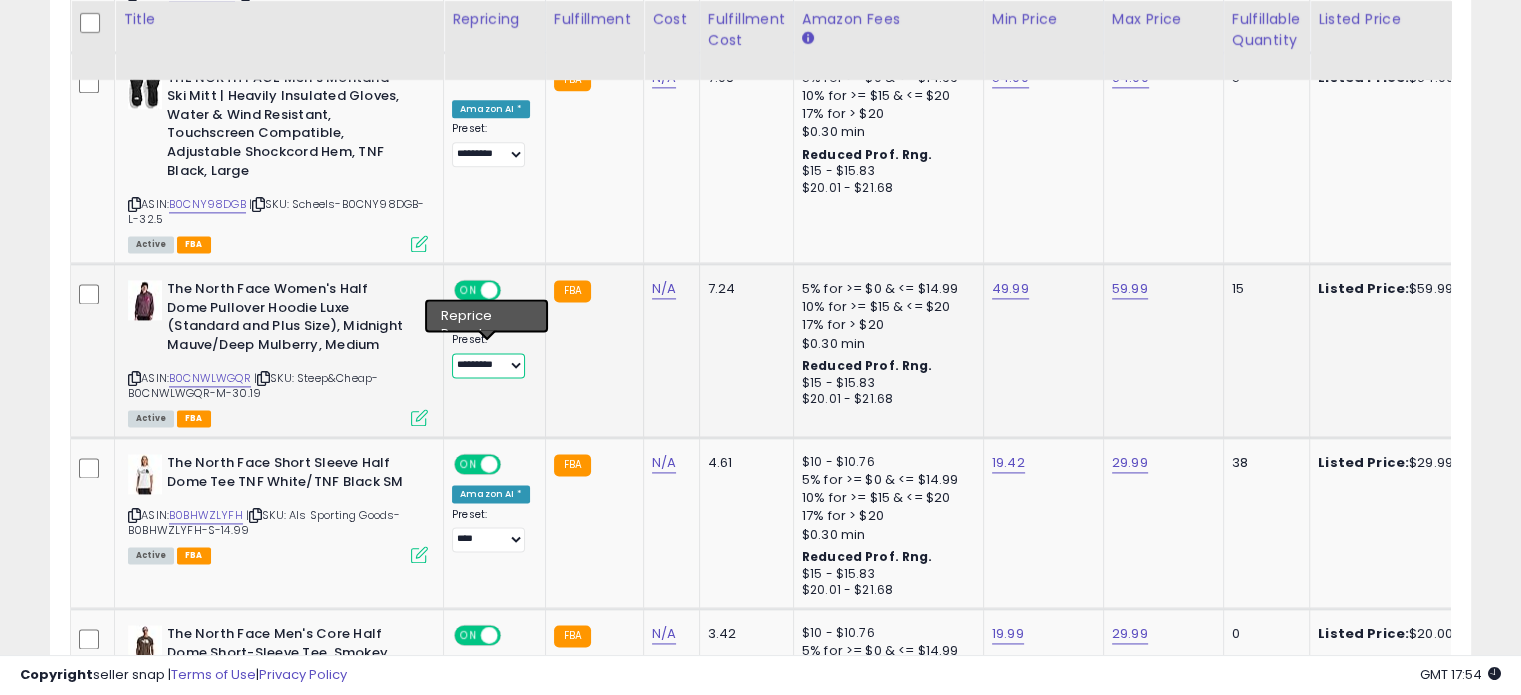 click on "**********" at bounding box center [488, 365] 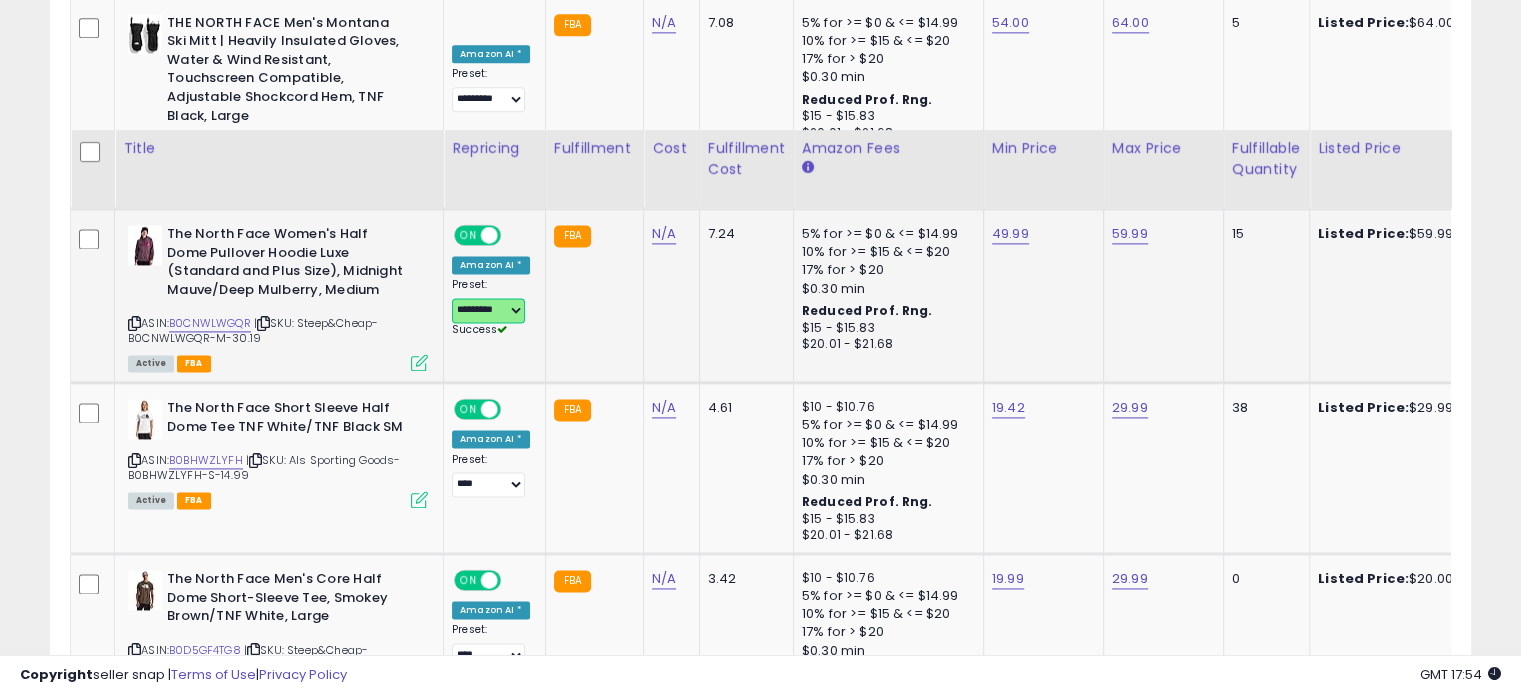 scroll, scrollTop: 2844, scrollLeft: 0, axis: vertical 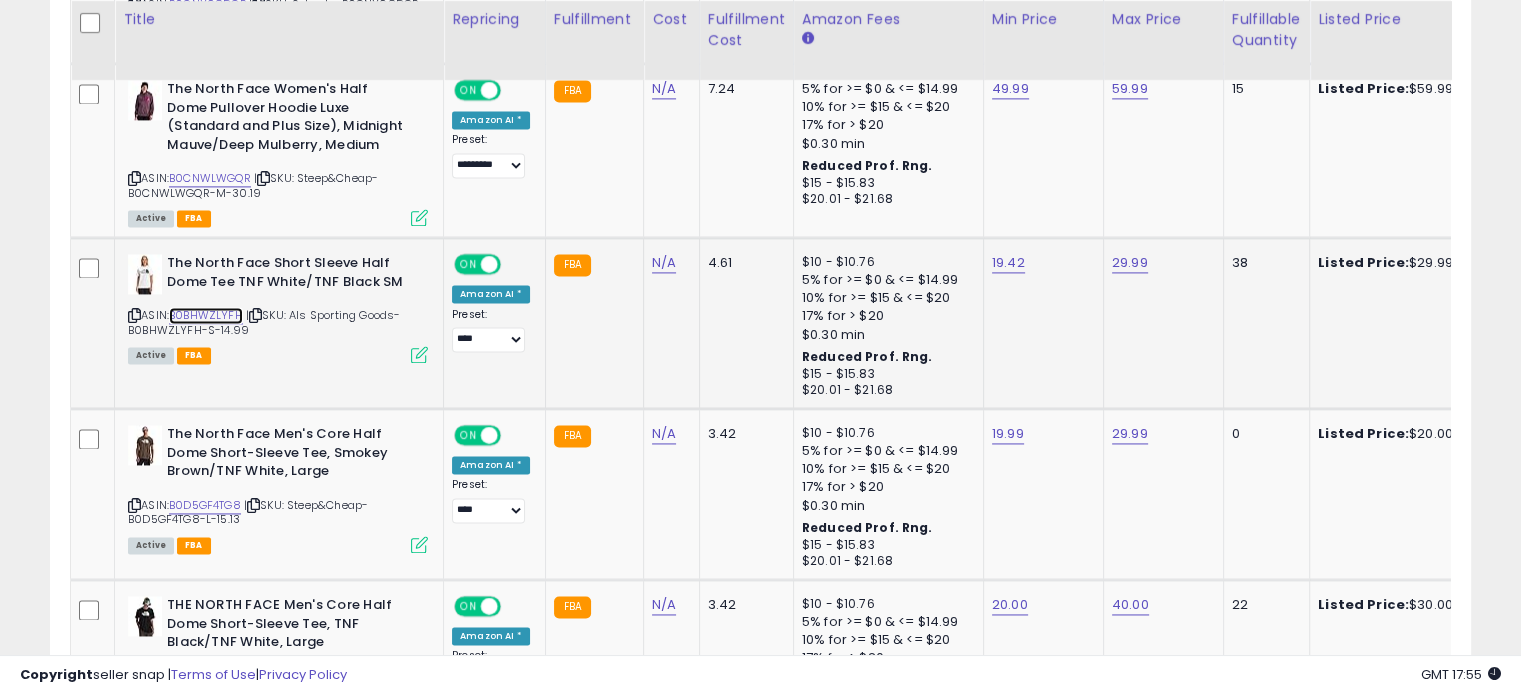 click on "B0BHWZLYFH" at bounding box center [206, 315] 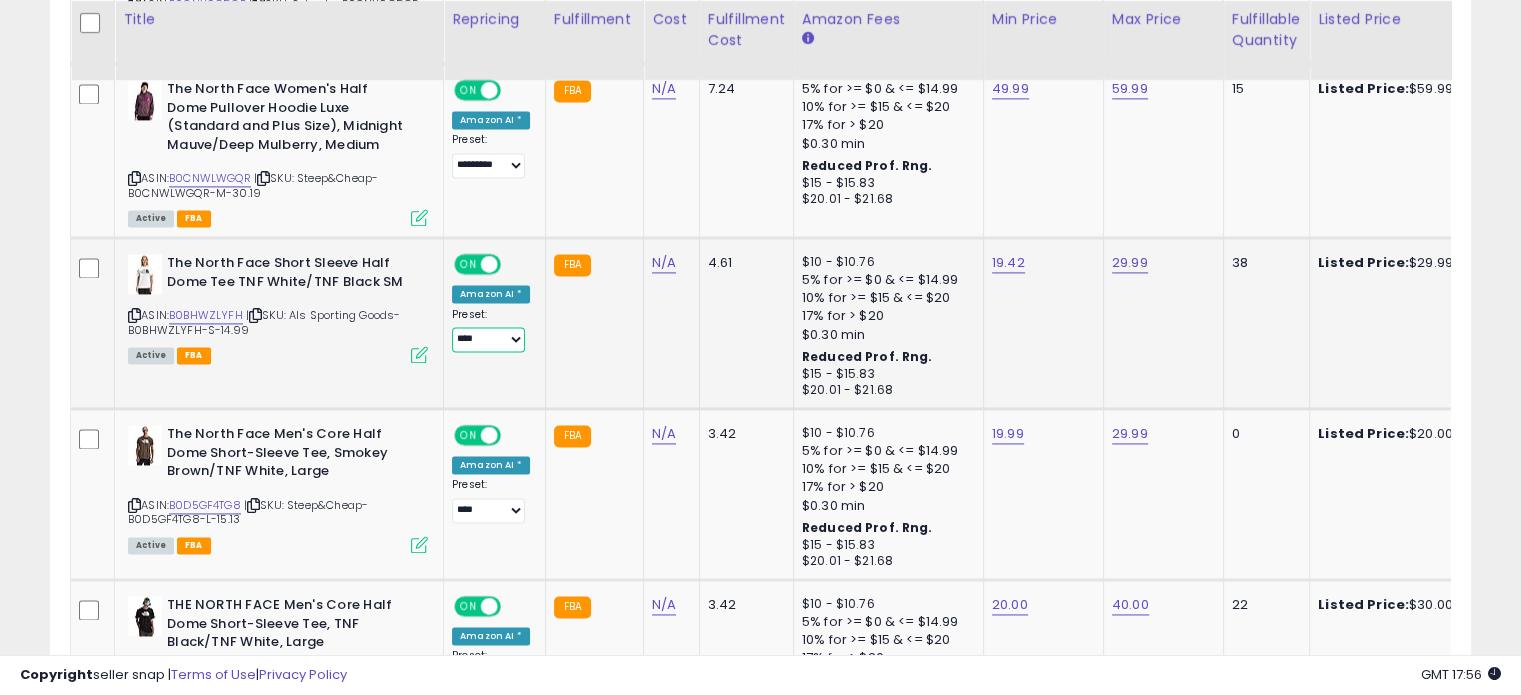 click on "**********" at bounding box center (488, 339) 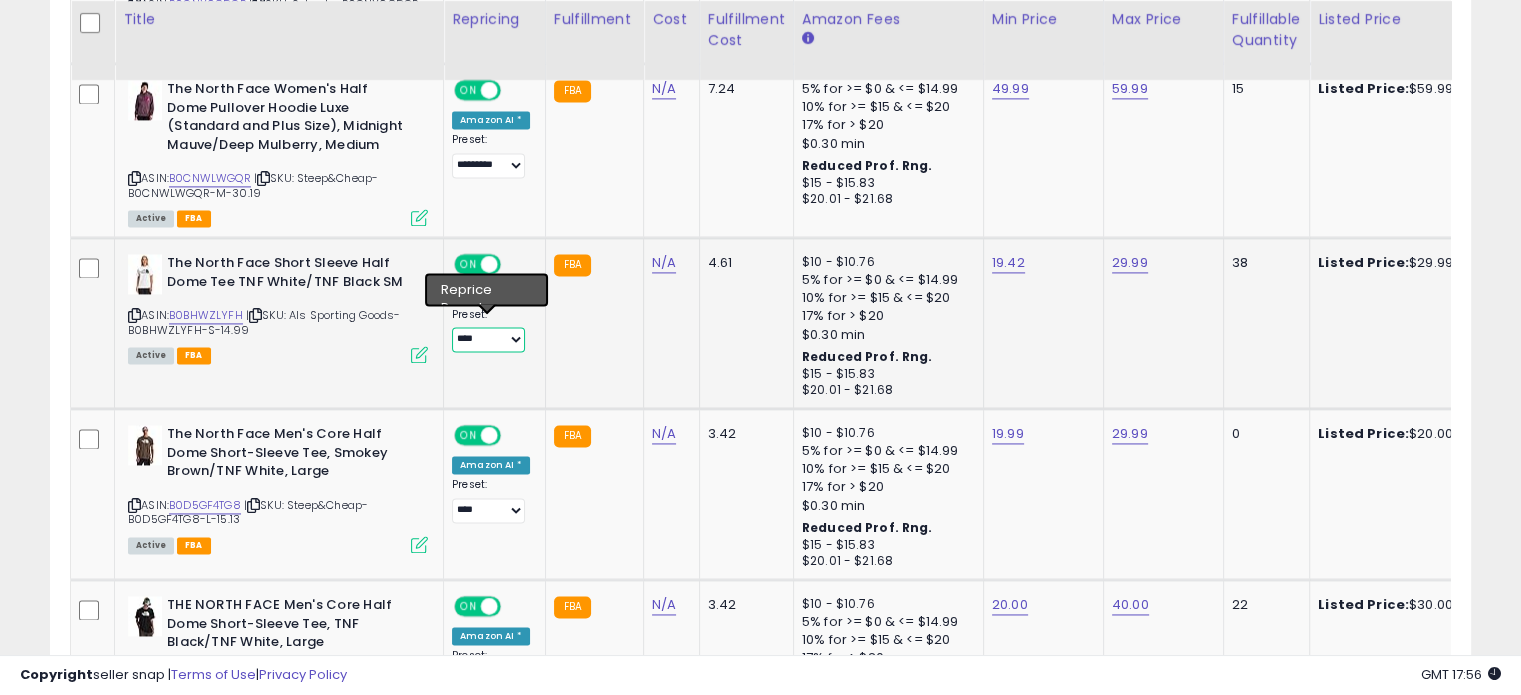 select on "*********" 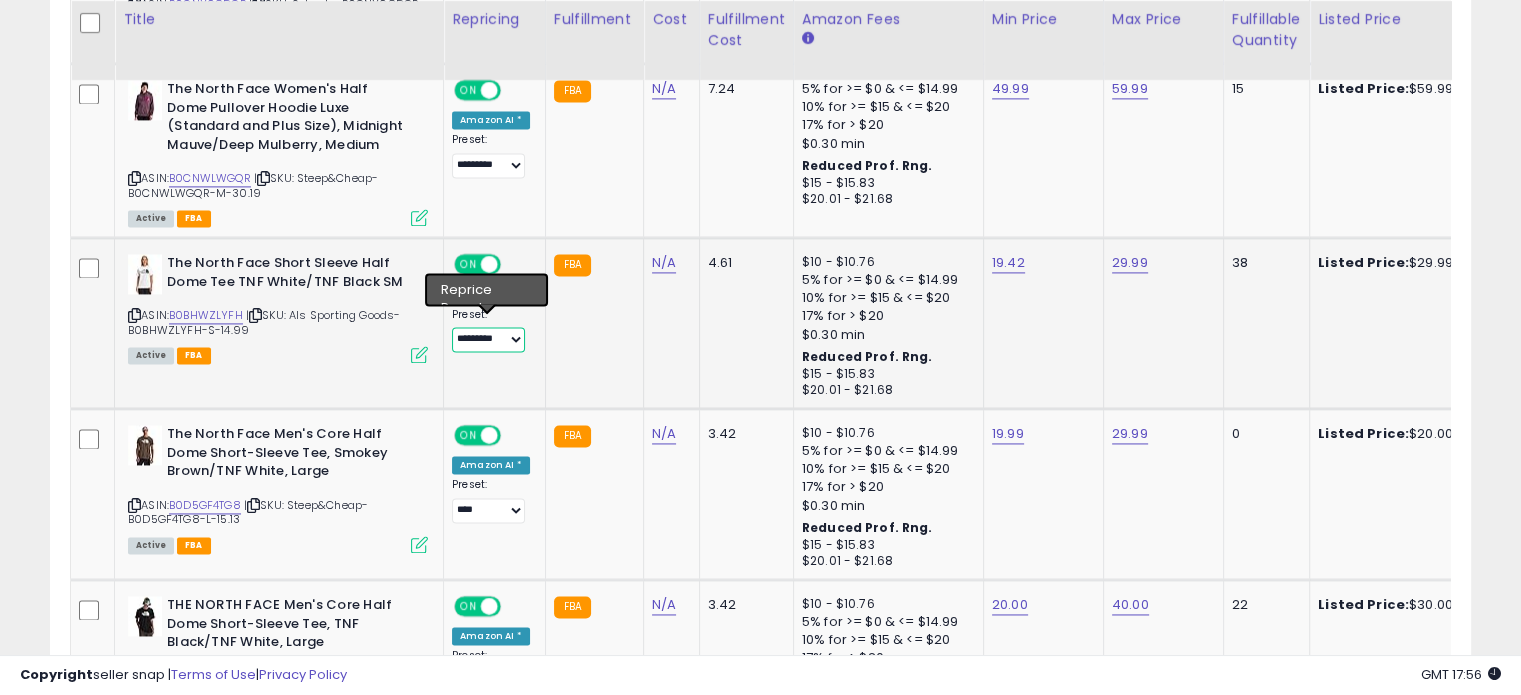 click on "**********" at bounding box center (488, 339) 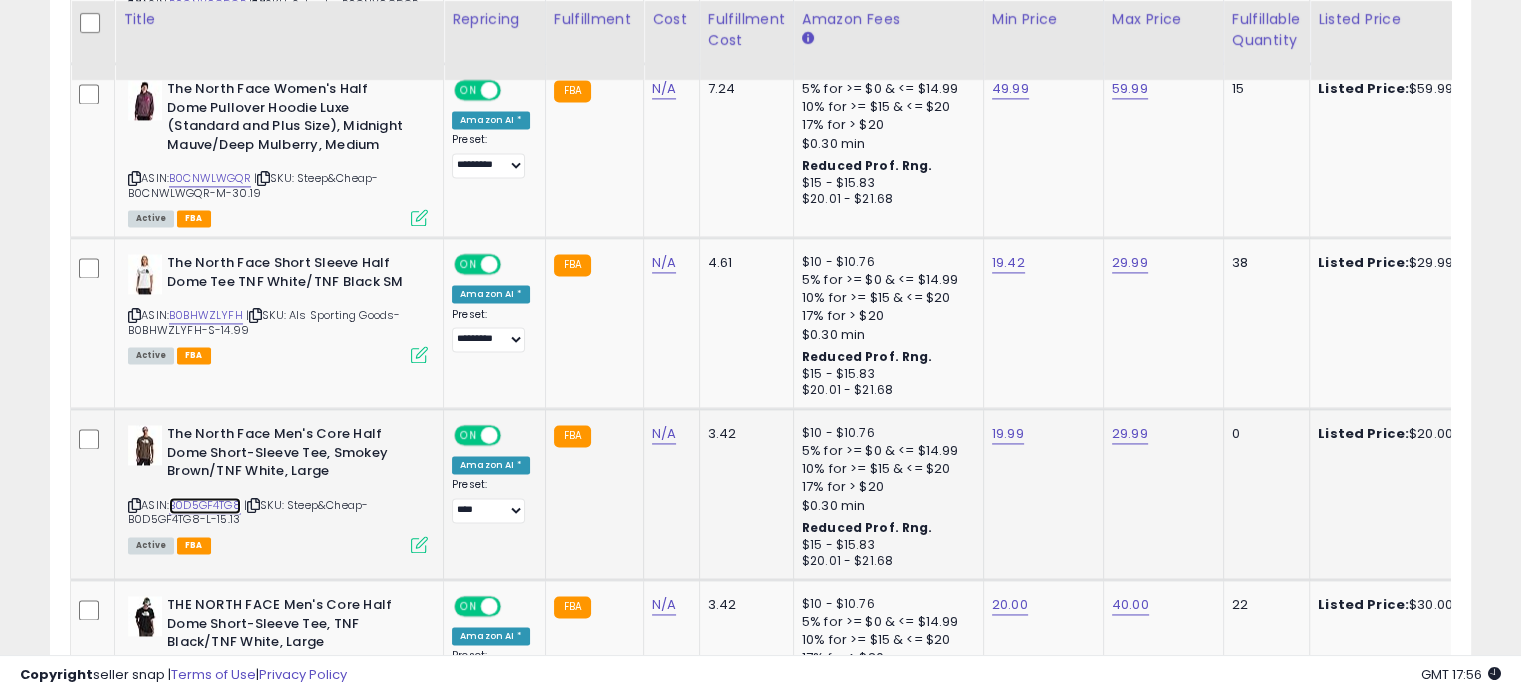 click on "B0D5GF4TG8" at bounding box center (205, 505) 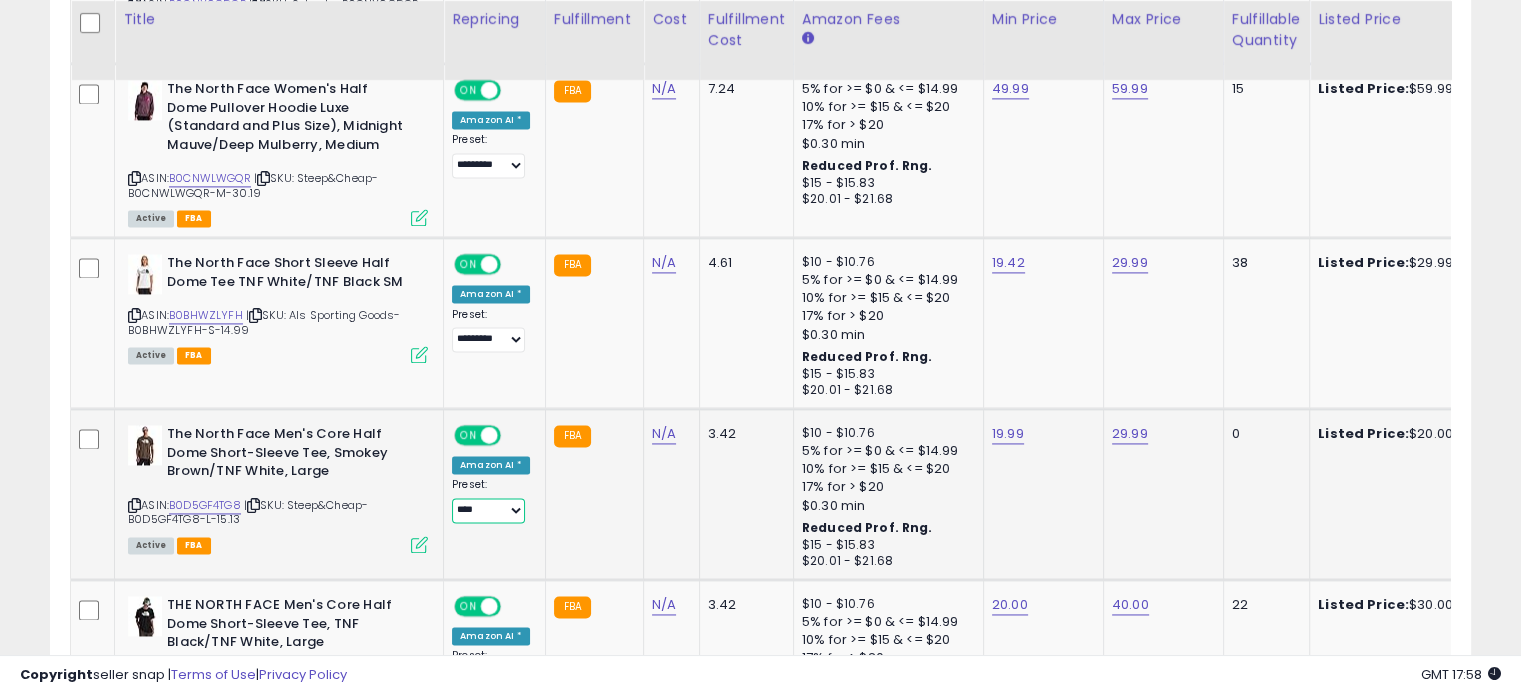 click on "**********" at bounding box center (488, 510) 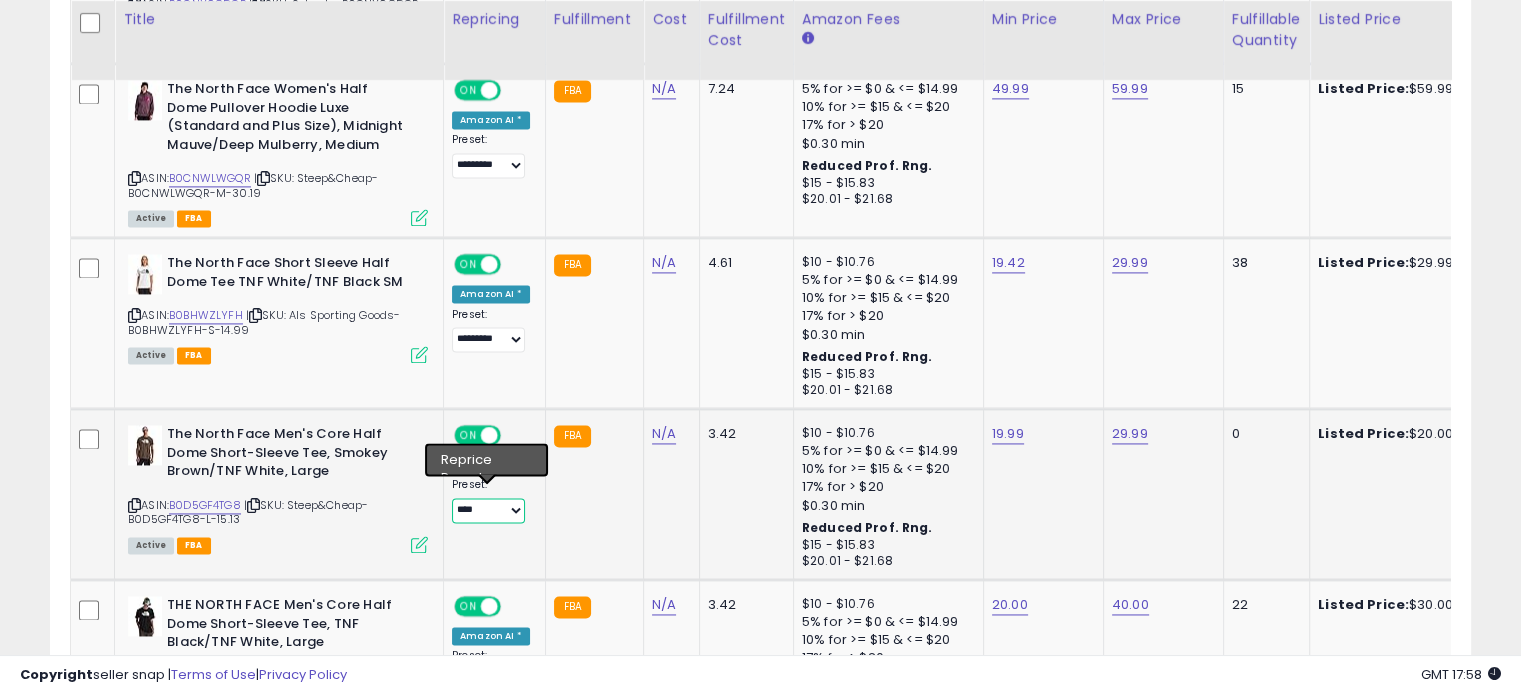select on "*********" 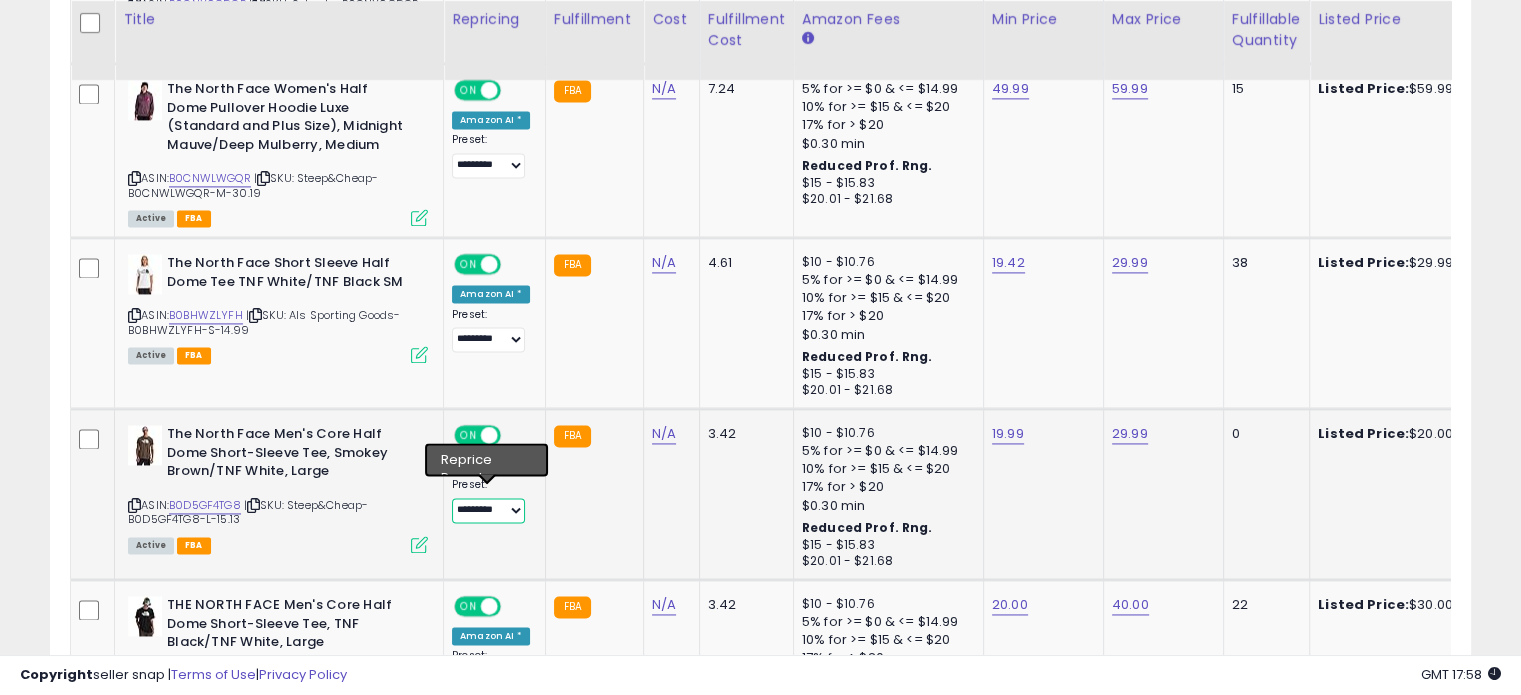 click on "**********" at bounding box center [488, 510] 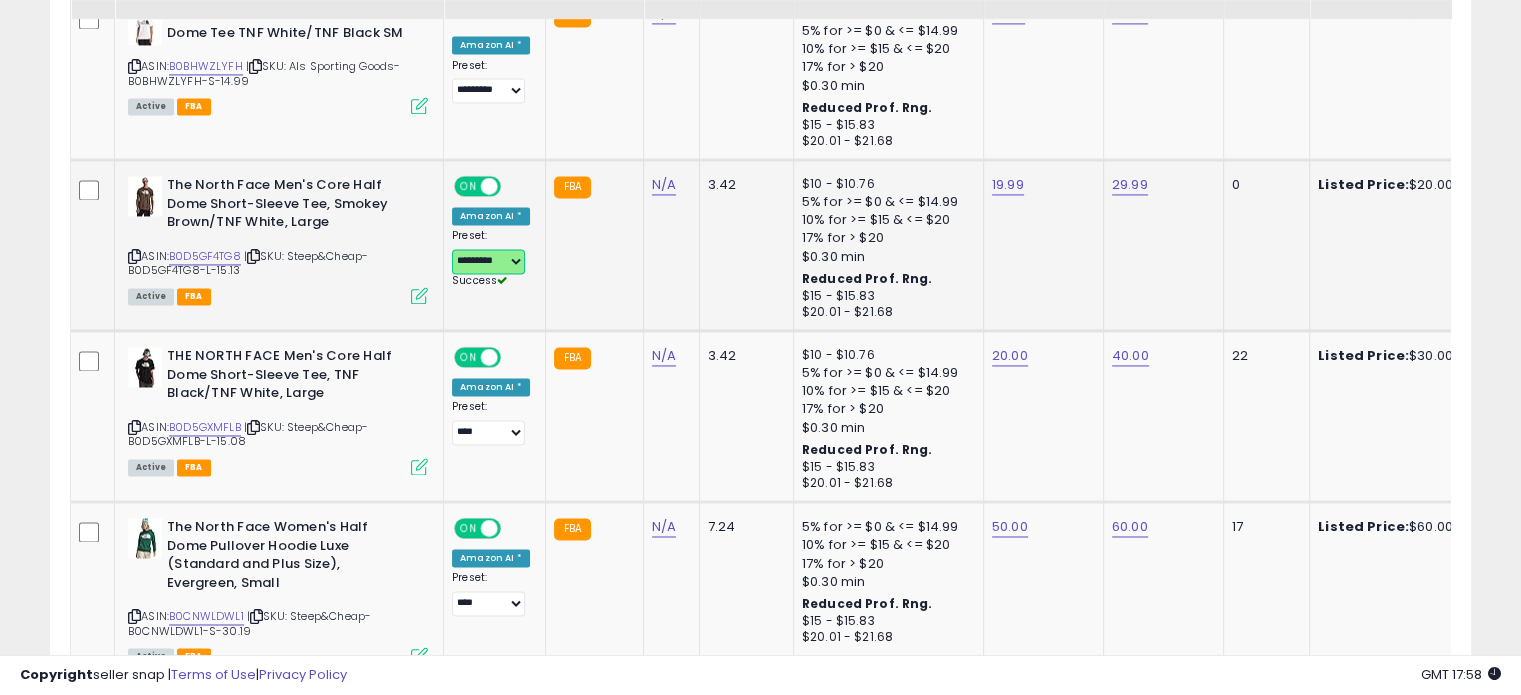 scroll, scrollTop: 3244, scrollLeft: 0, axis: vertical 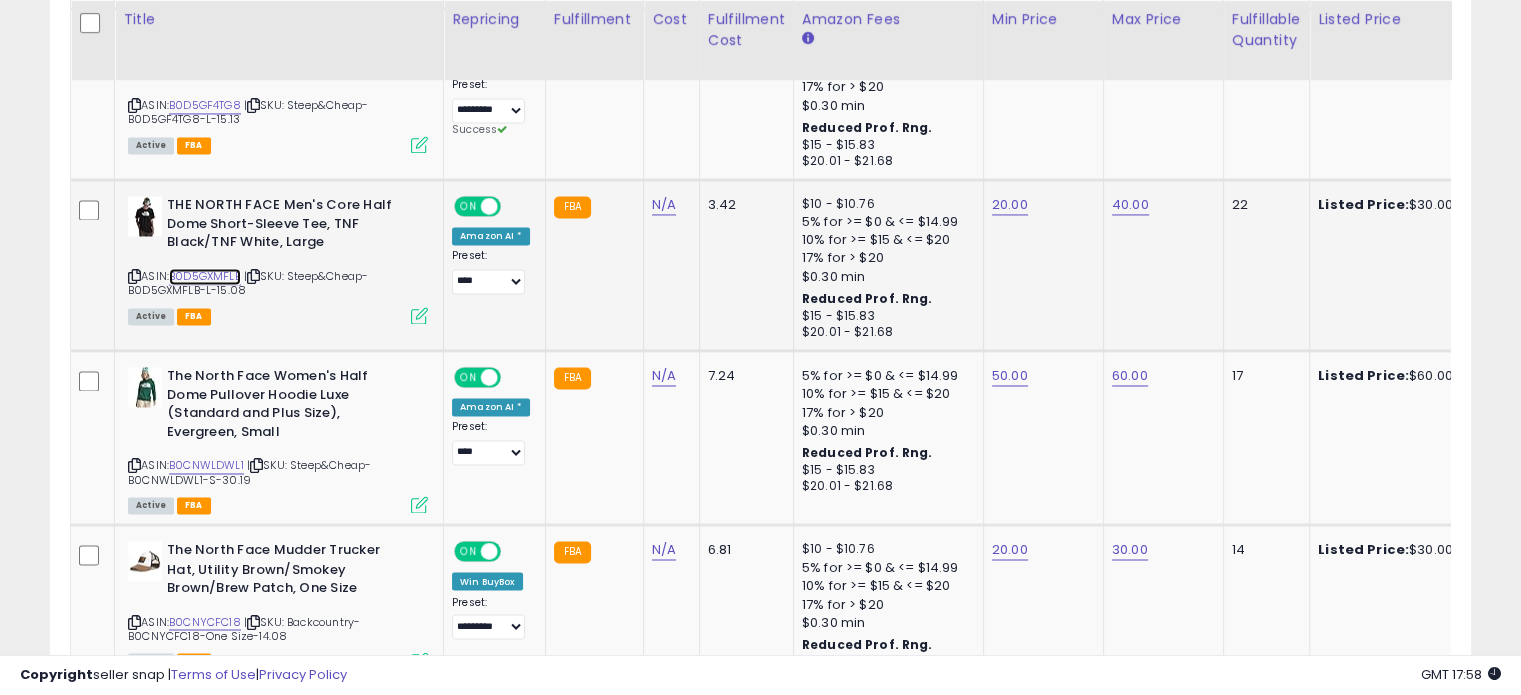 click on "B0D5GXMFLB" at bounding box center [205, 276] 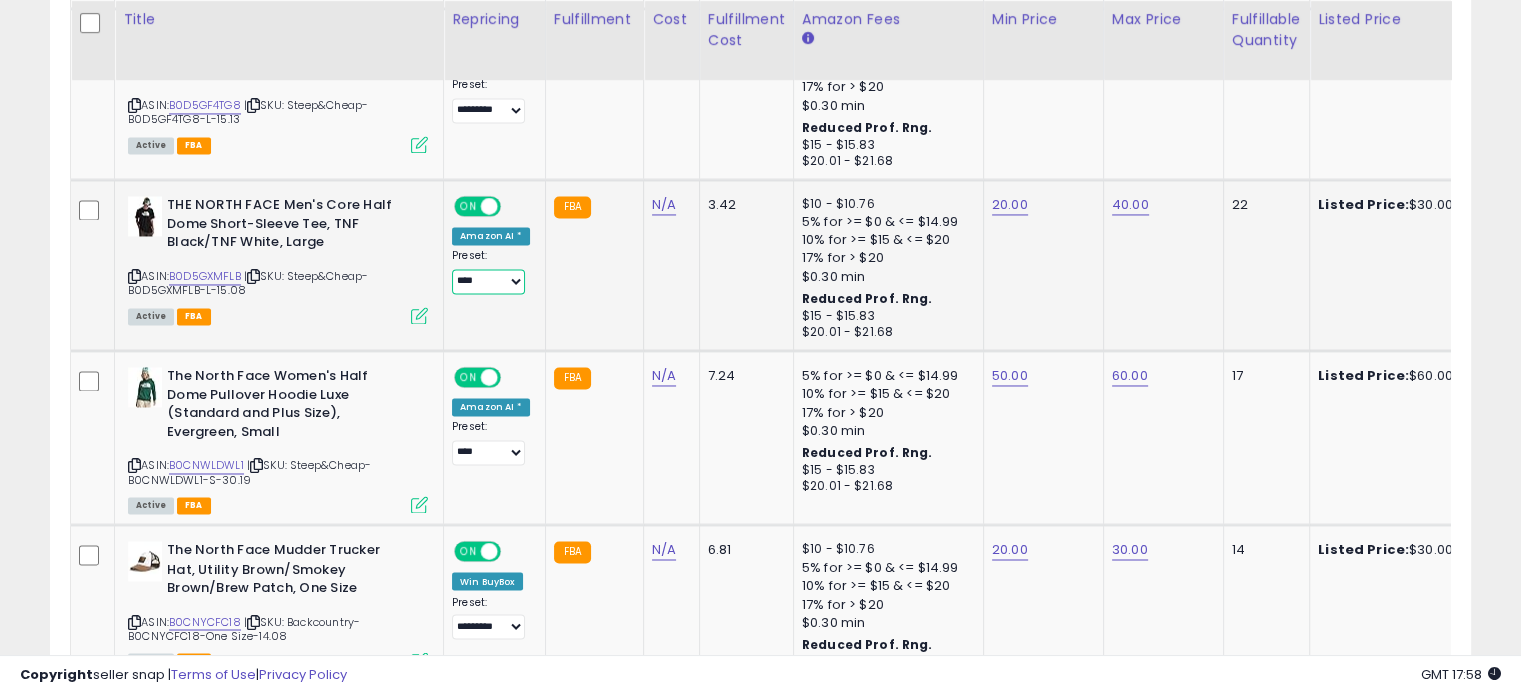 click on "**********" at bounding box center [488, 281] 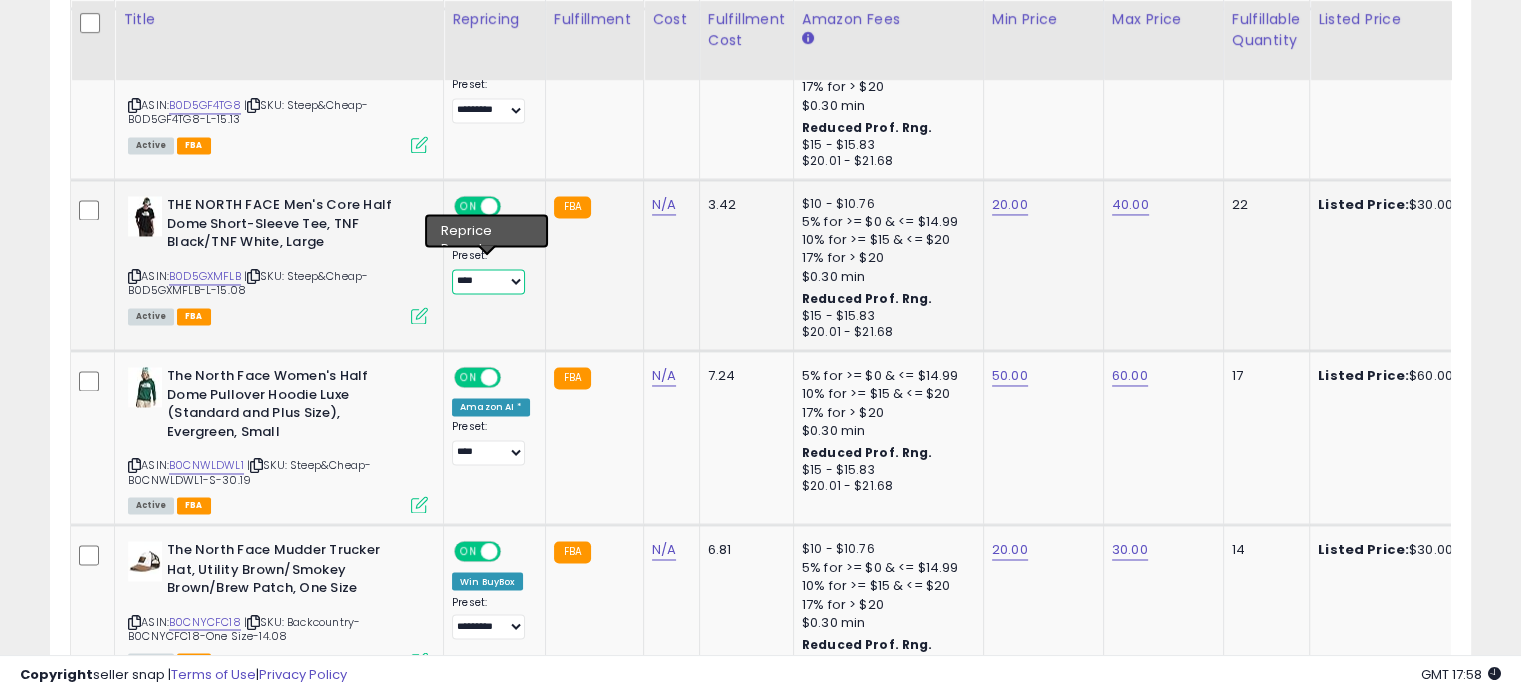 select on "*********" 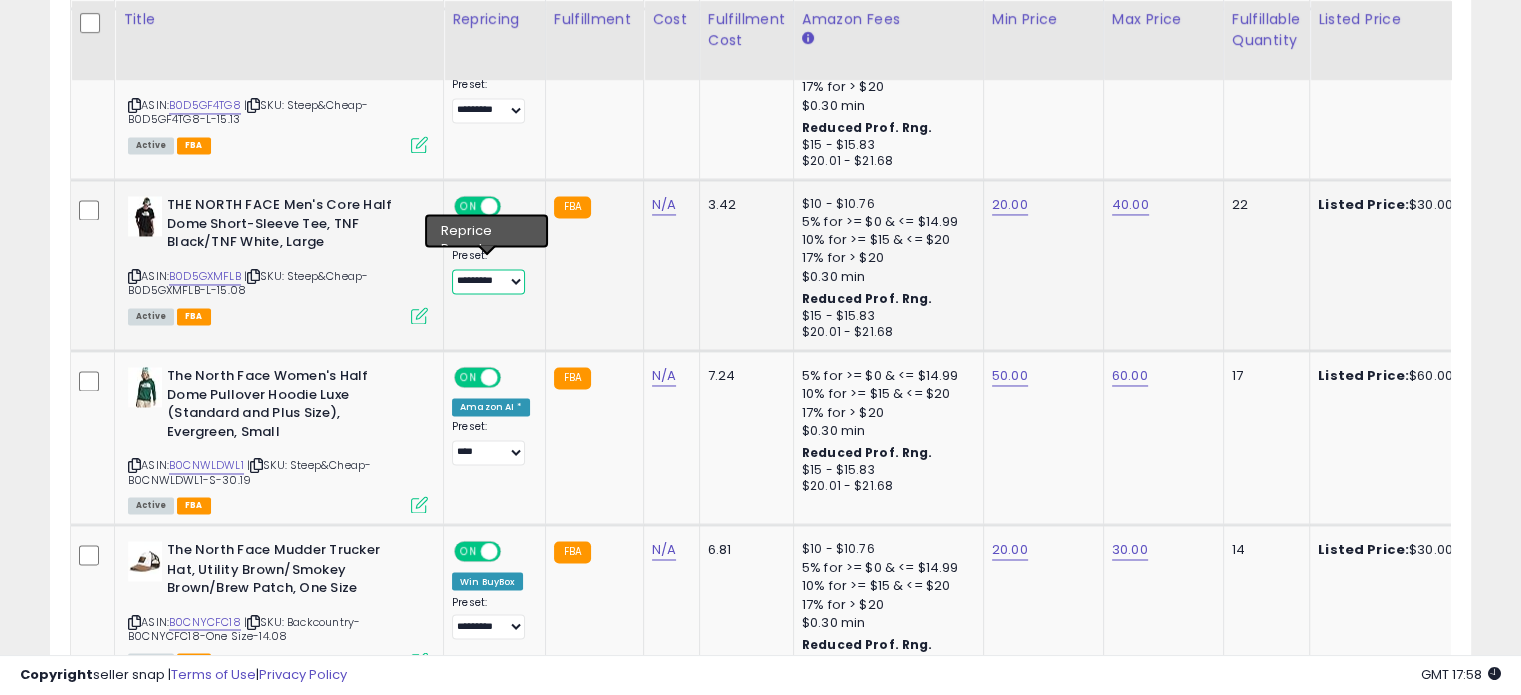 click on "**********" at bounding box center (488, 281) 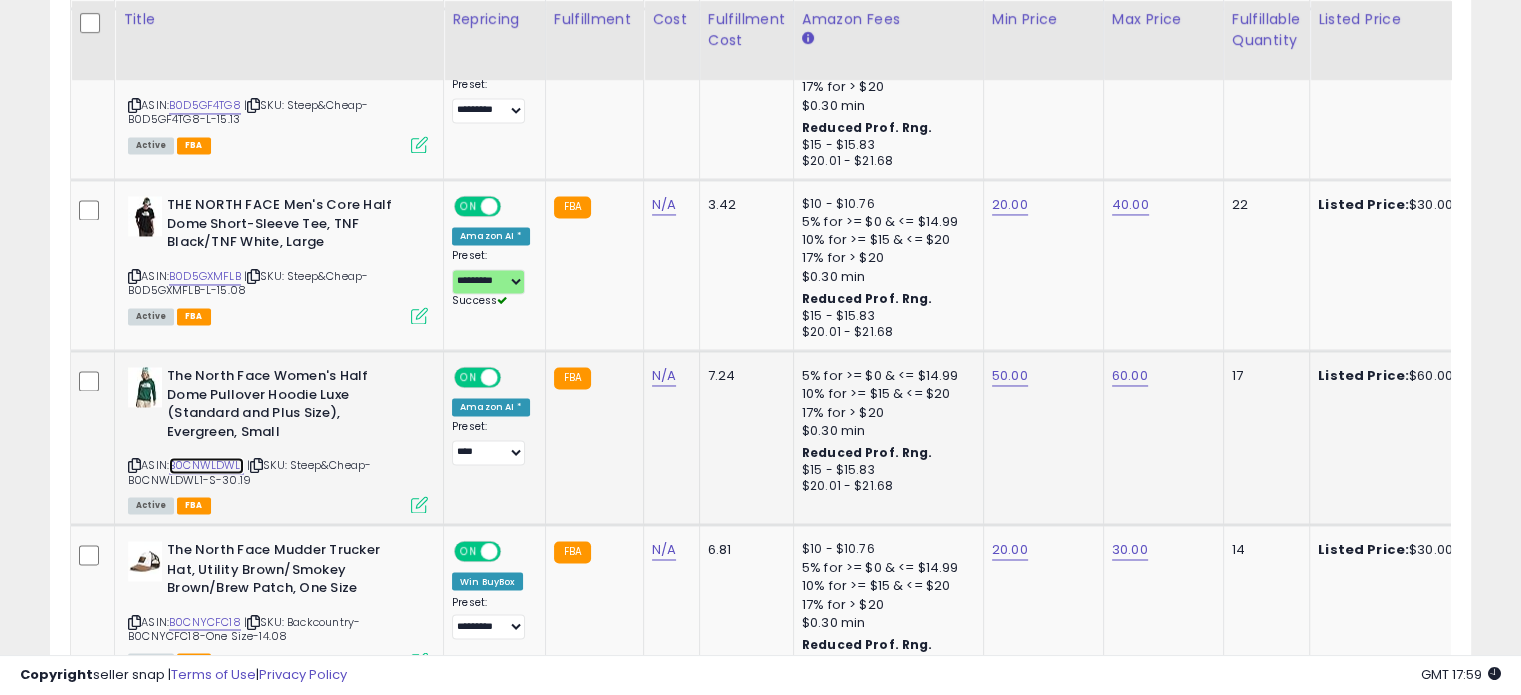 click on "B0CNWLDWL1" at bounding box center [206, 465] 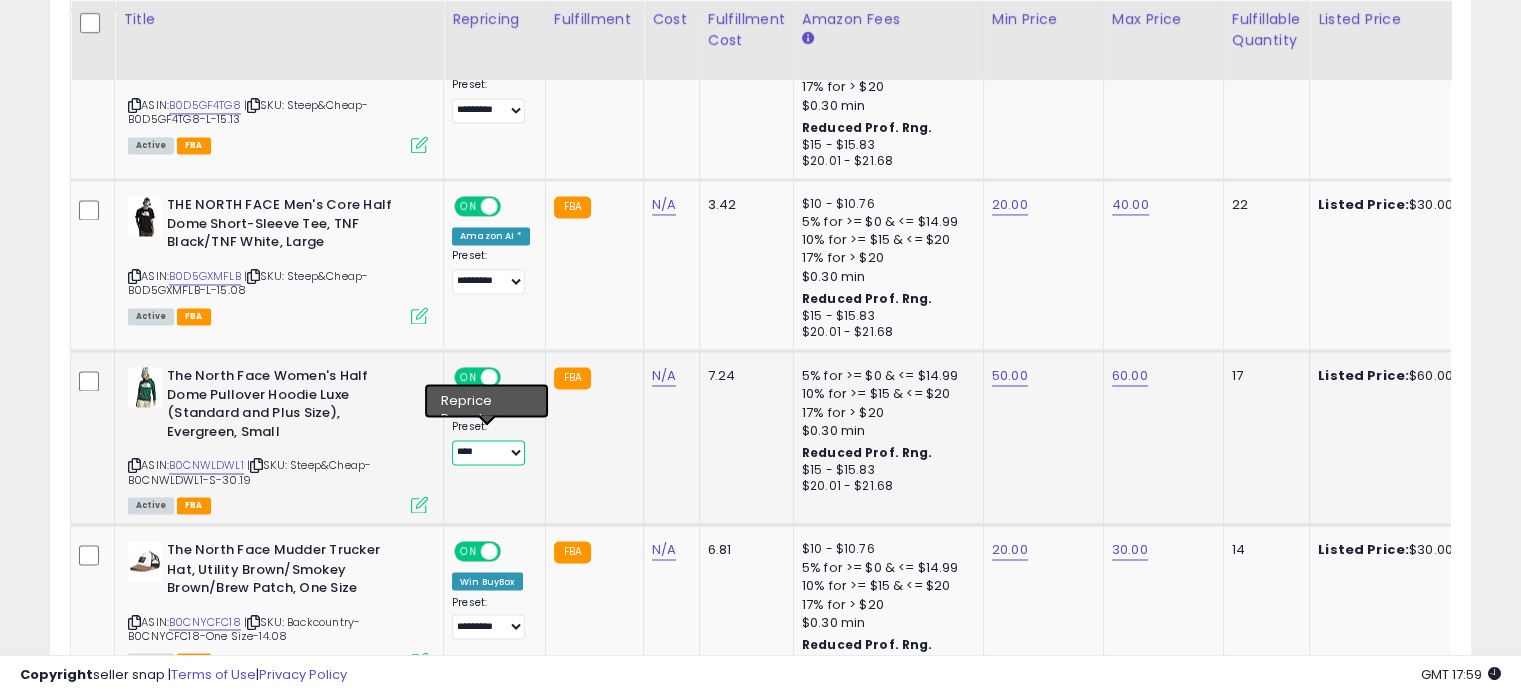 click on "**********" at bounding box center [488, 452] 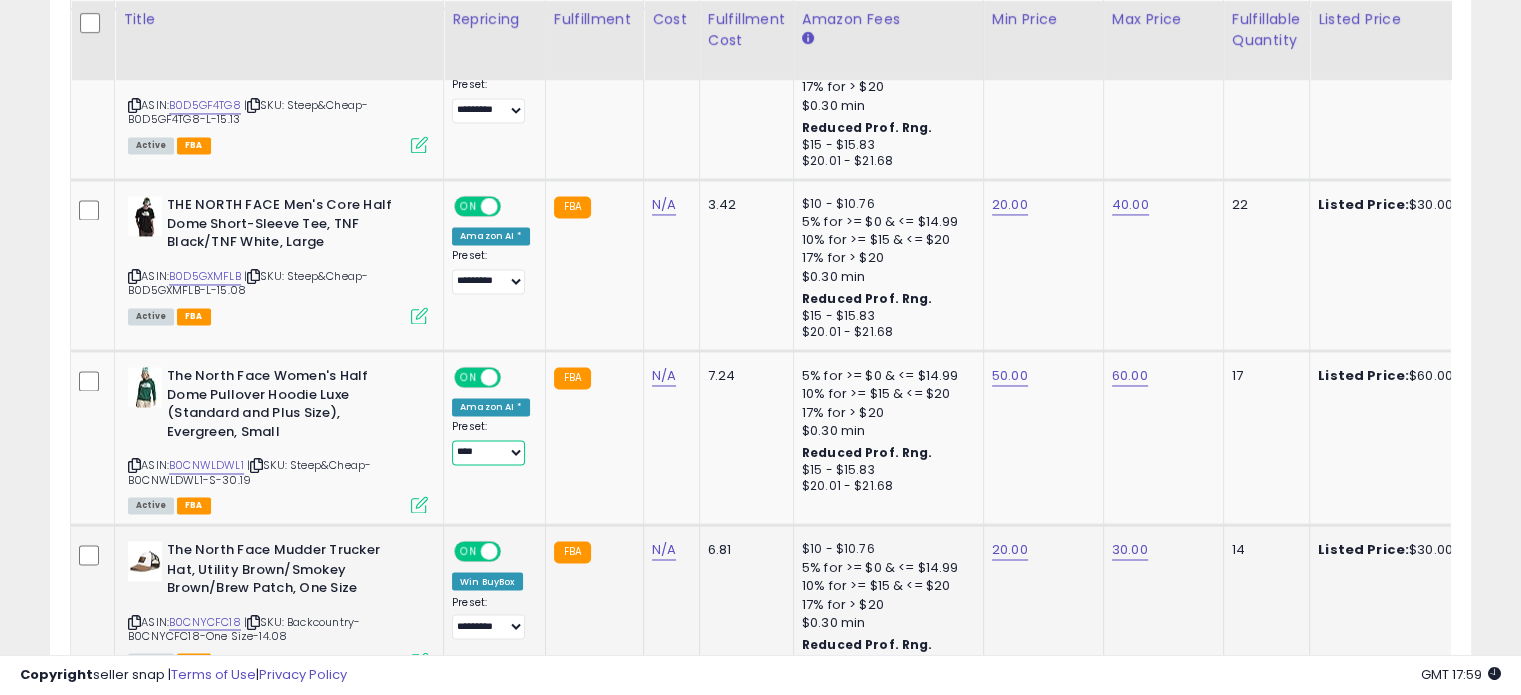 select on "*********" 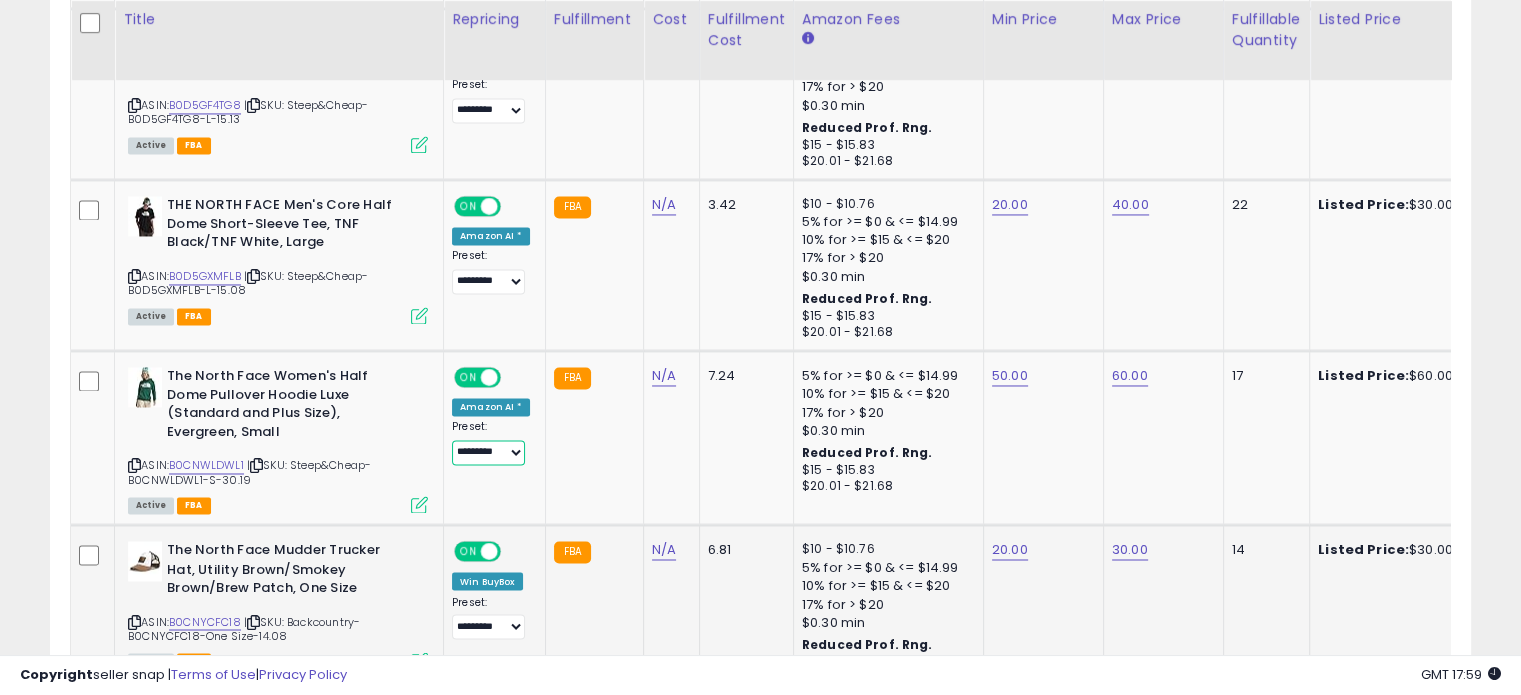 click on "**********" at bounding box center [488, 452] 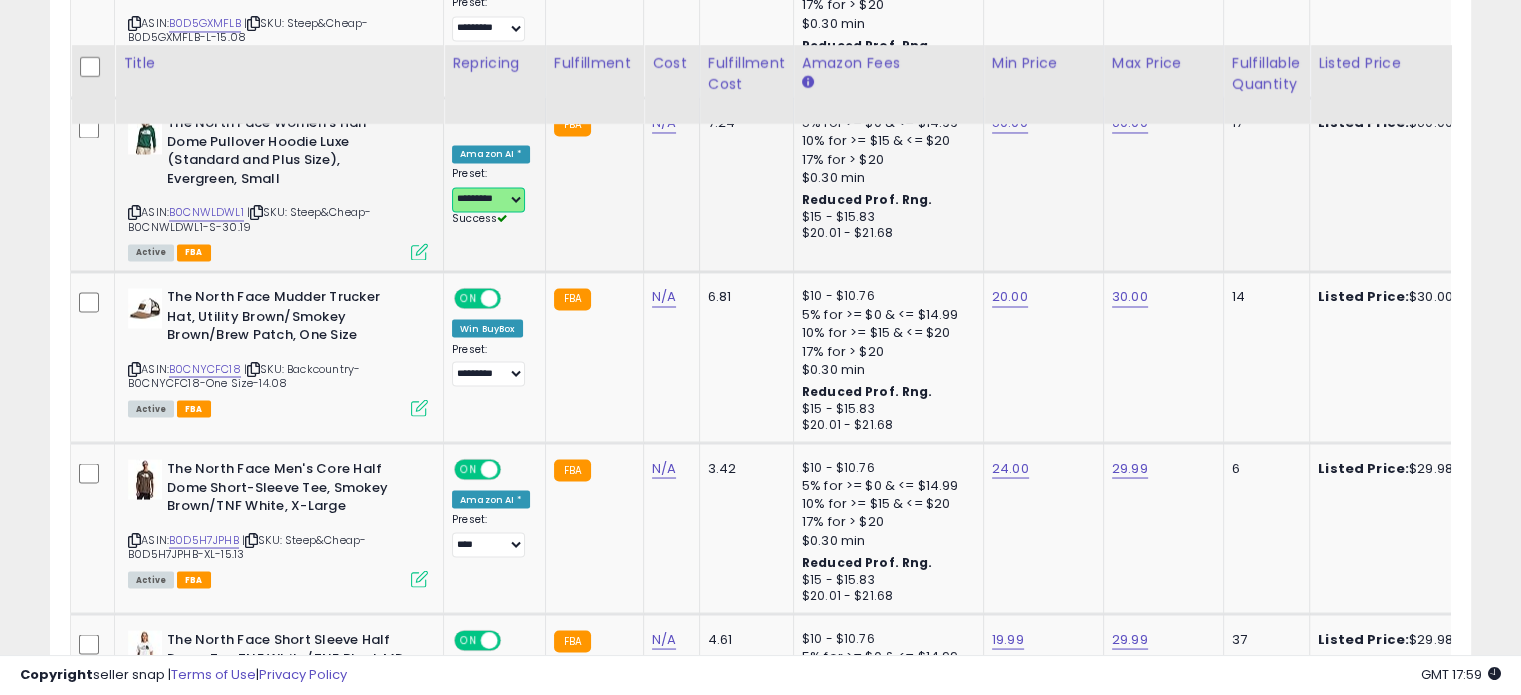 scroll, scrollTop: 3544, scrollLeft: 0, axis: vertical 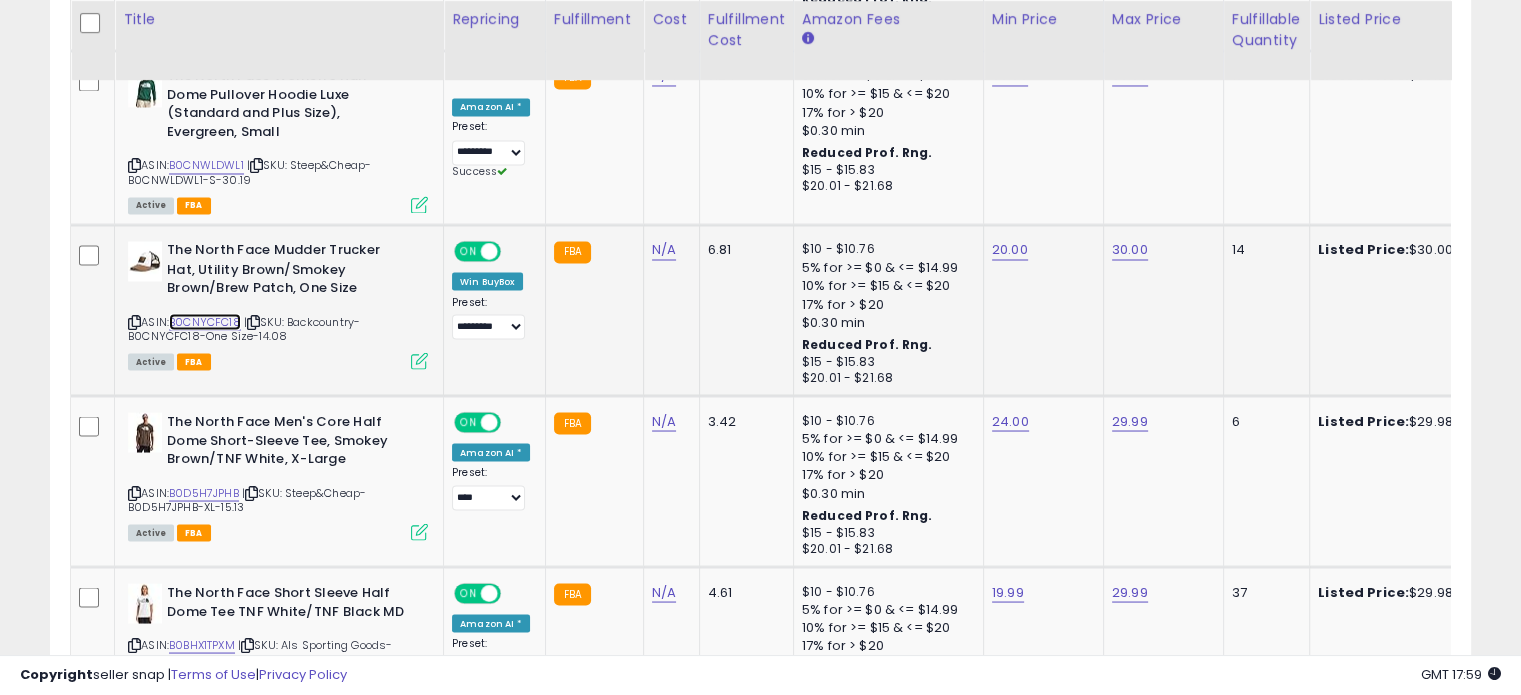 click on "B0CNYCFC18" at bounding box center (205, 321) 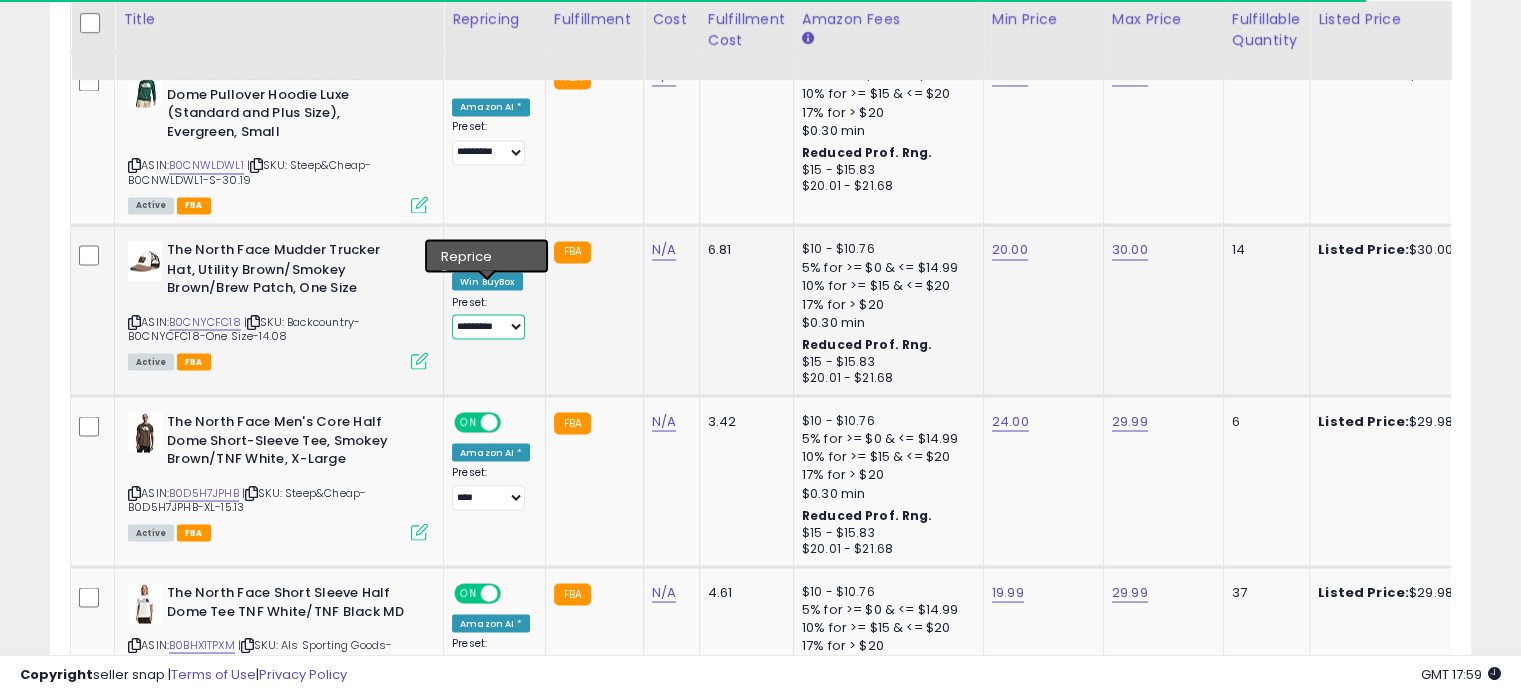 click on "**********" at bounding box center (488, 326) 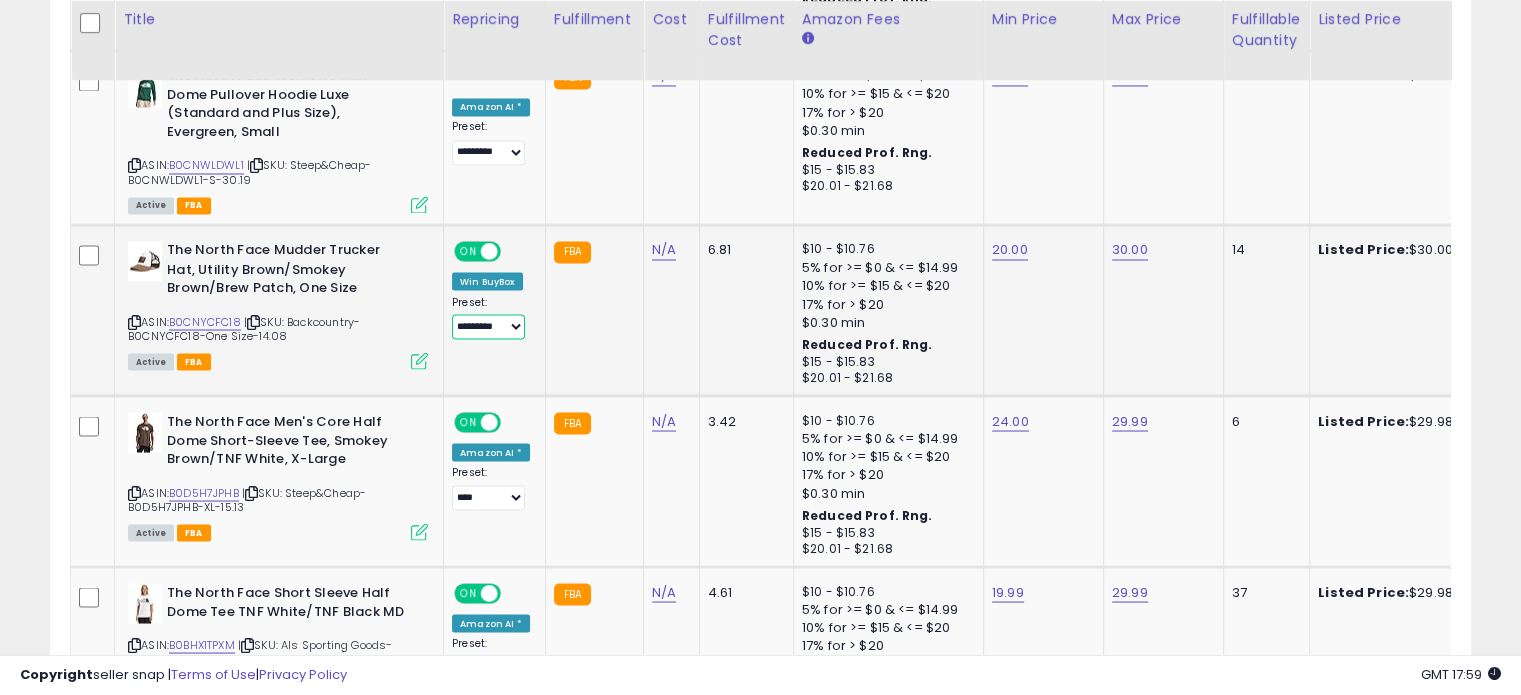 click on "**********" at bounding box center [488, 326] 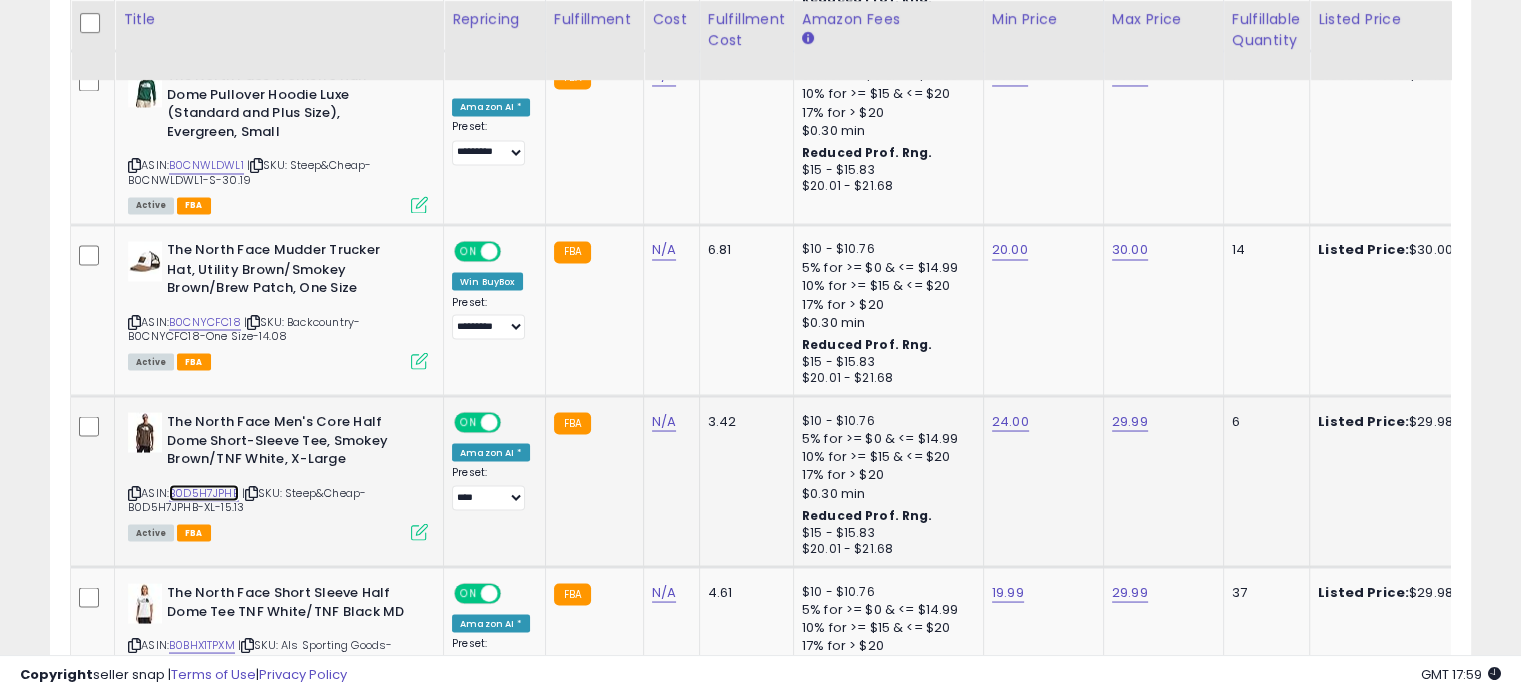 click on "B0D5H7JPHB" at bounding box center (204, 492) 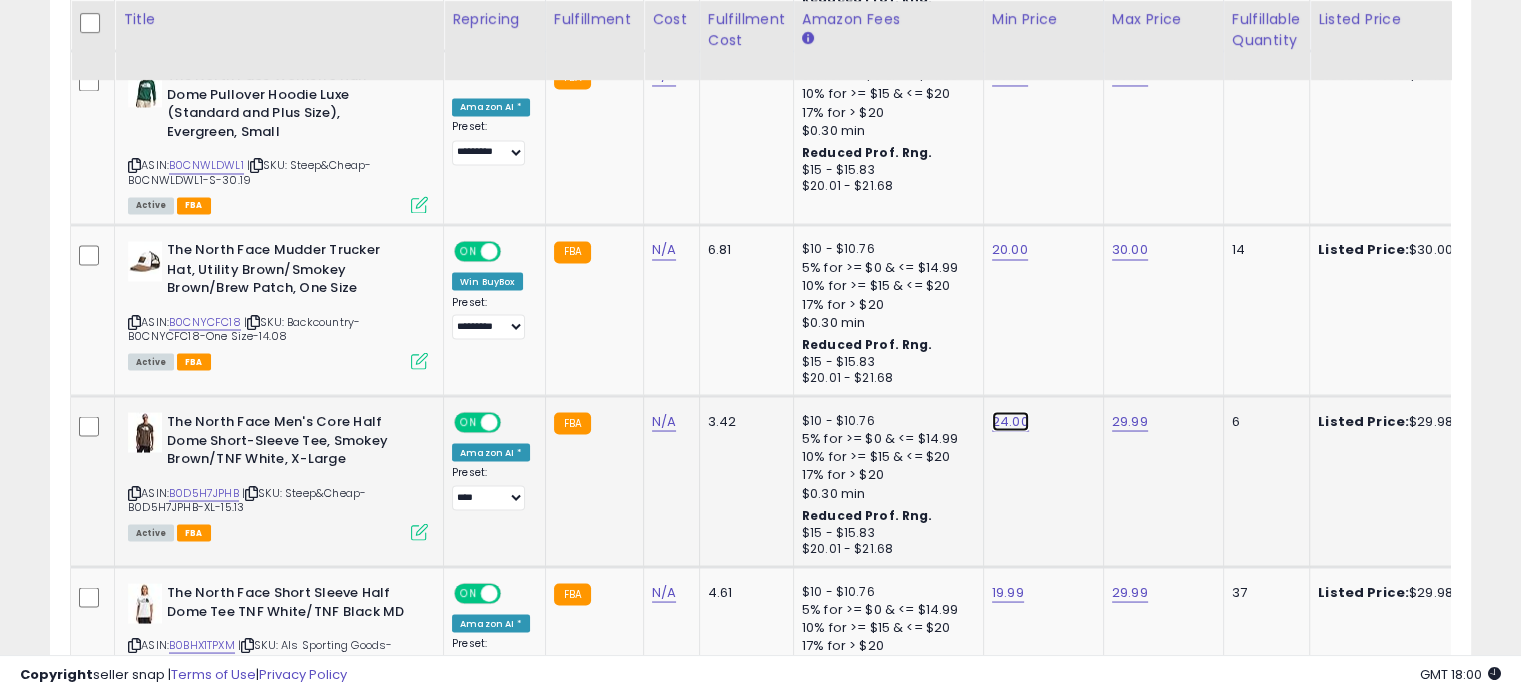 click on "24.00" at bounding box center (1010, -2470) 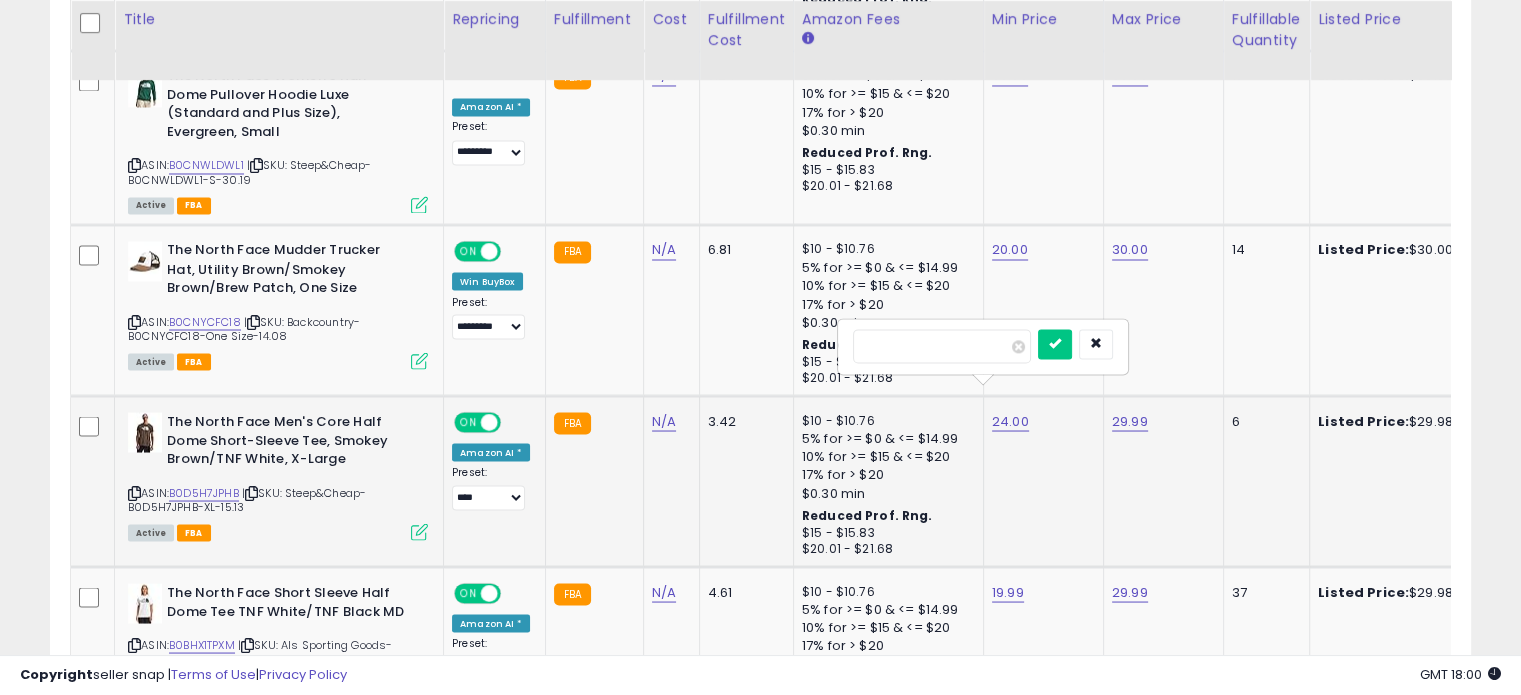 click on "*****" at bounding box center [942, 346] 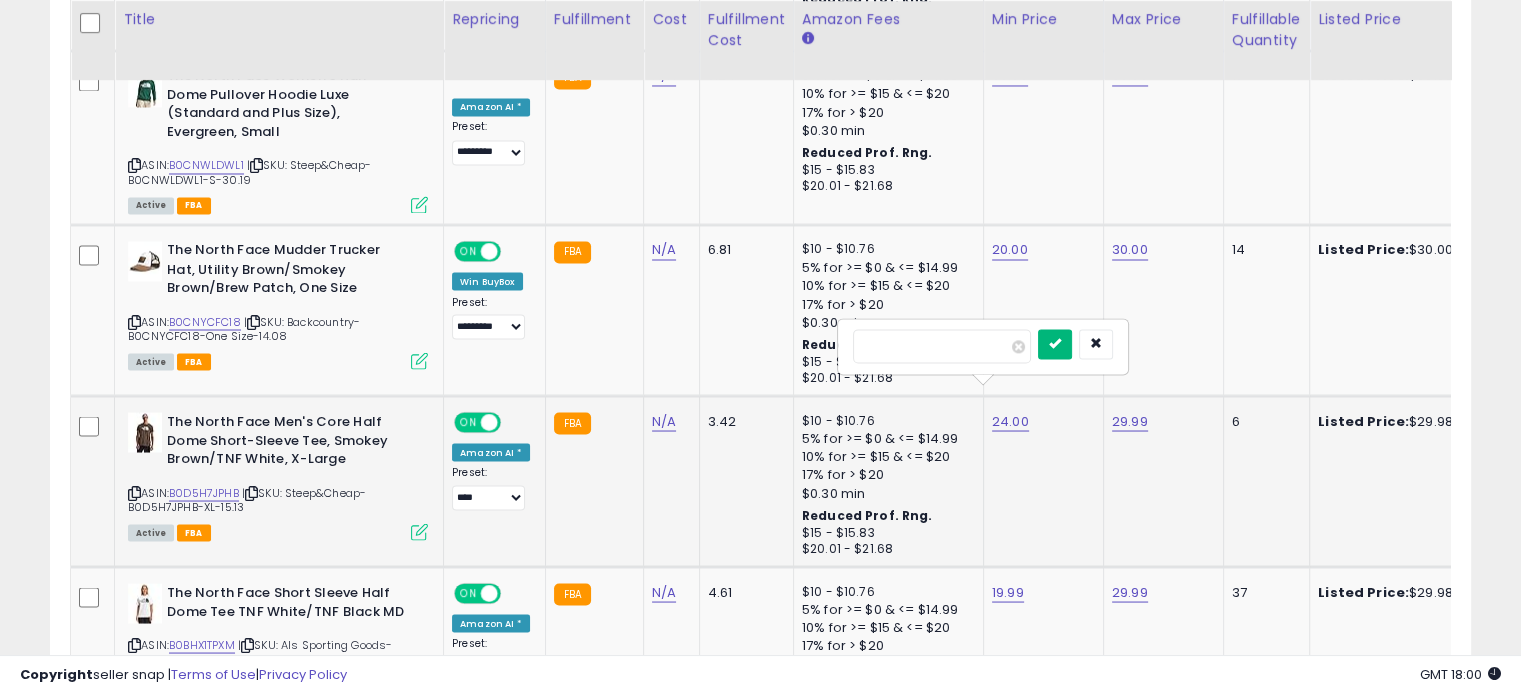 type on "*****" 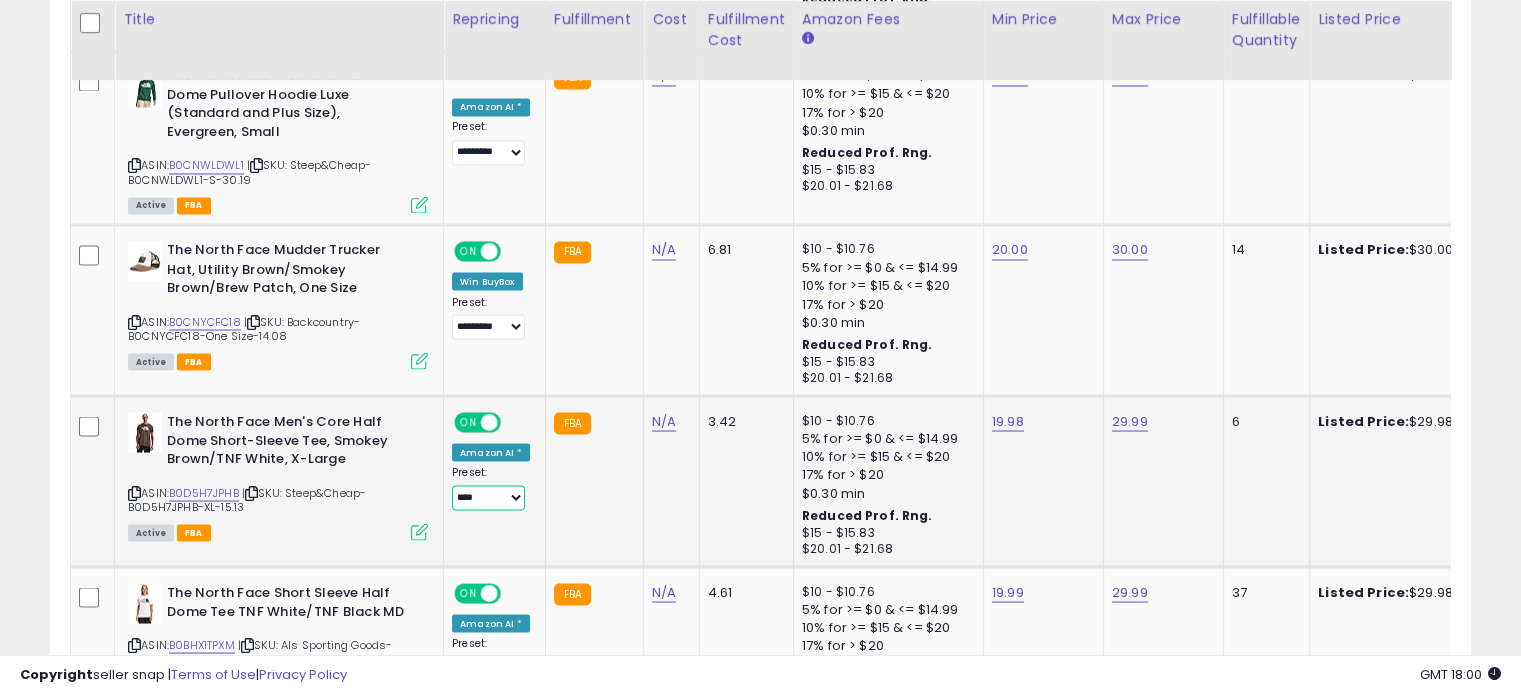 click on "**********" at bounding box center (488, 497) 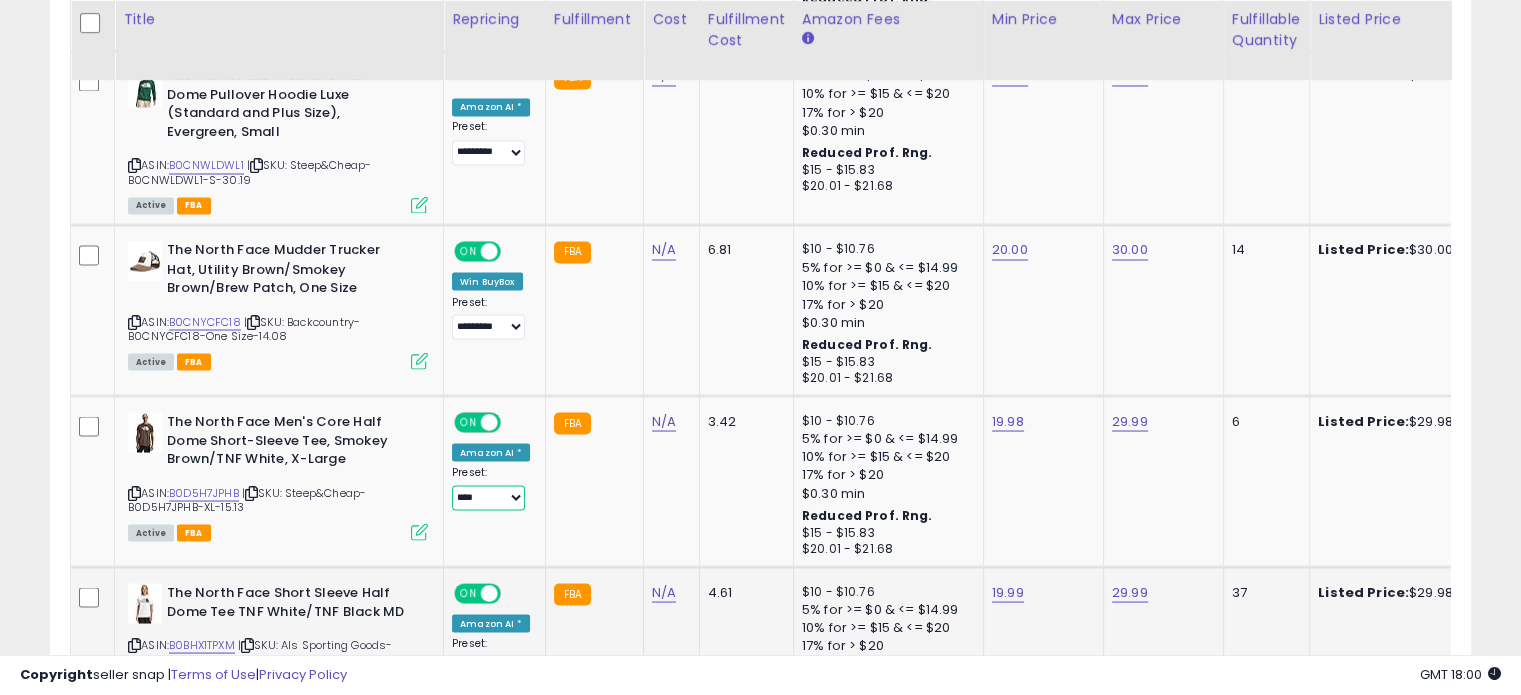 select on "*********" 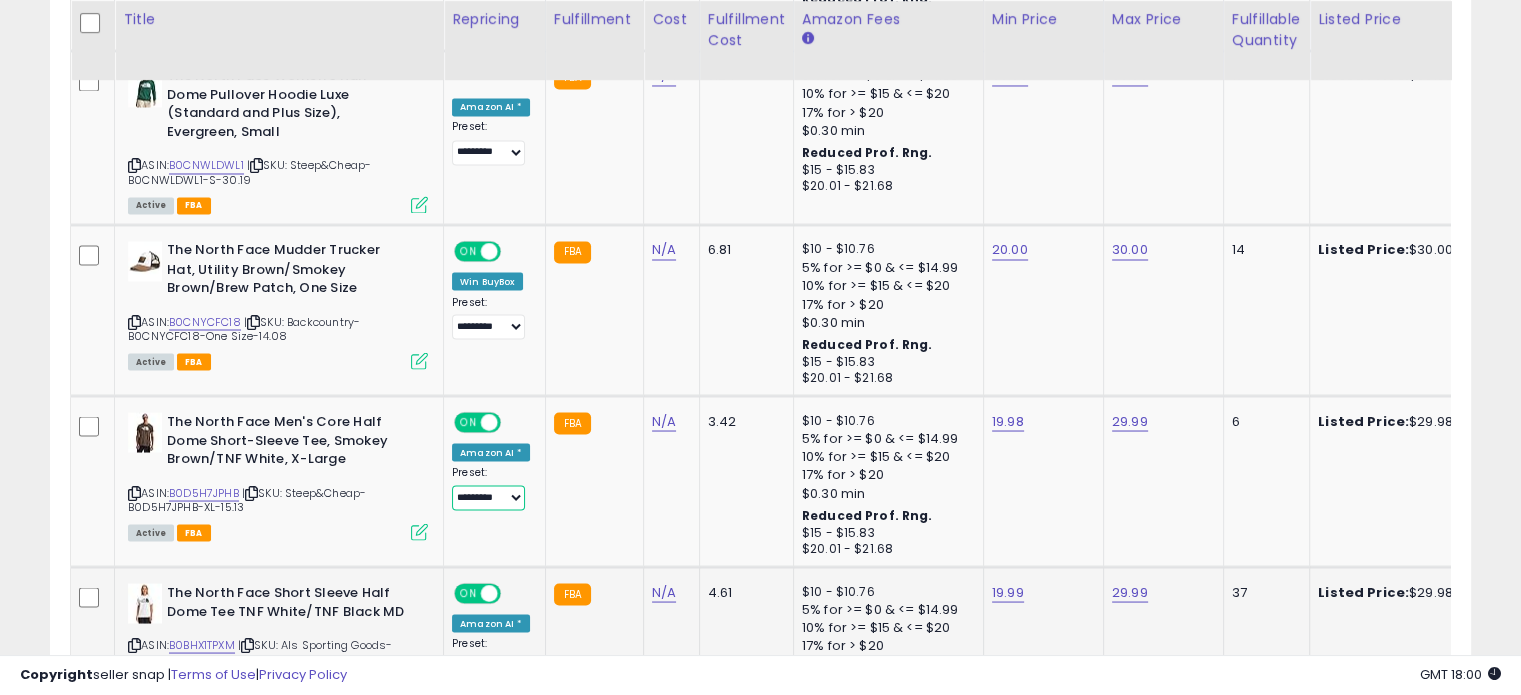 click on "**********" at bounding box center (488, 497) 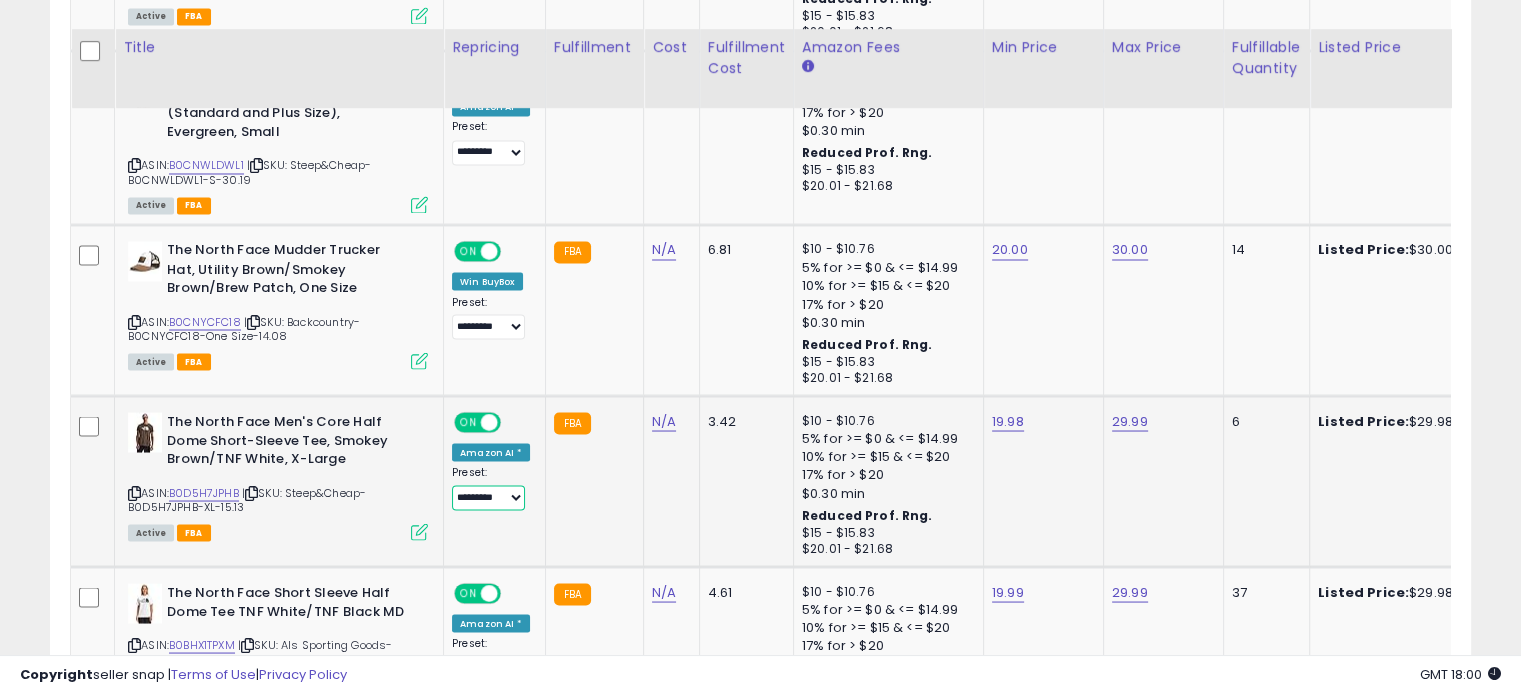scroll, scrollTop: 3744, scrollLeft: 0, axis: vertical 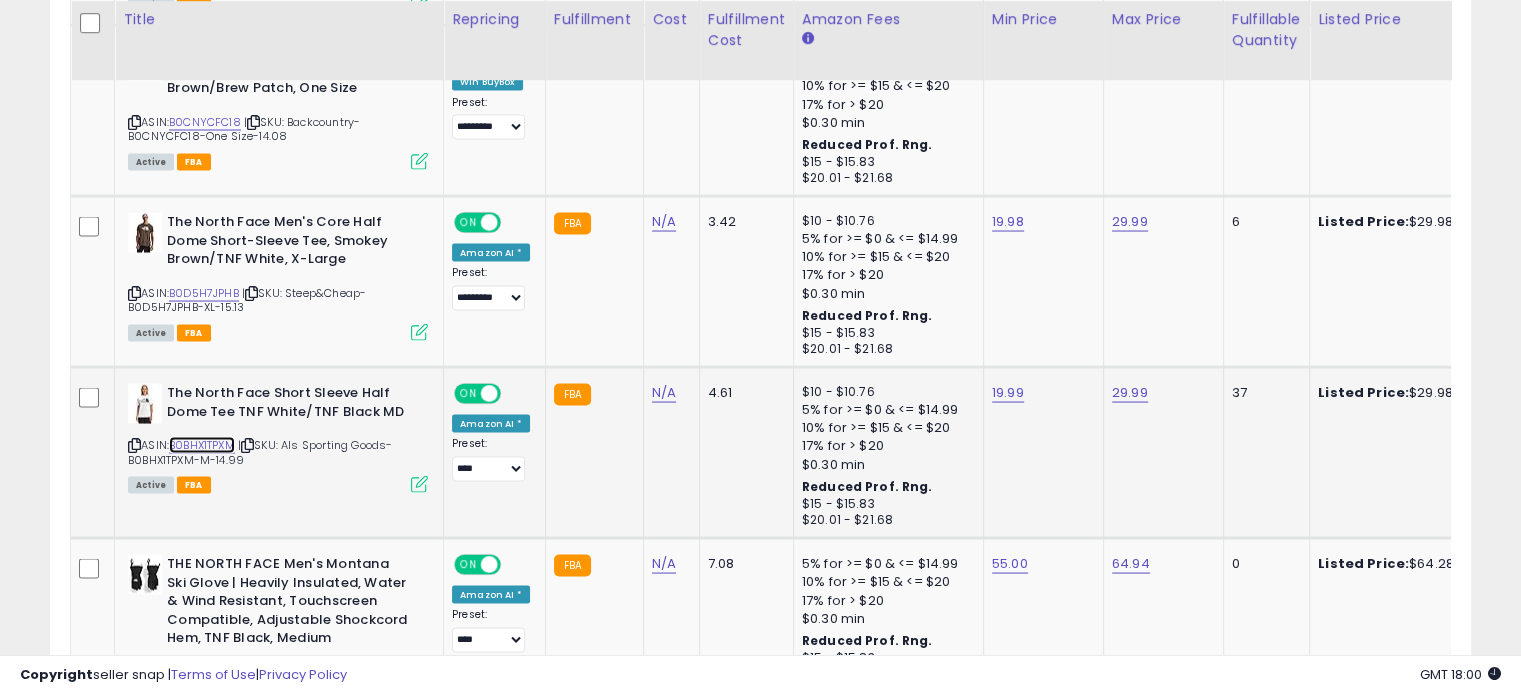 click on "B0BHX1TPXM" at bounding box center (202, 444) 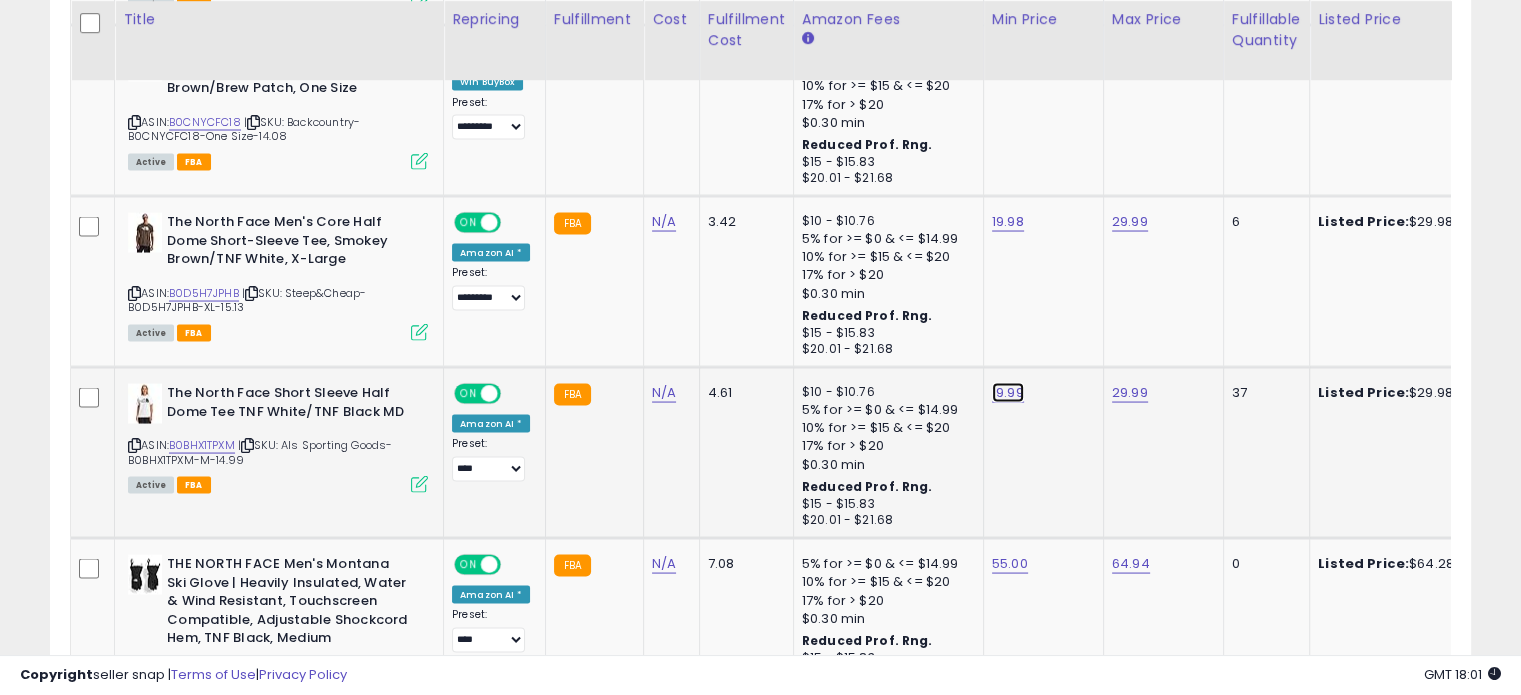 click on "19.99" at bounding box center [1010, -2670] 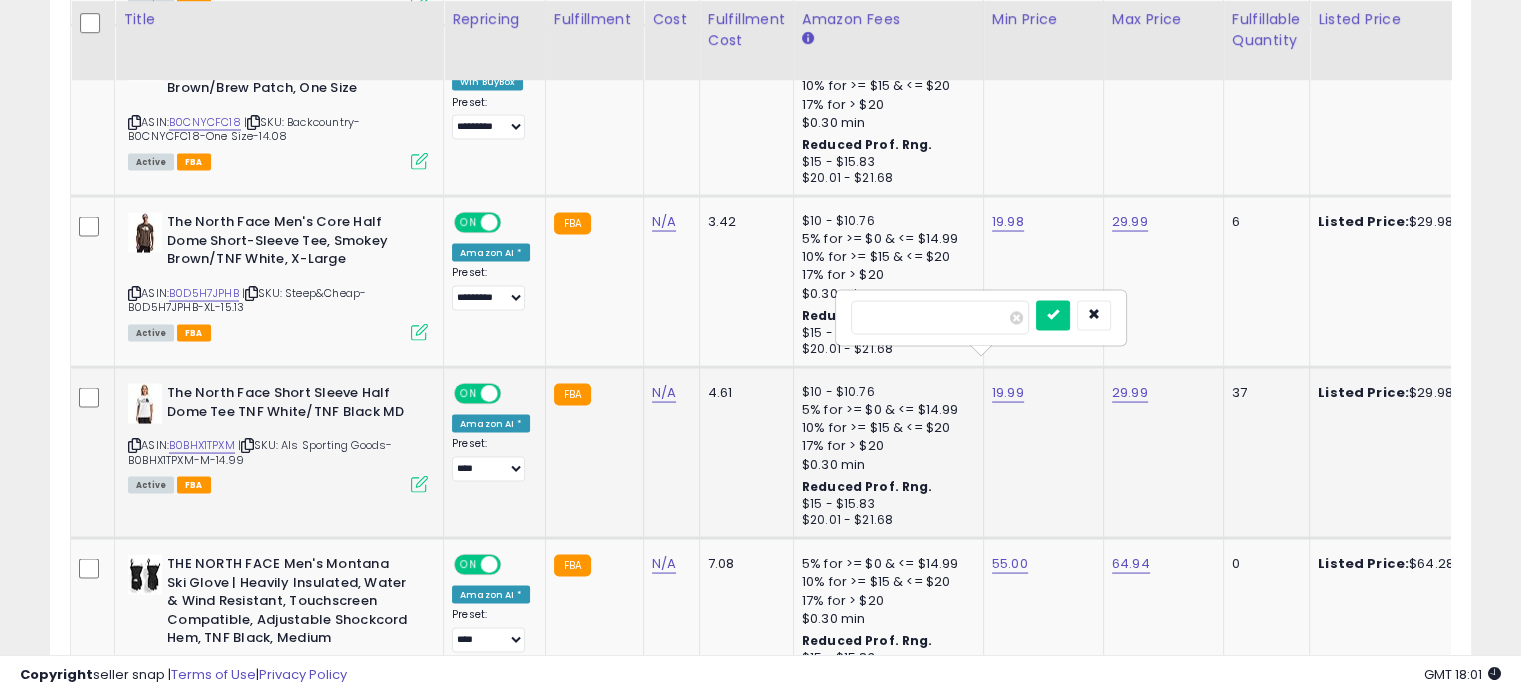 click on "*****" at bounding box center (940, 317) 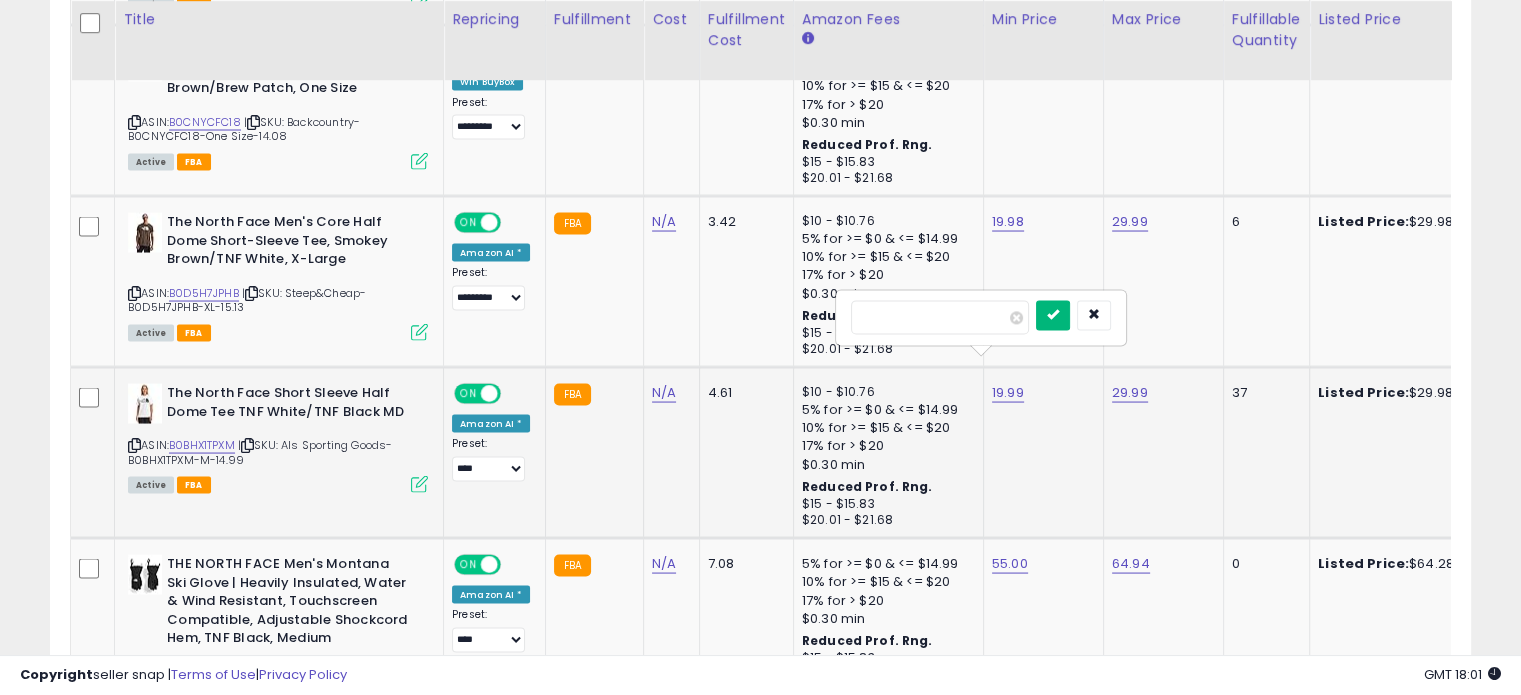 type on "*****" 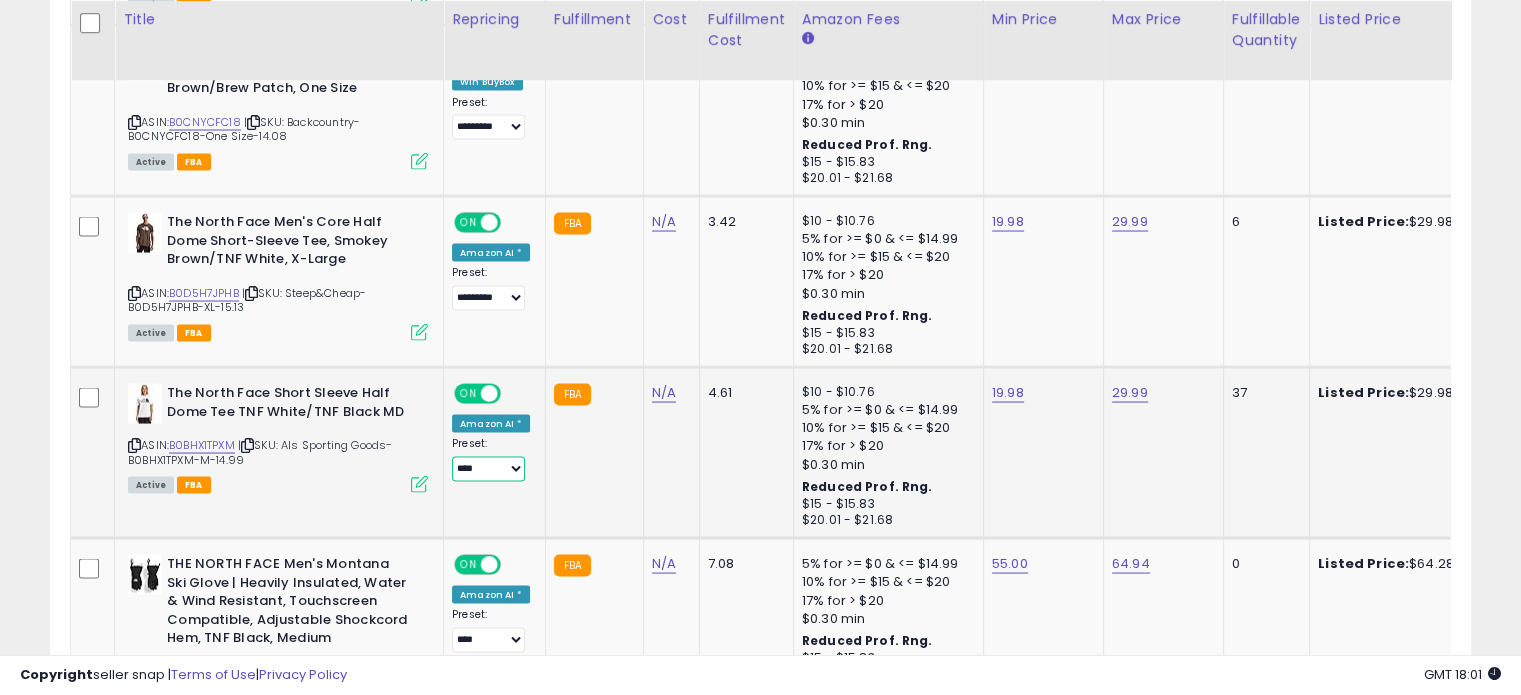 click on "**********" at bounding box center [488, 468] 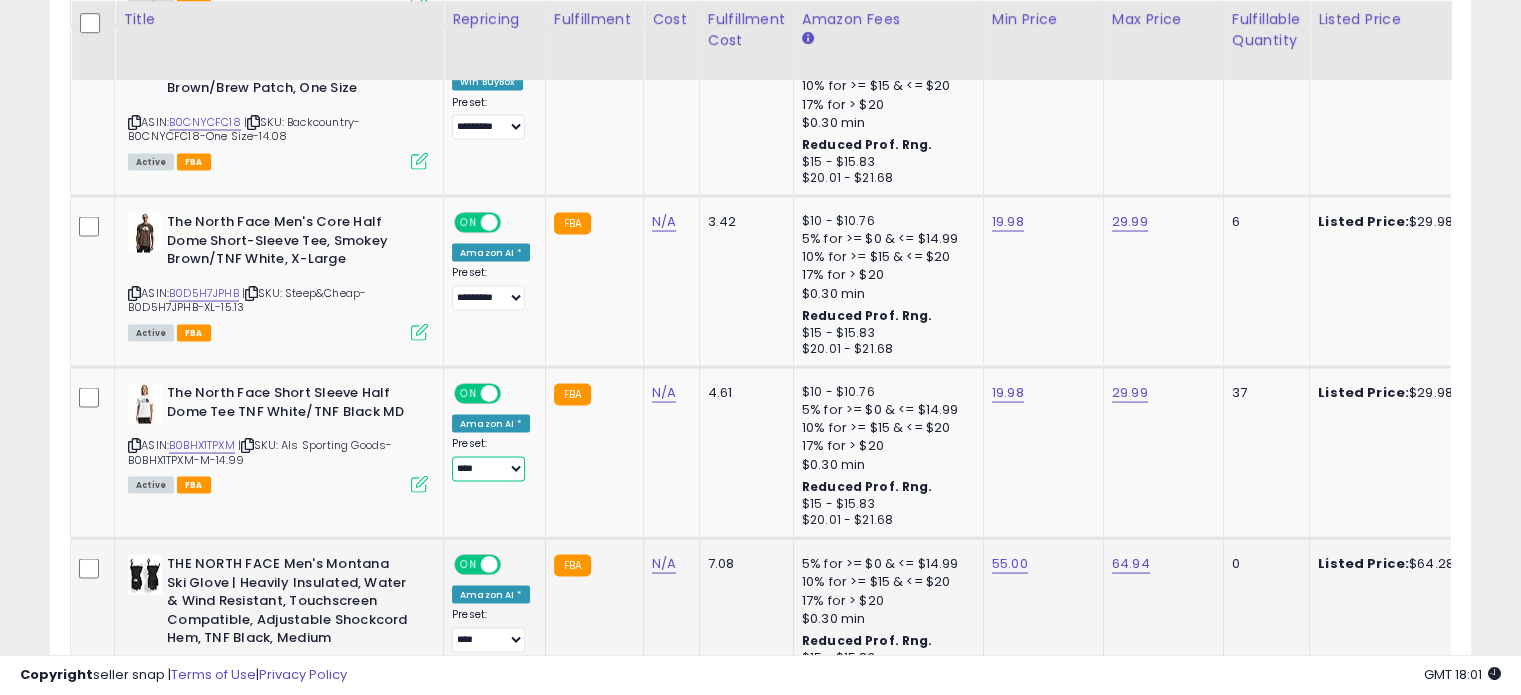 select on "*********" 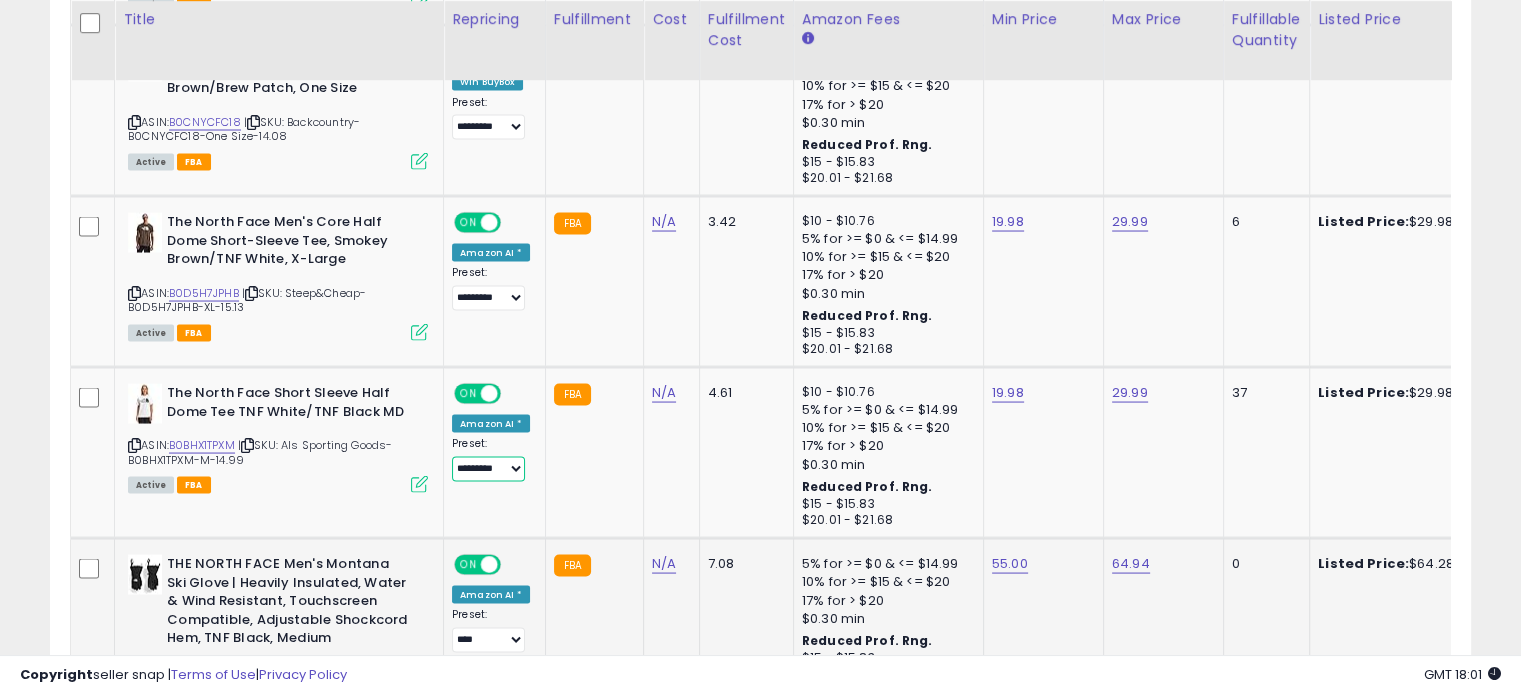 click on "**********" at bounding box center (488, 468) 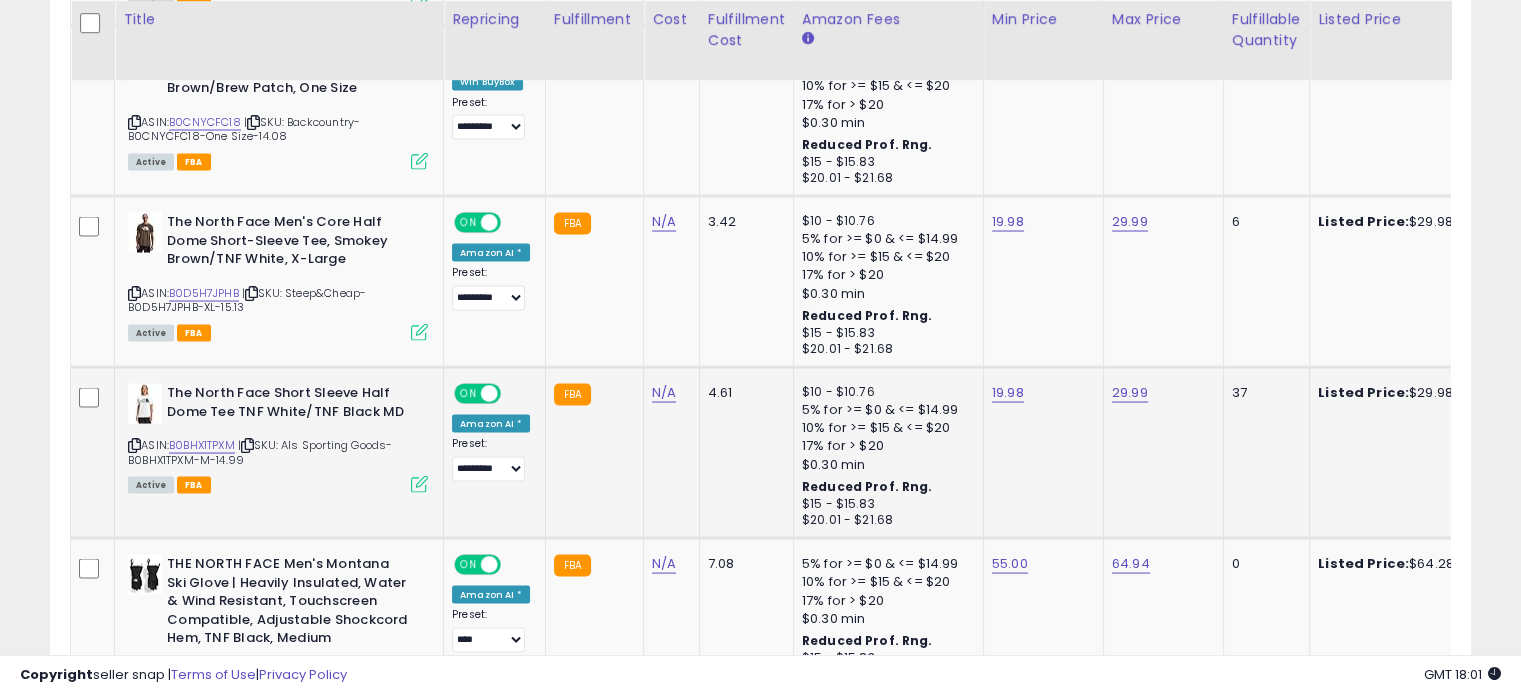 click on "FBA" 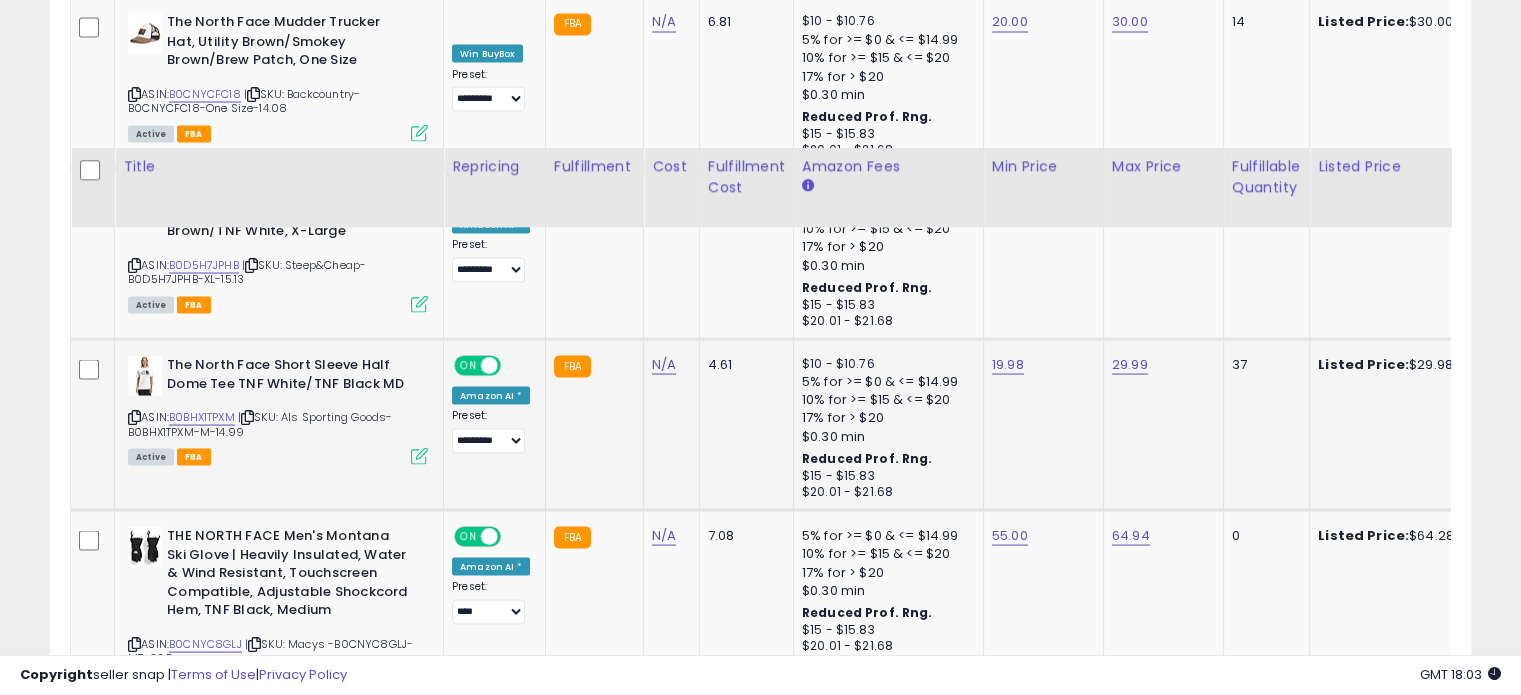 scroll, scrollTop: 3920, scrollLeft: 0, axis: vertical 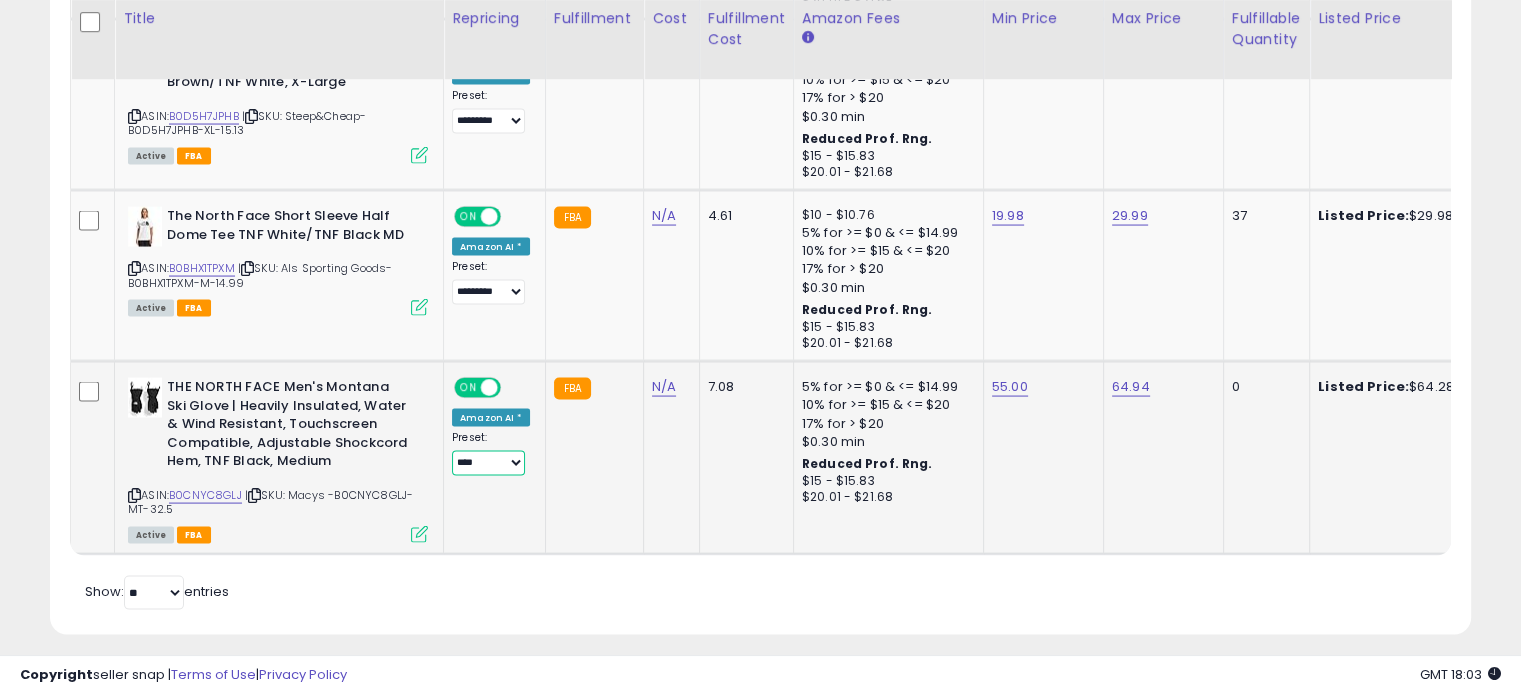 click on "**********" at bounding box center [488, 463] 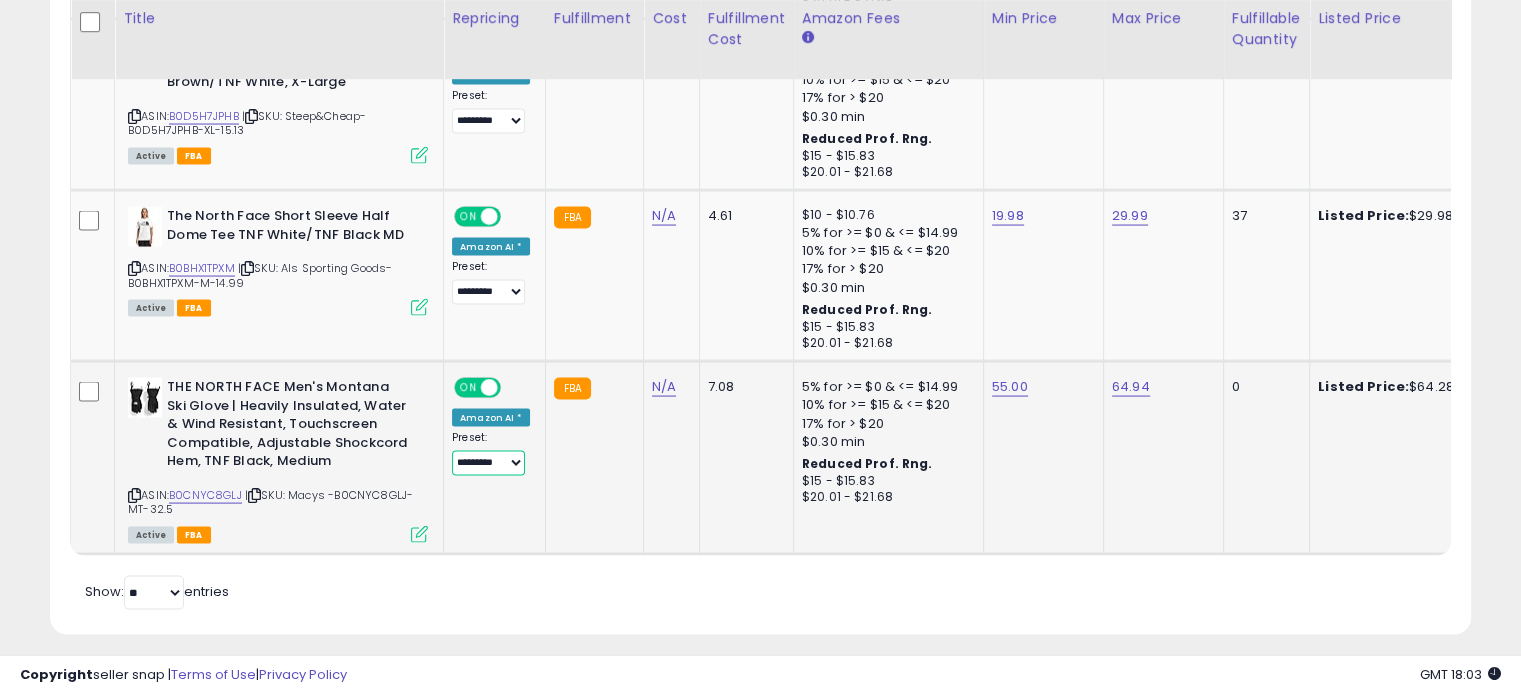 click on "**********" at bounding box center (488, 463) 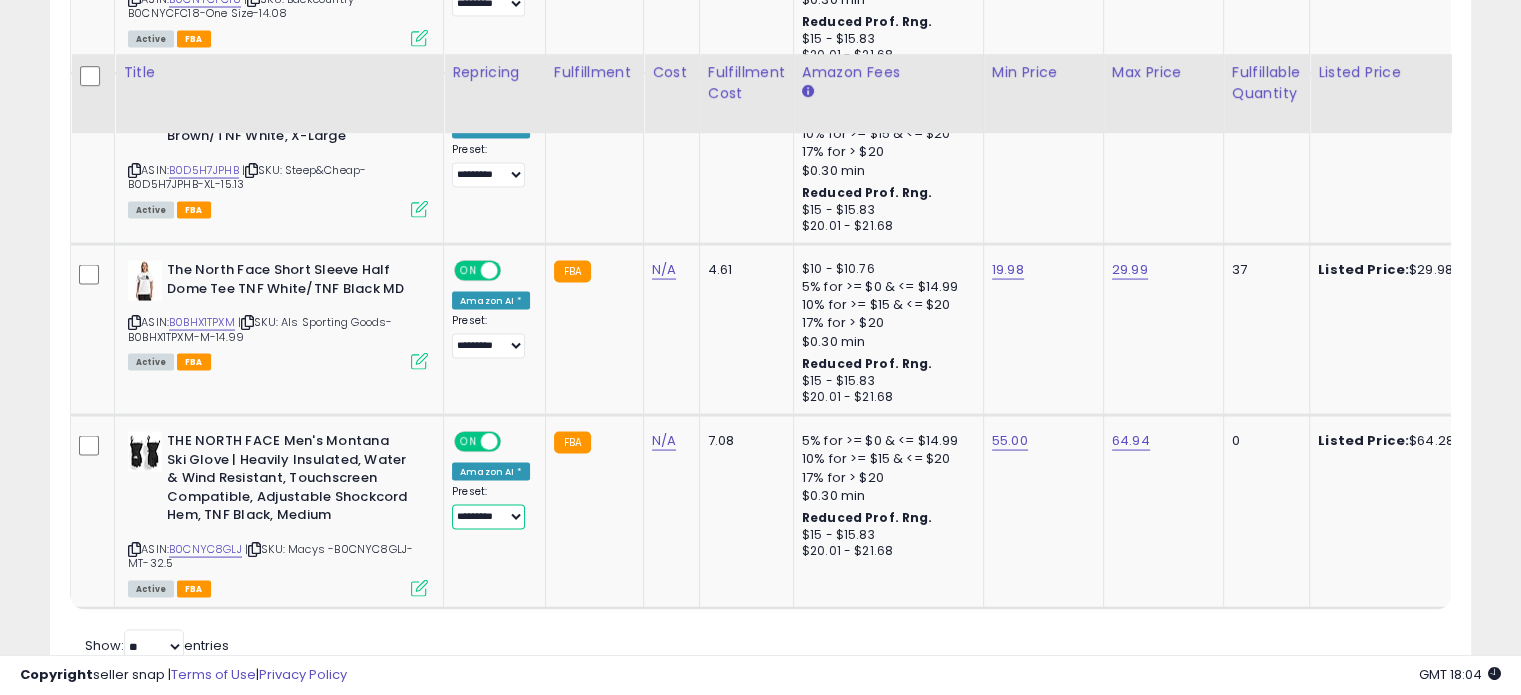 scroll, scrollTop: 3920, scrollLeft: 0, axis: vertical 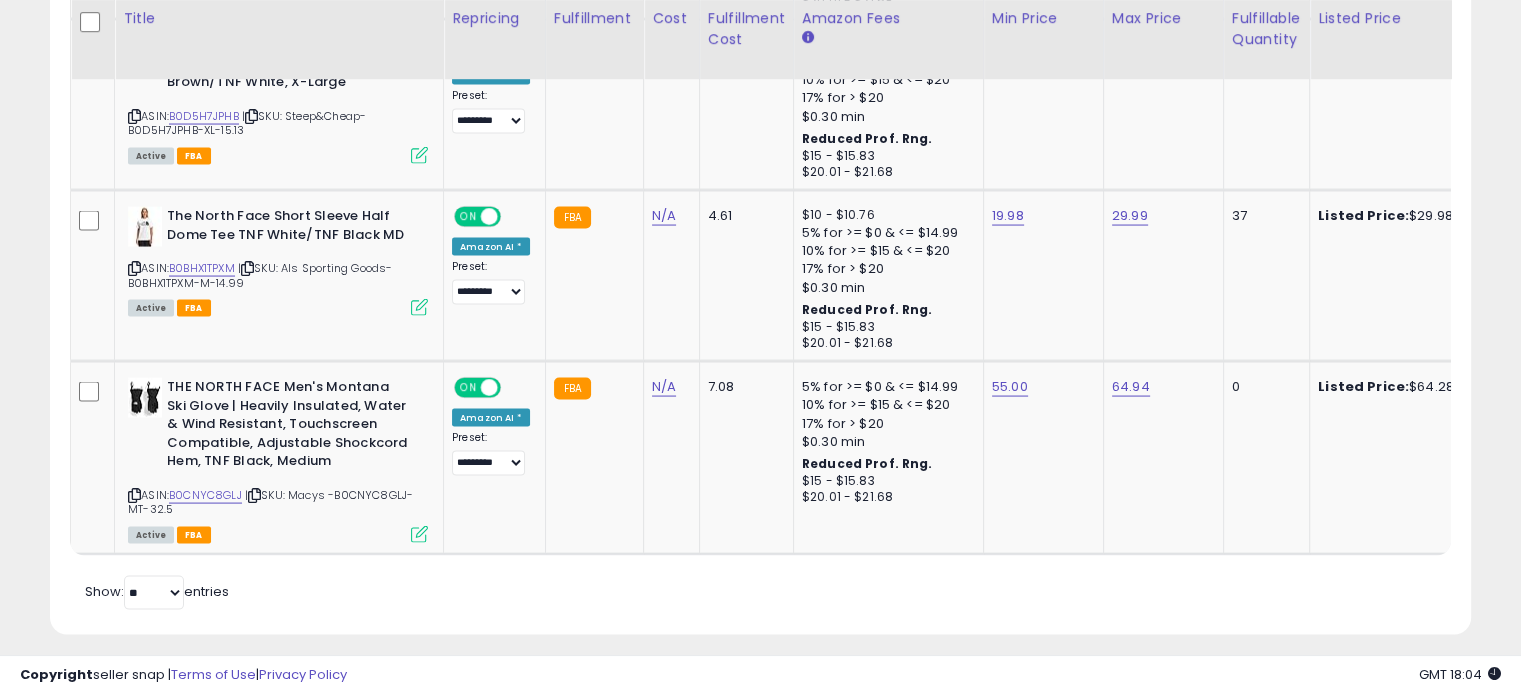click on "Retrieving listings data..
Displaying 1 to 19 of 19 items
Title
Repricing" at bounding box center [760, -1186] 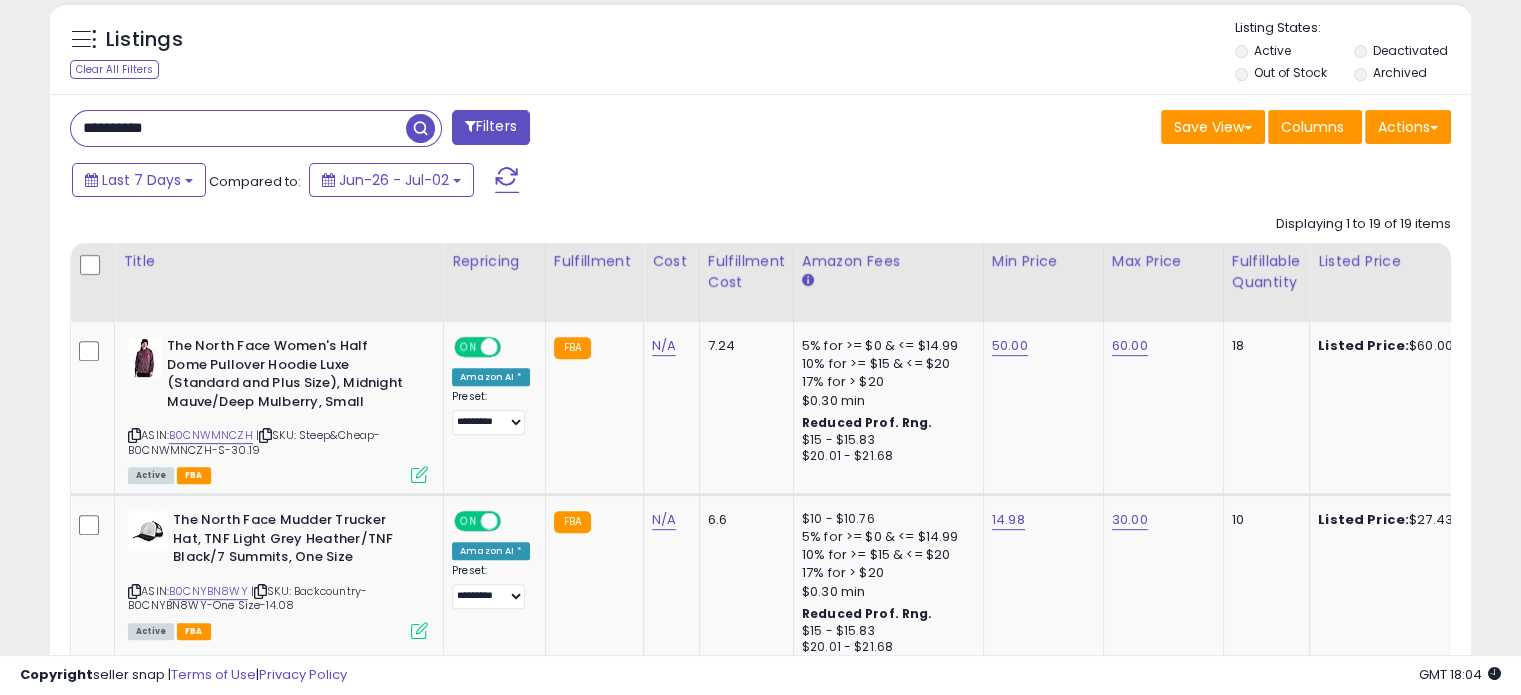 scroll, scrollTop: 620, scrollLeft: 0, axis: vertical 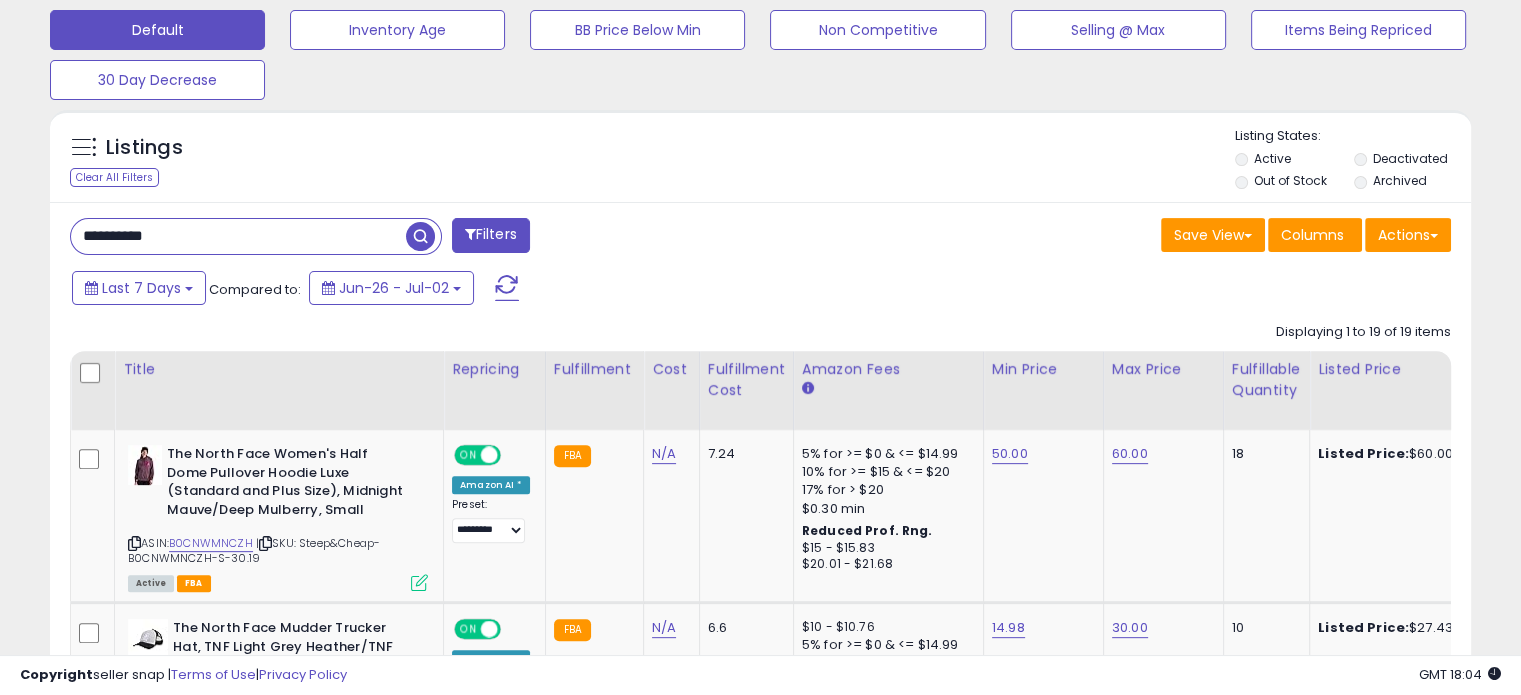 click on "Displaying 1 to 19 of 19 items
Title
Repricing" 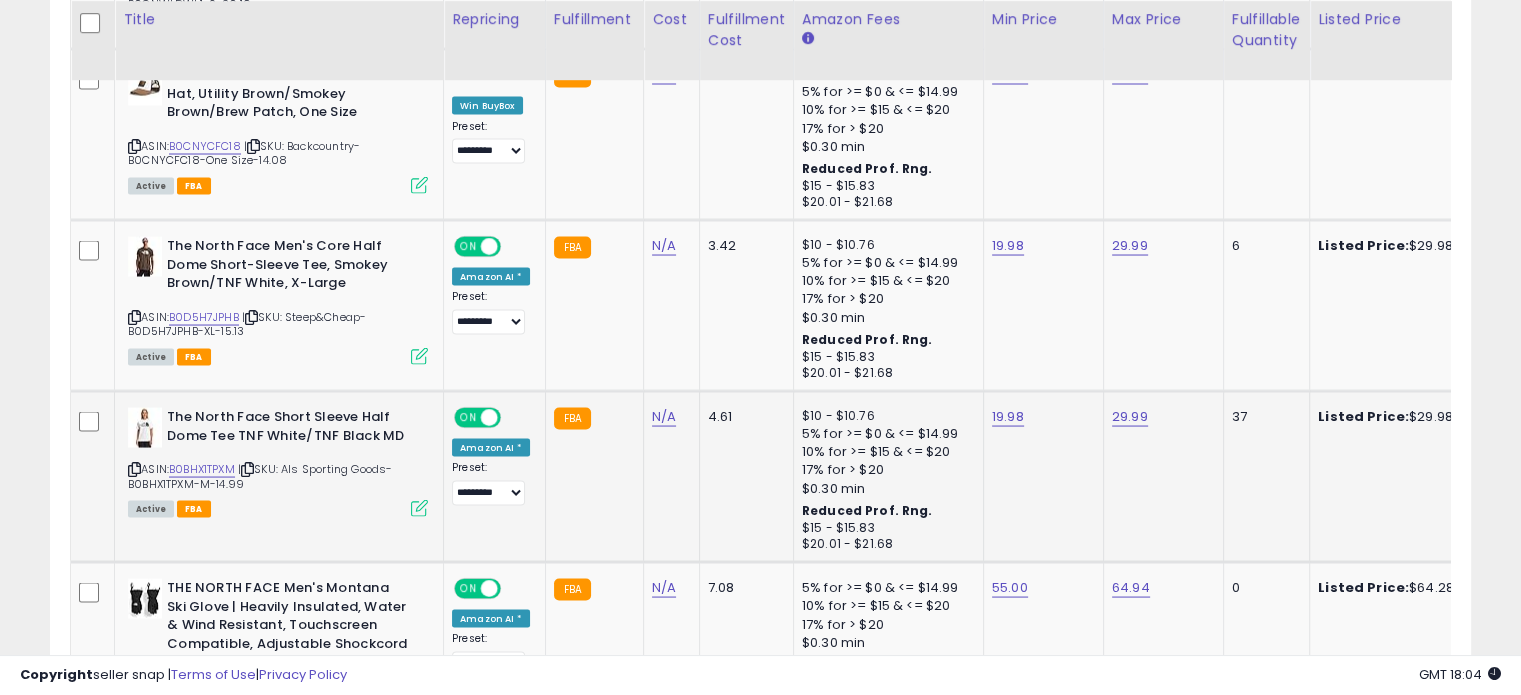 scroll, scrollTop: 3920, scrollLeft: 0, axis: vertical 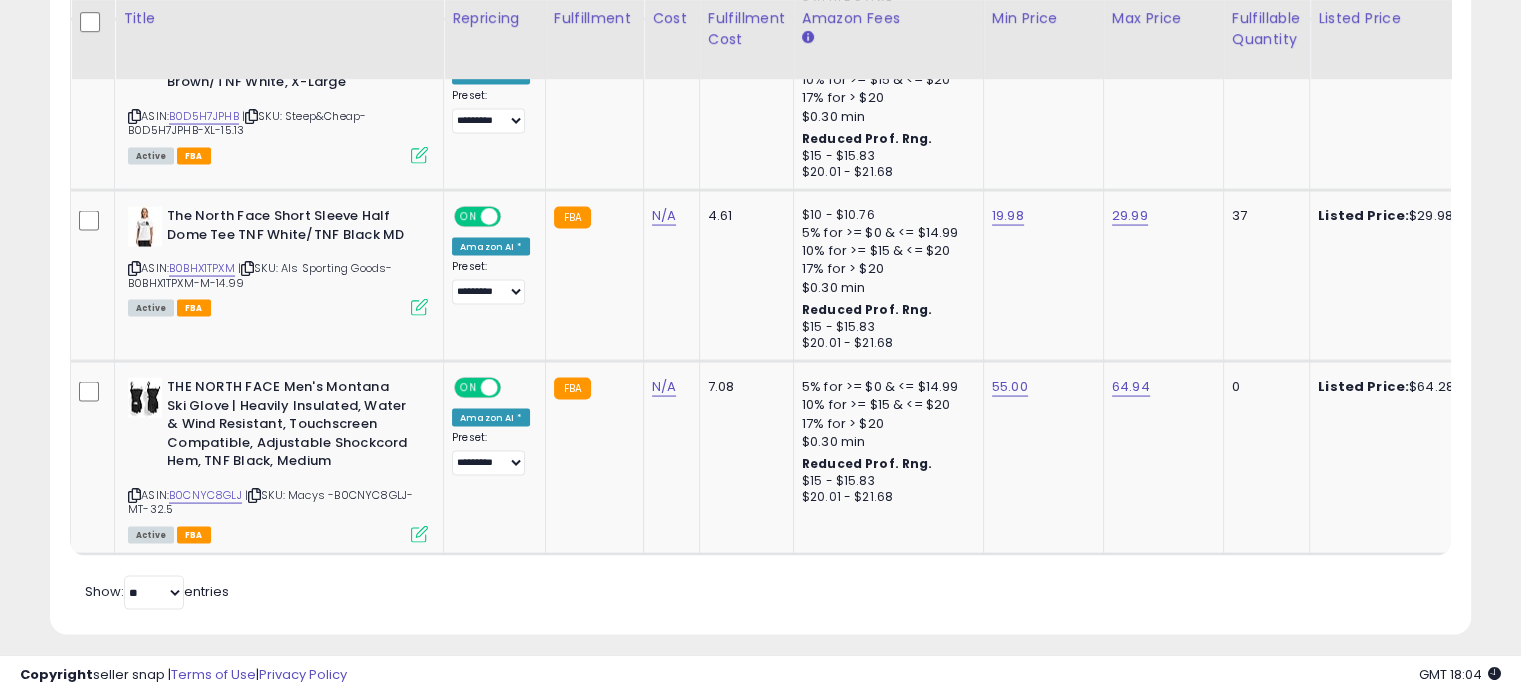 click on "Retrieving listings data..
Displaying 1 to 19 of 19 items
Title
Repricing" at bounding box center (760, -1186) 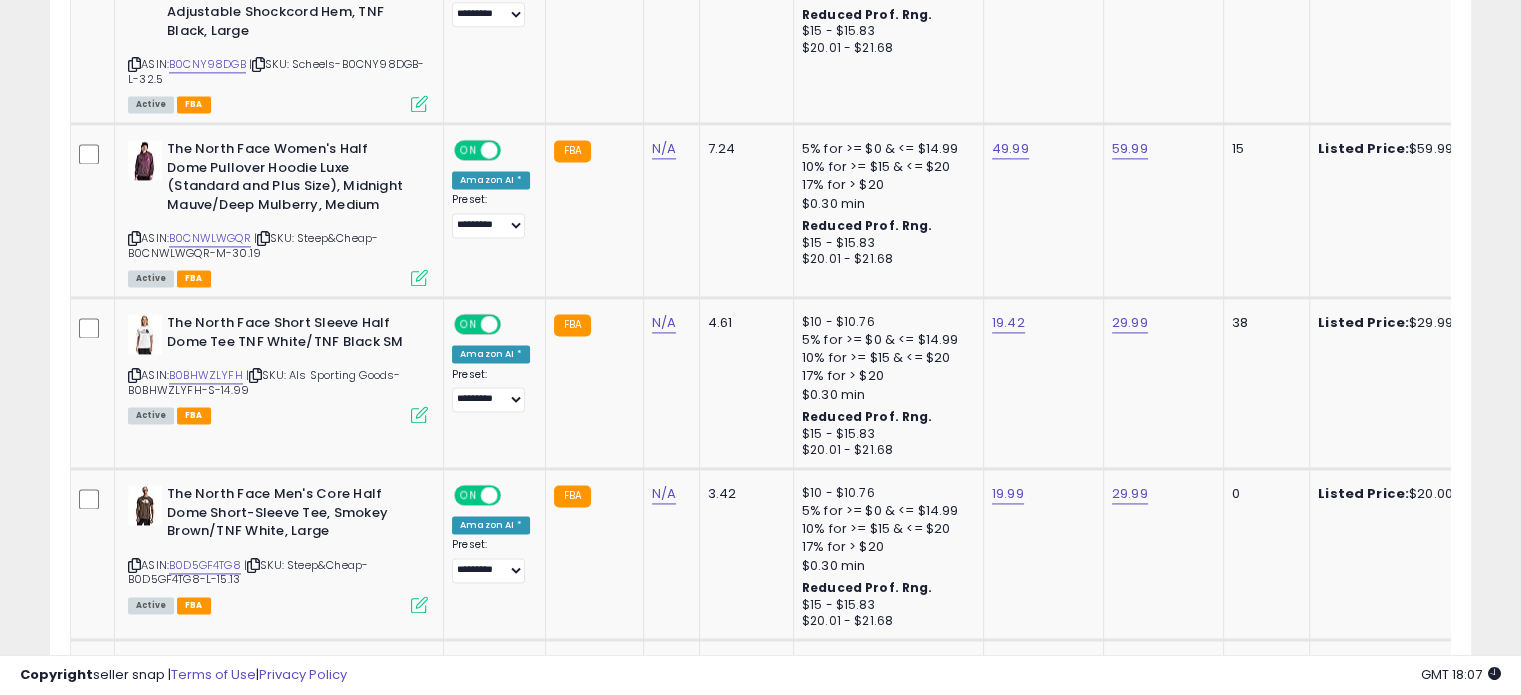 scroll, scrollTop: 2320, scrollLeft: 0, axis: vertical 